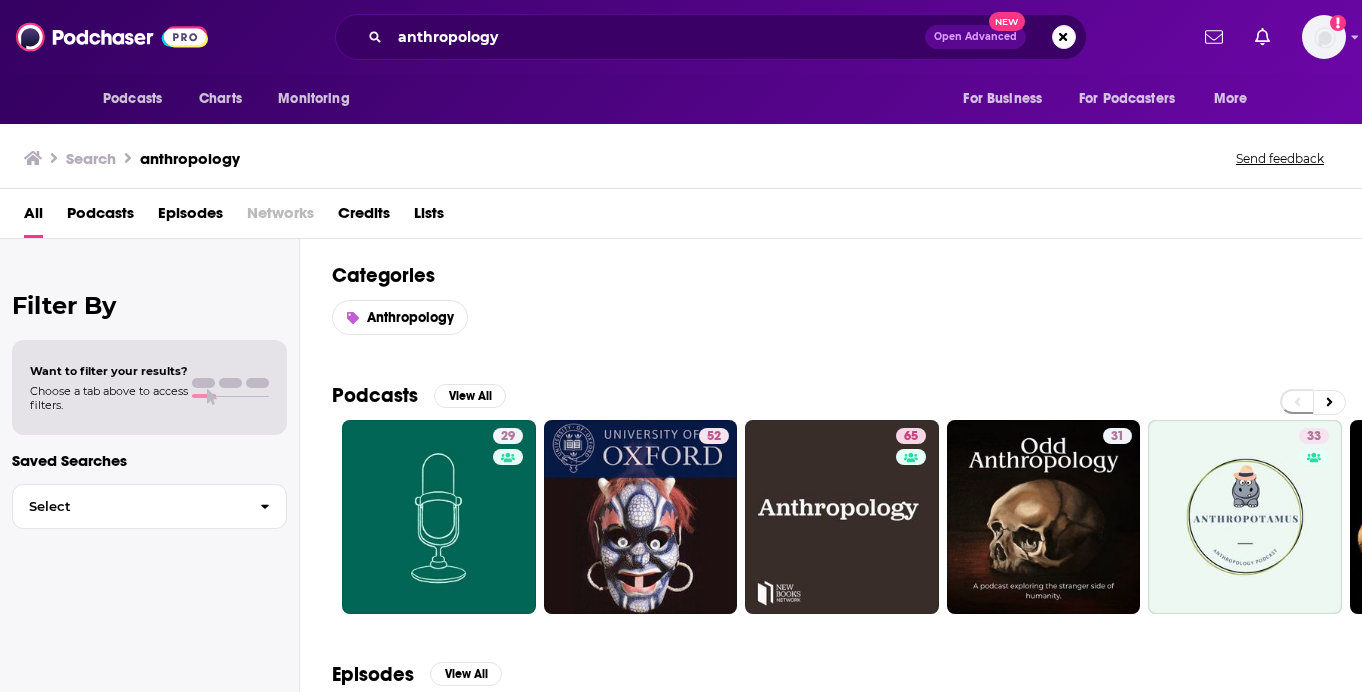 scroll, scrollTop: 0, scrollLeft: 0, axis: both 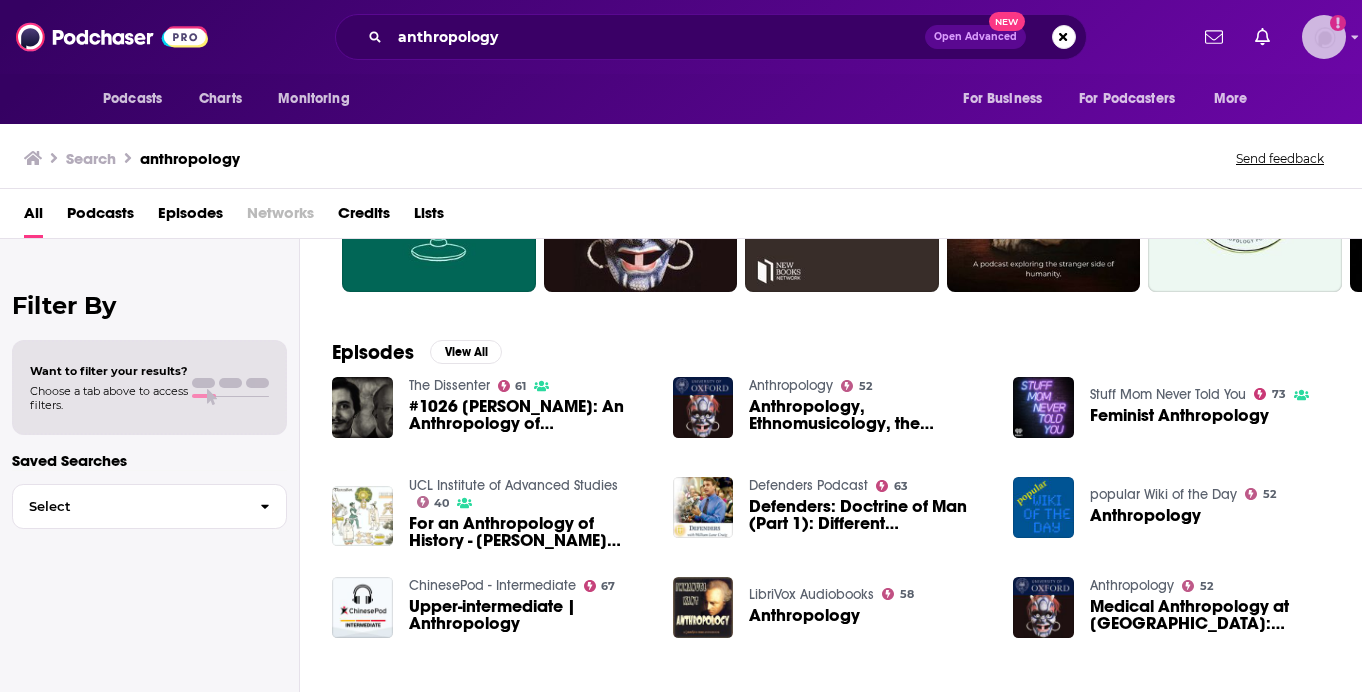click on "Add a profile image" 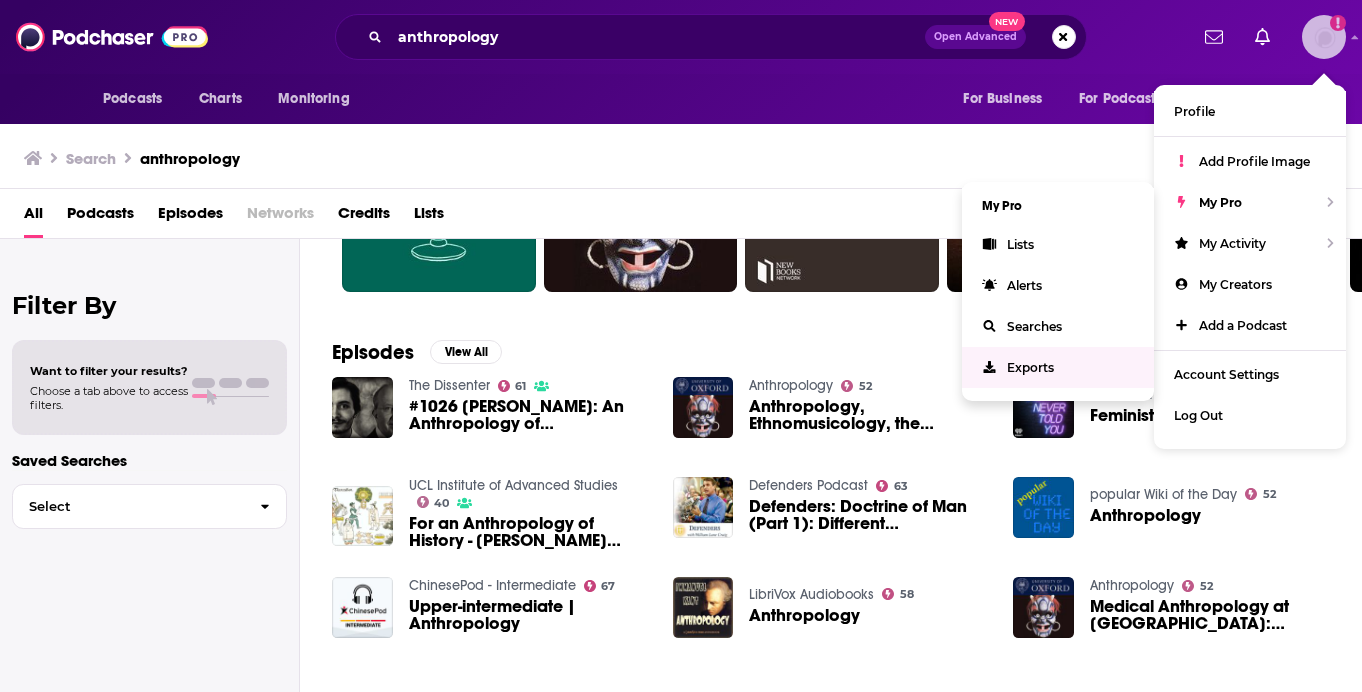 click on "Exports" at bounding box center [1058, 367] 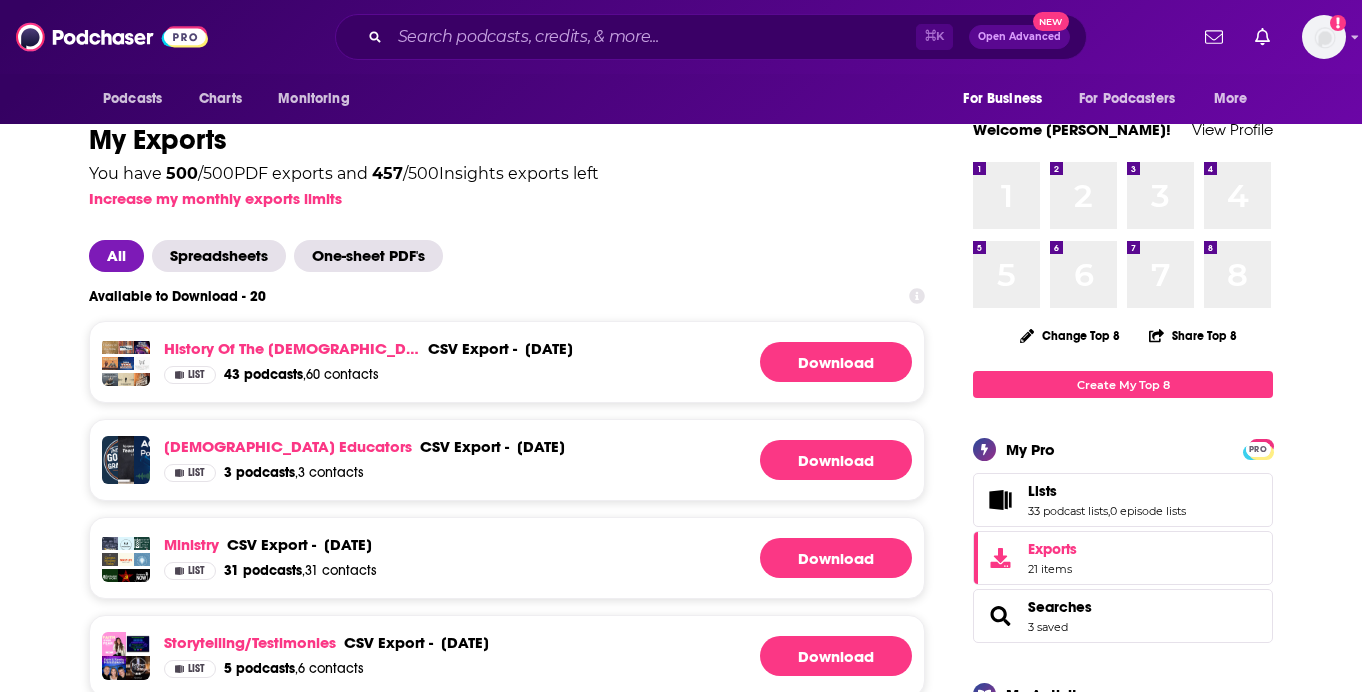 scroll, scrollTop: 49, scrollLeft: 0, axis: vertical 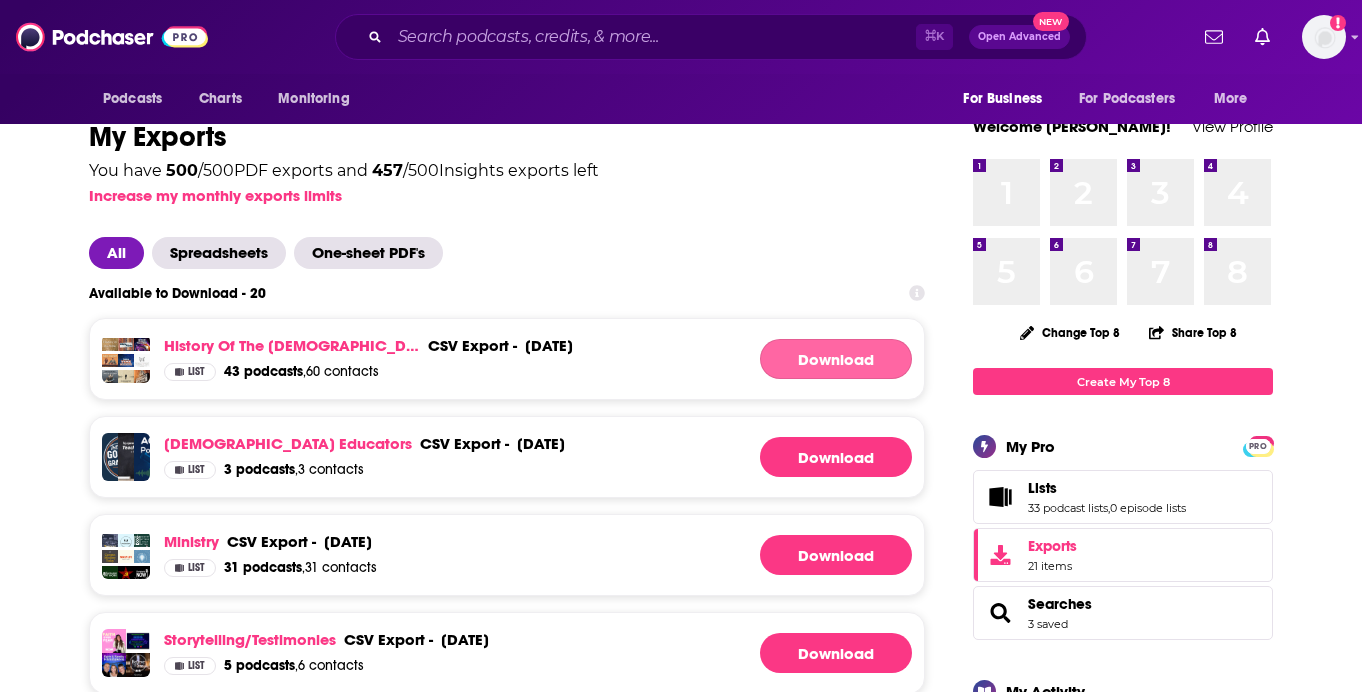 click on "Download" at bounding box center [836, 359] 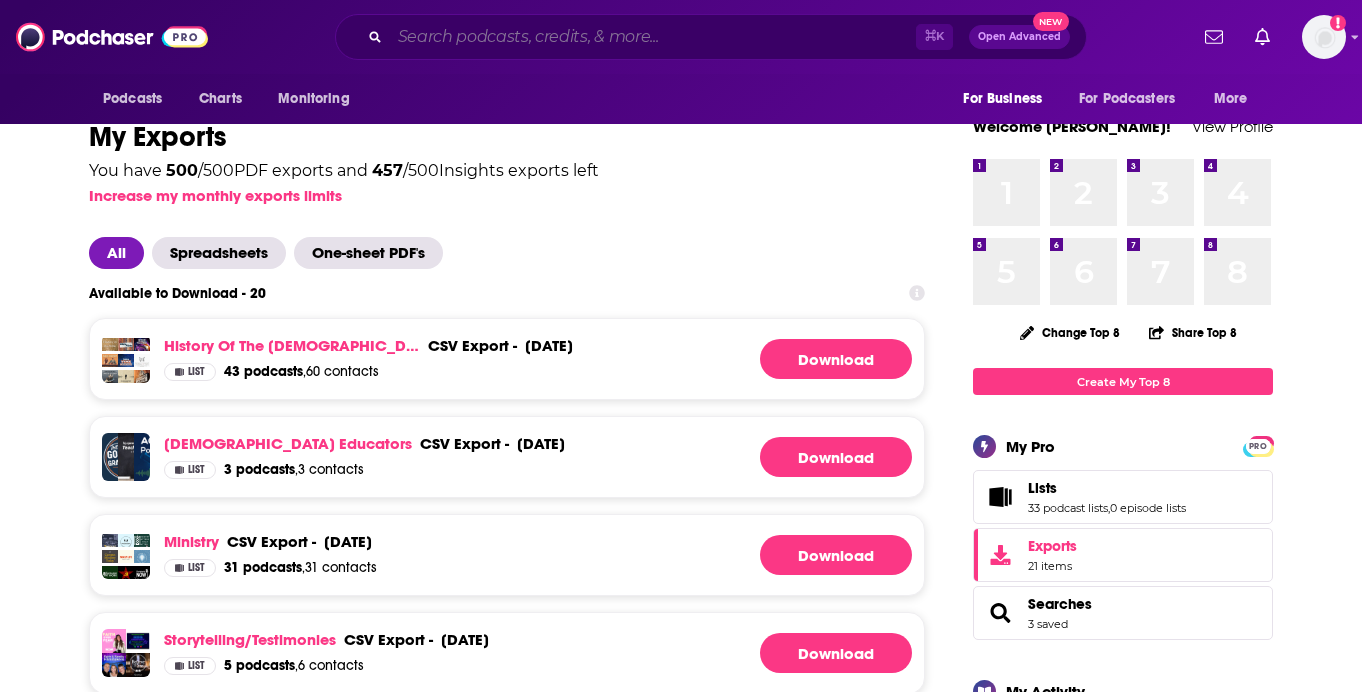 click at bounding box center (653, 37) 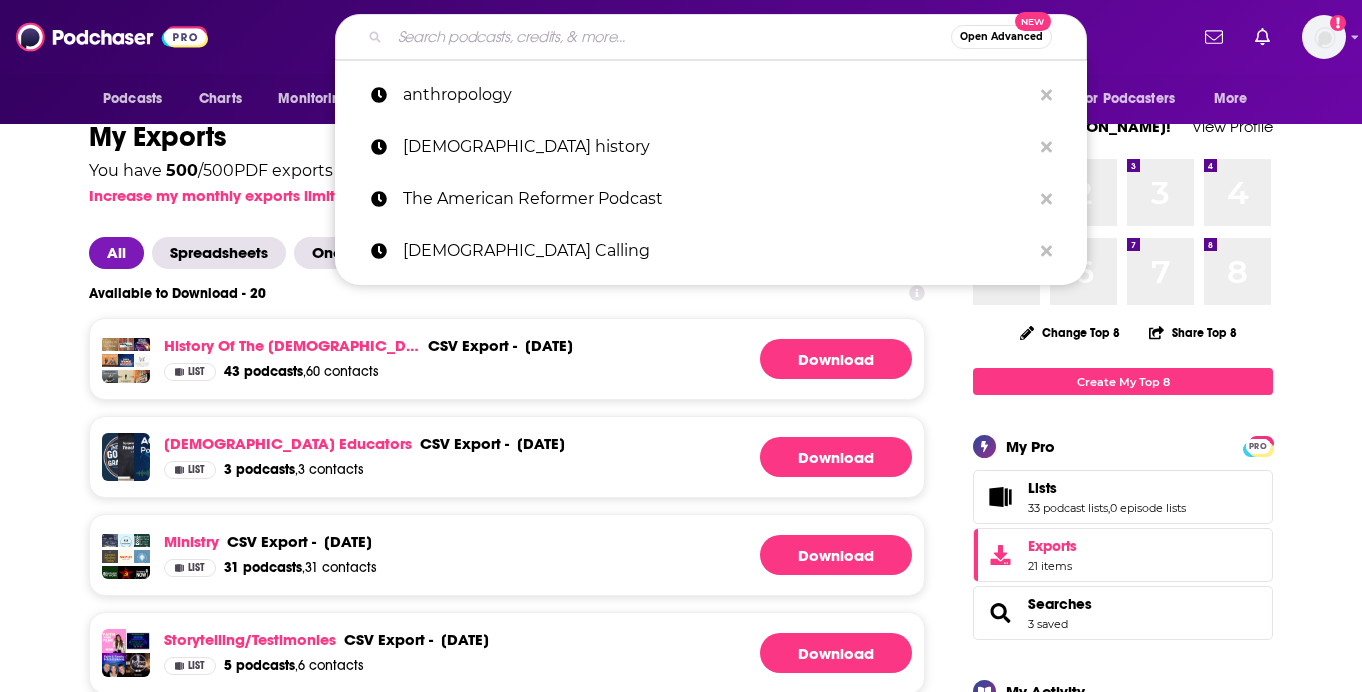 paste on "[DEMOGRAPHIC_DATA] anthropology" 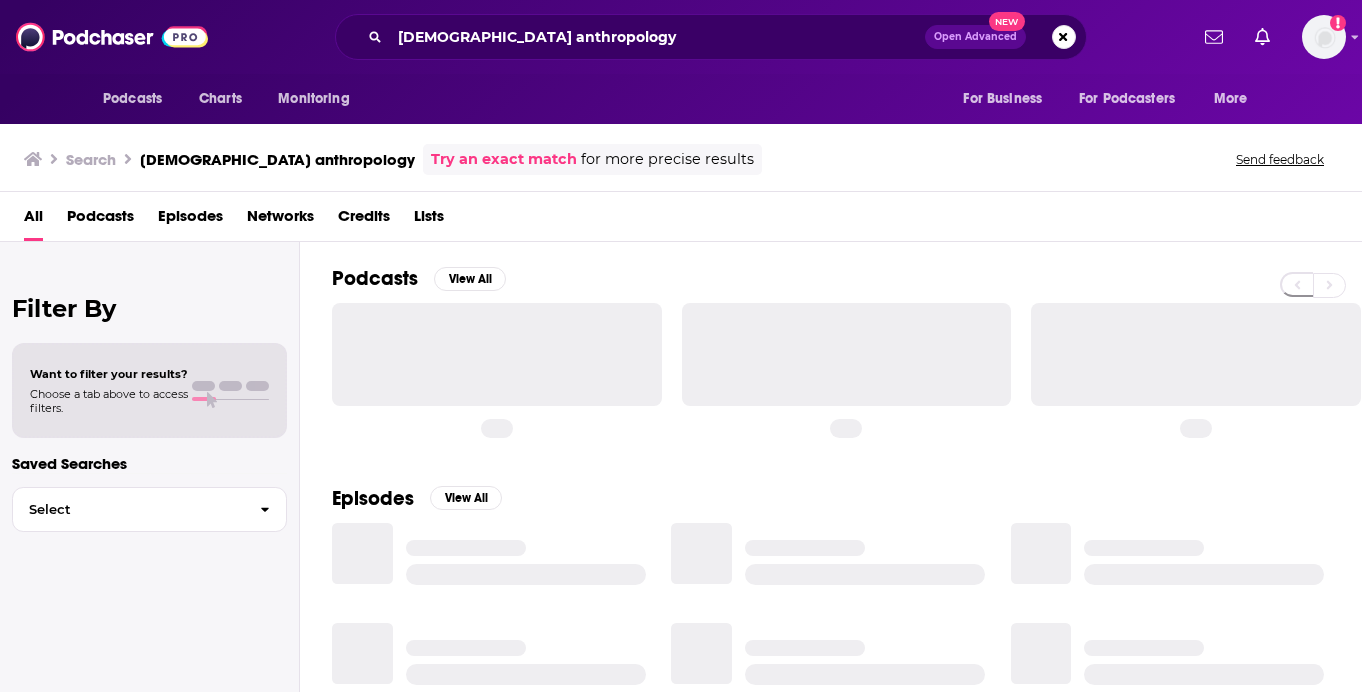 scroll, scrollTop: 0, scrollLeft: 0, axis: both 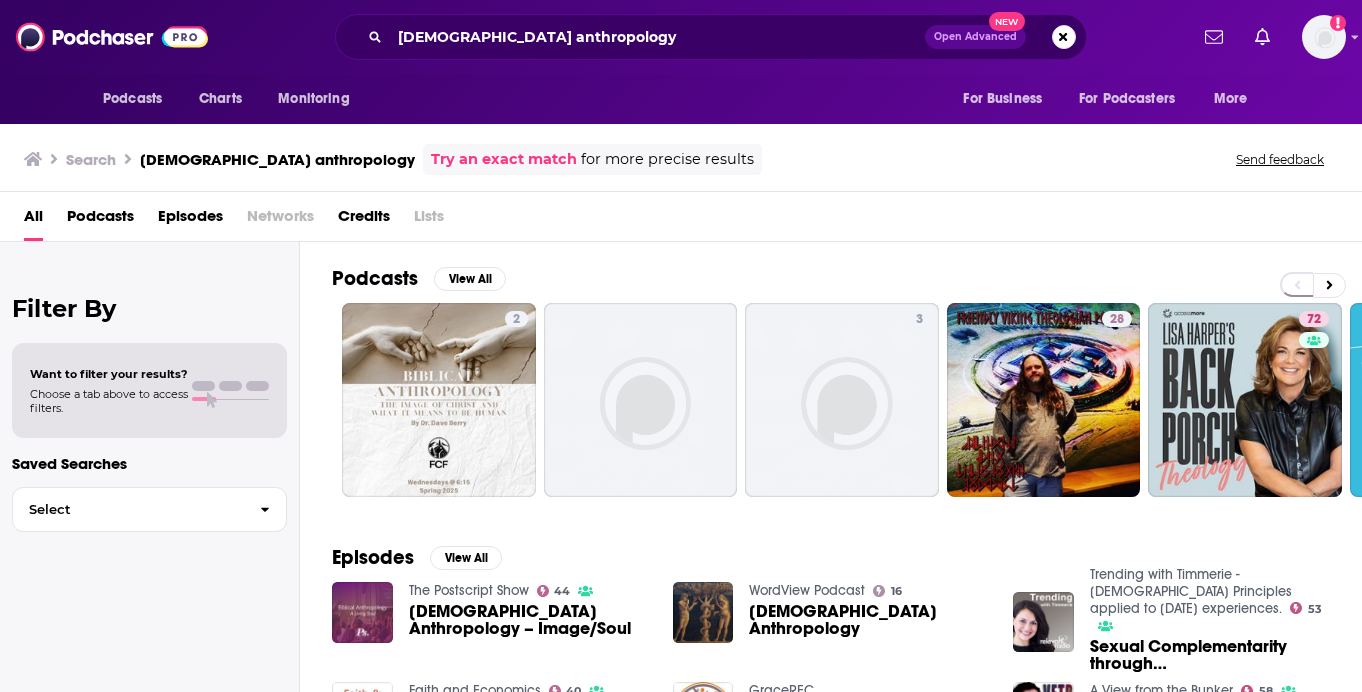 click on "Podcasts" at bounding box center (100, 220) 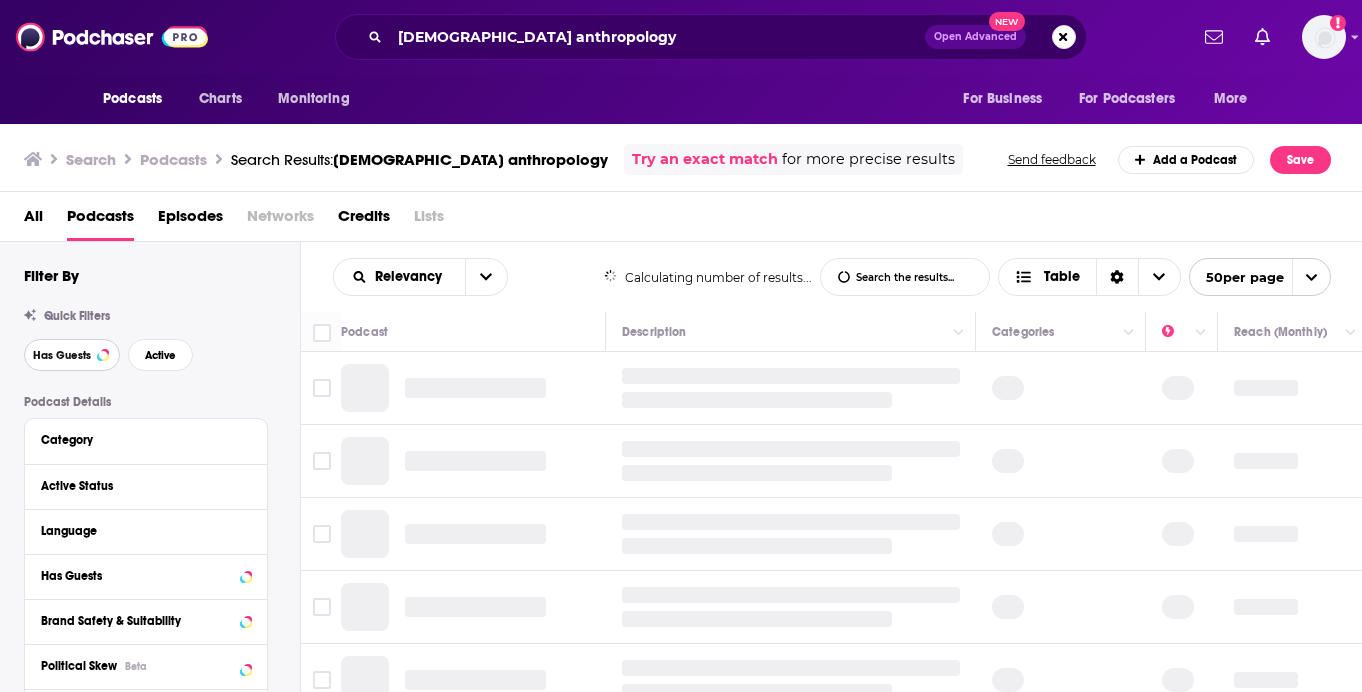 click on "Has Guests" at bounding box center [72, 355] 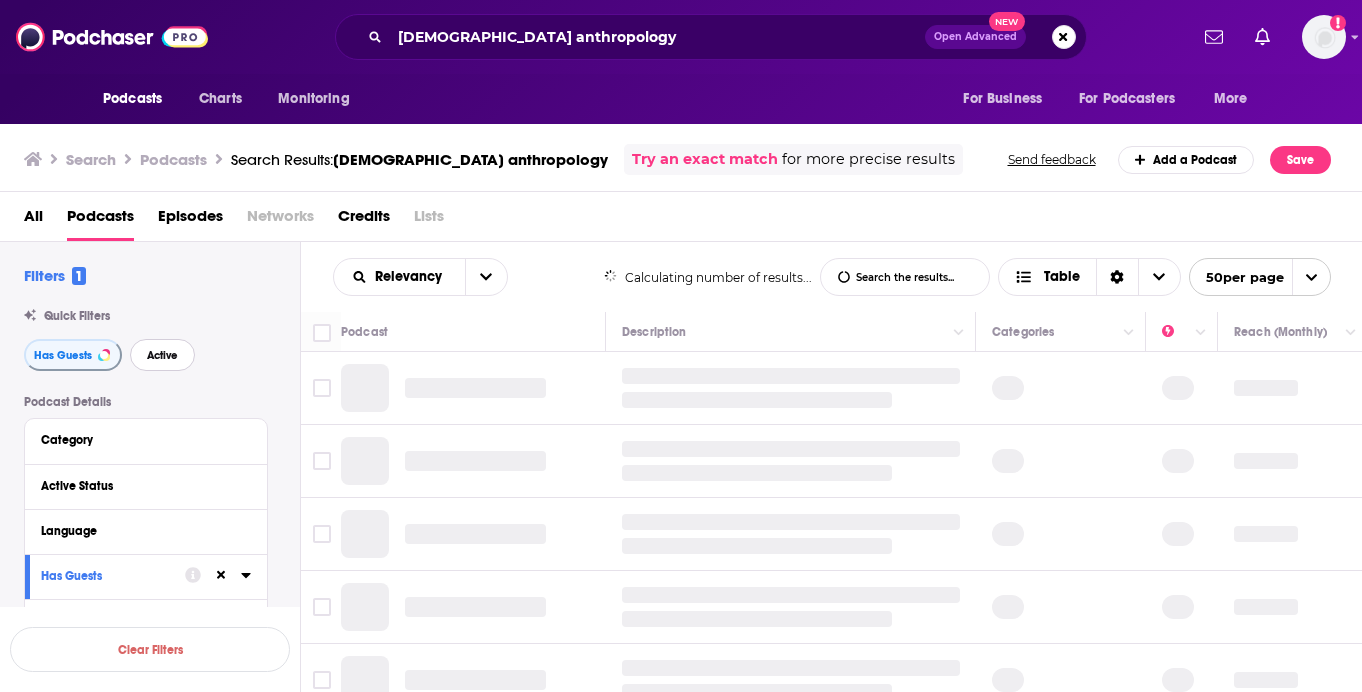 click on "Active" at bounding box center (162, 355) 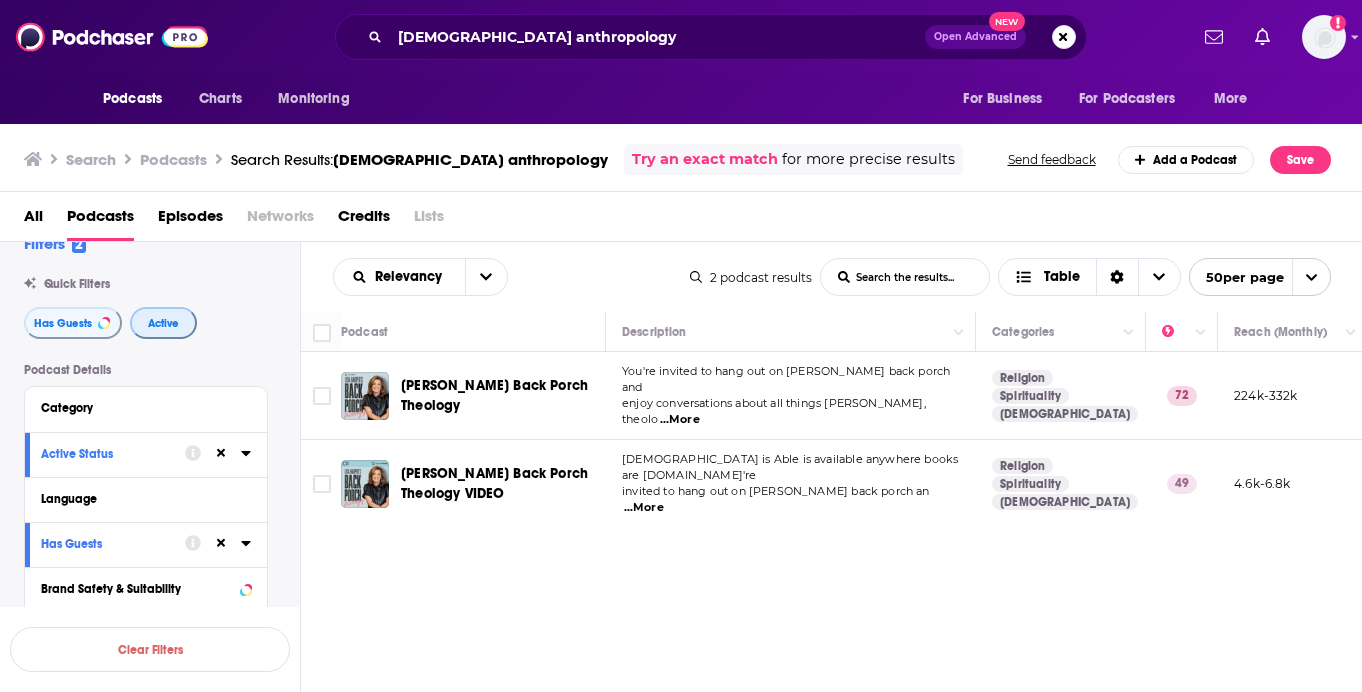 scroll, scrollTop: 67, scrollLeft: 0, axis: vertical 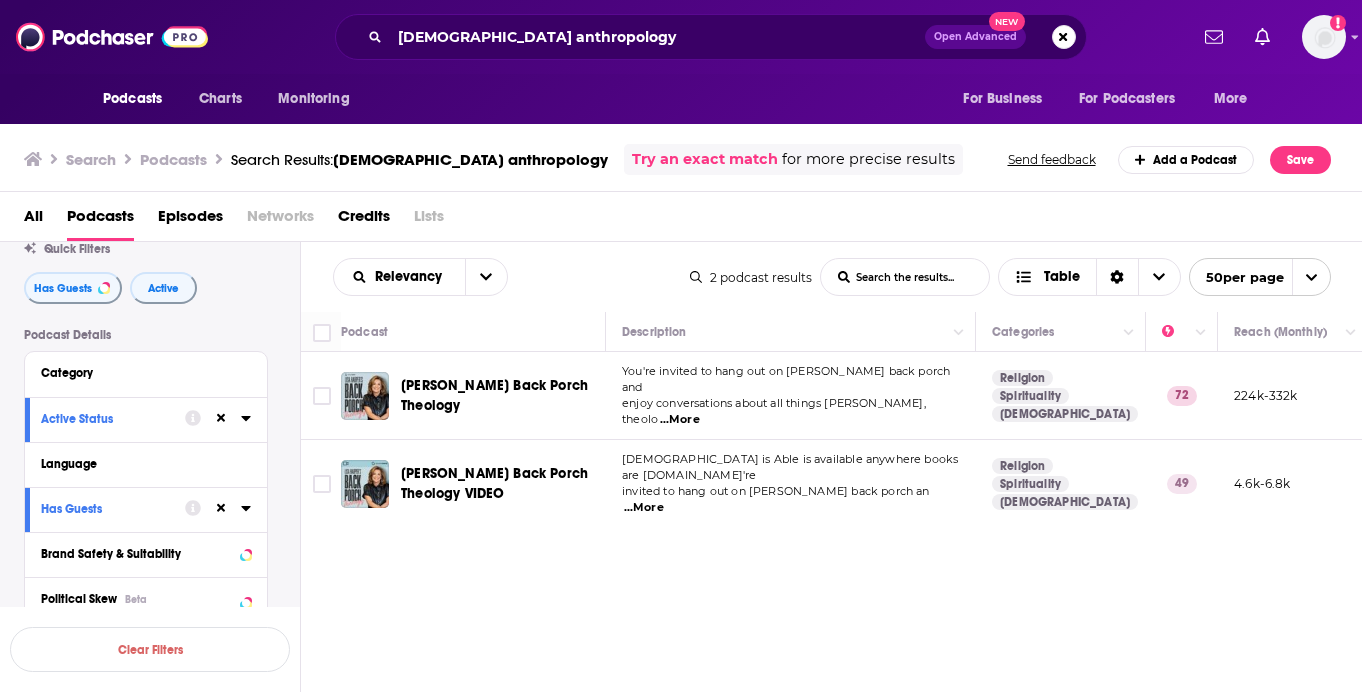 click 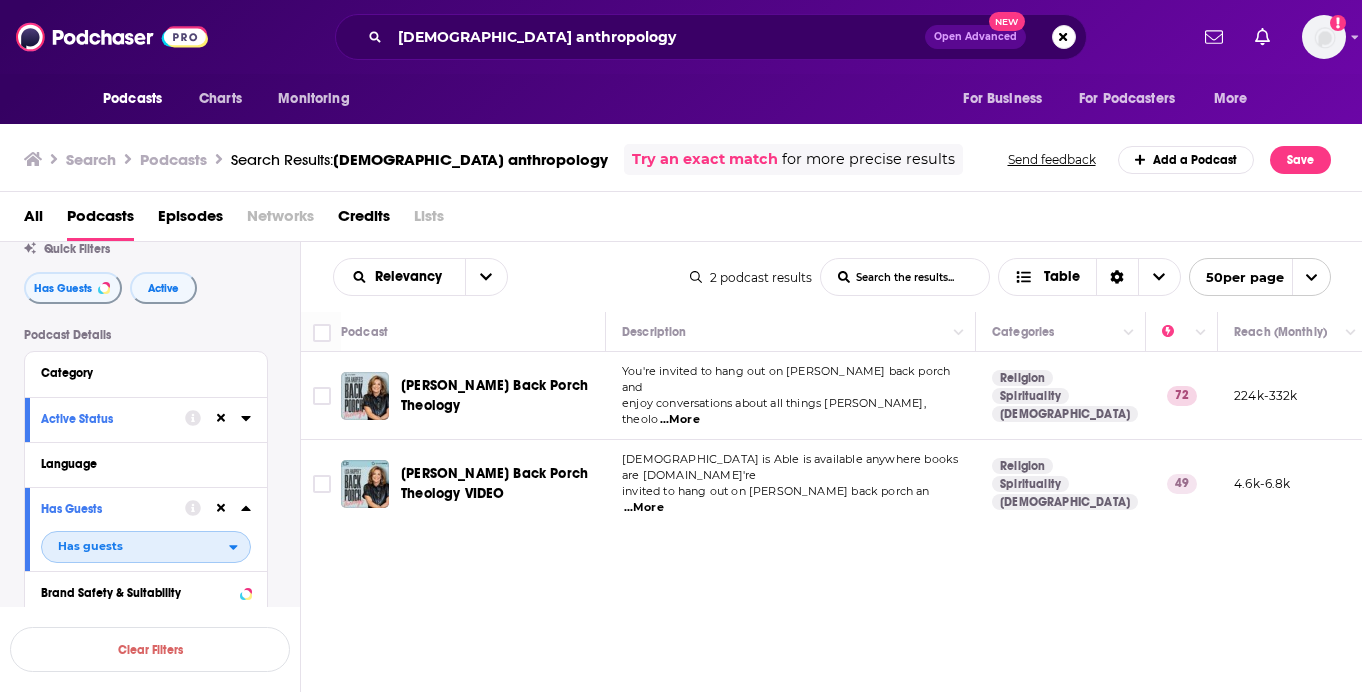 click on "Has guests" at bounding box center [135, 546] 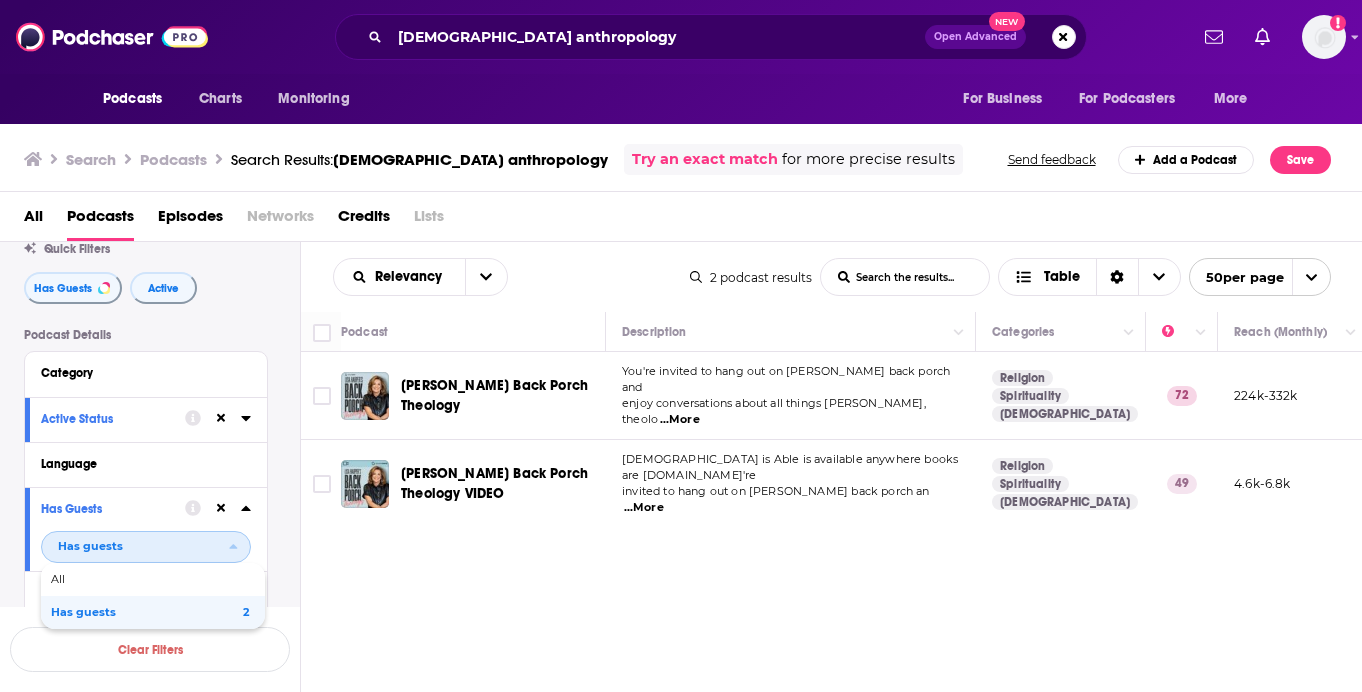 click on "2" at bounding box center [213, 612] 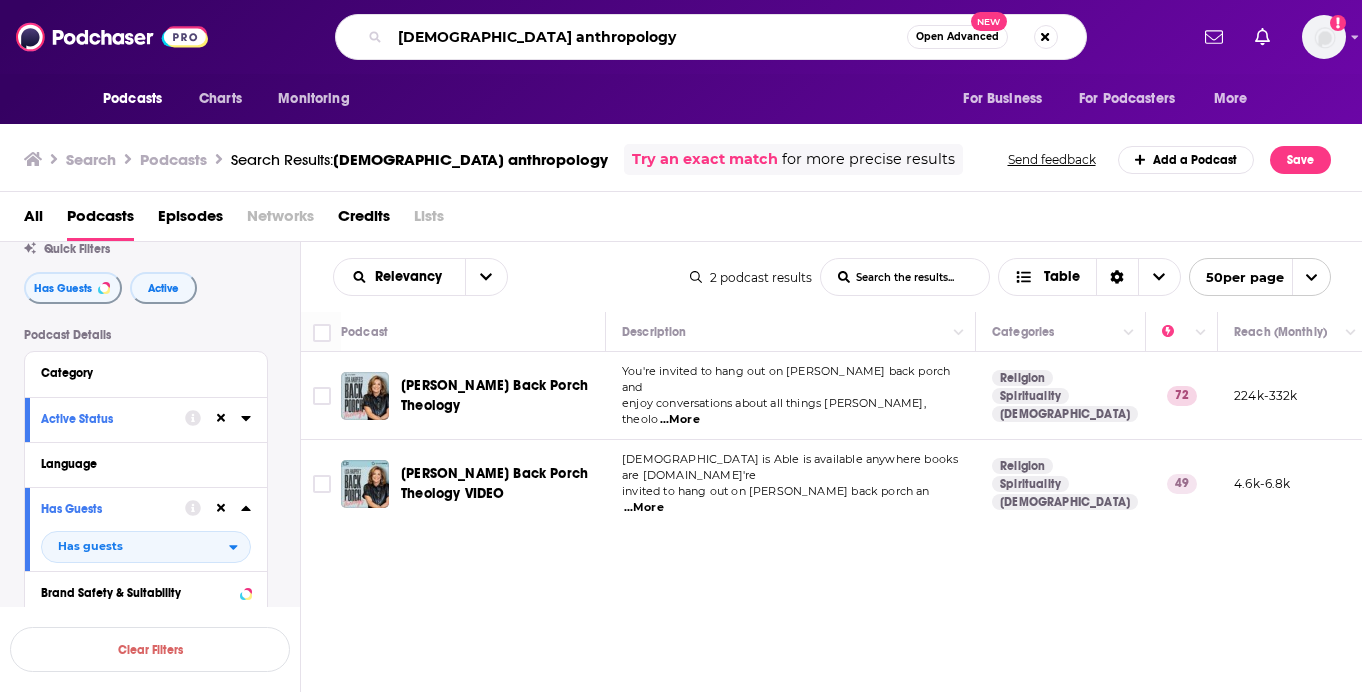 click on "[DEMOGRAPHIC_DATA] anthropology" at bounding box center [648, 37] 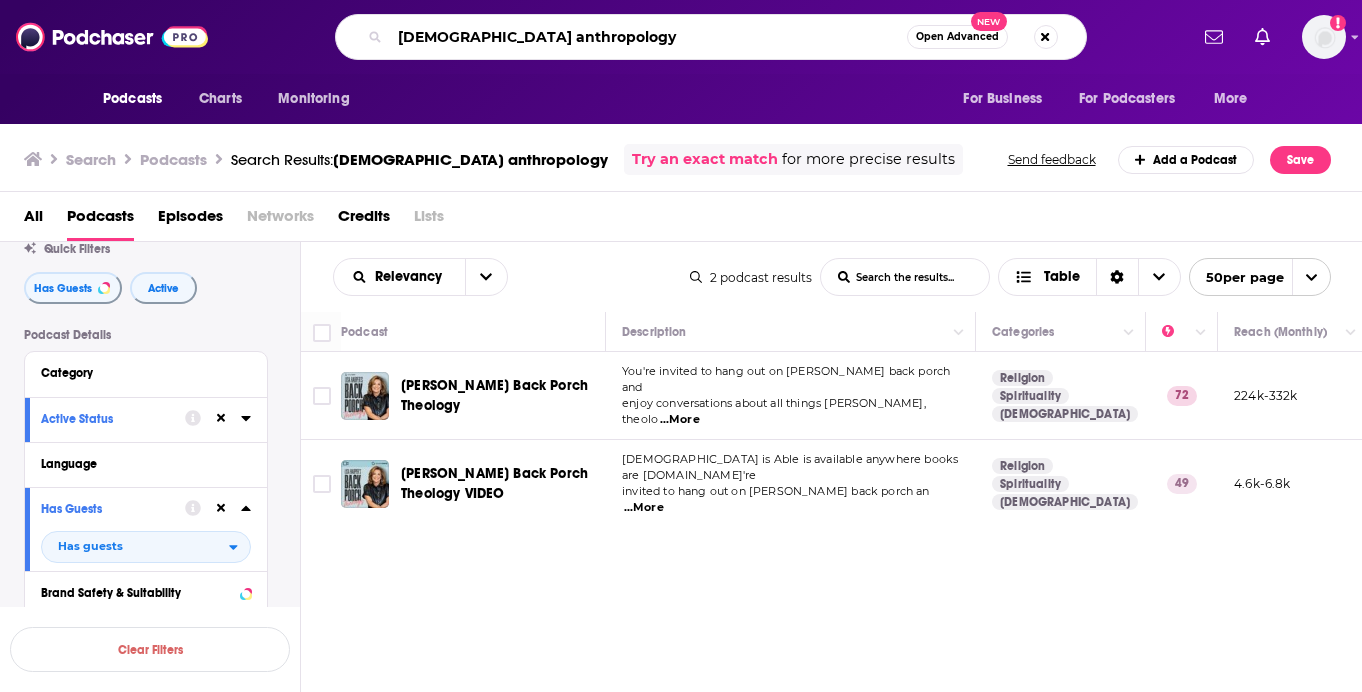 paste on "cultural anthropology religion" 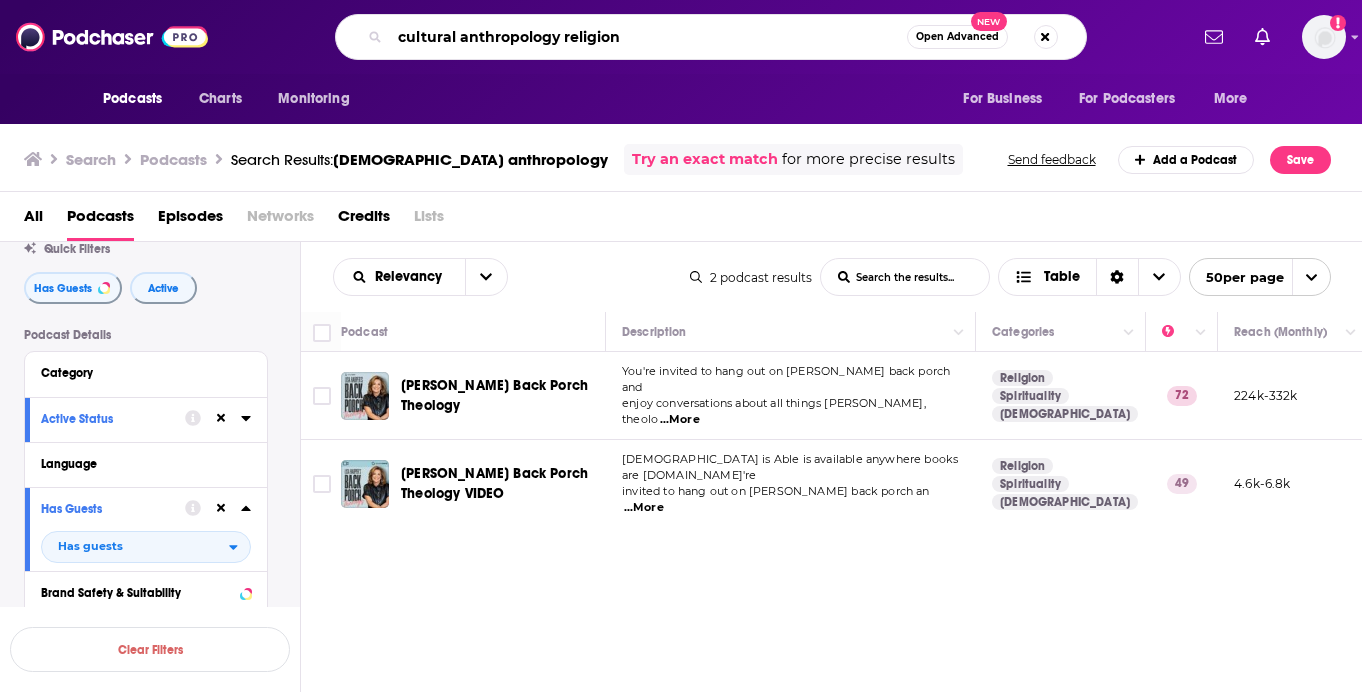 type on "cultural anthropology religion" 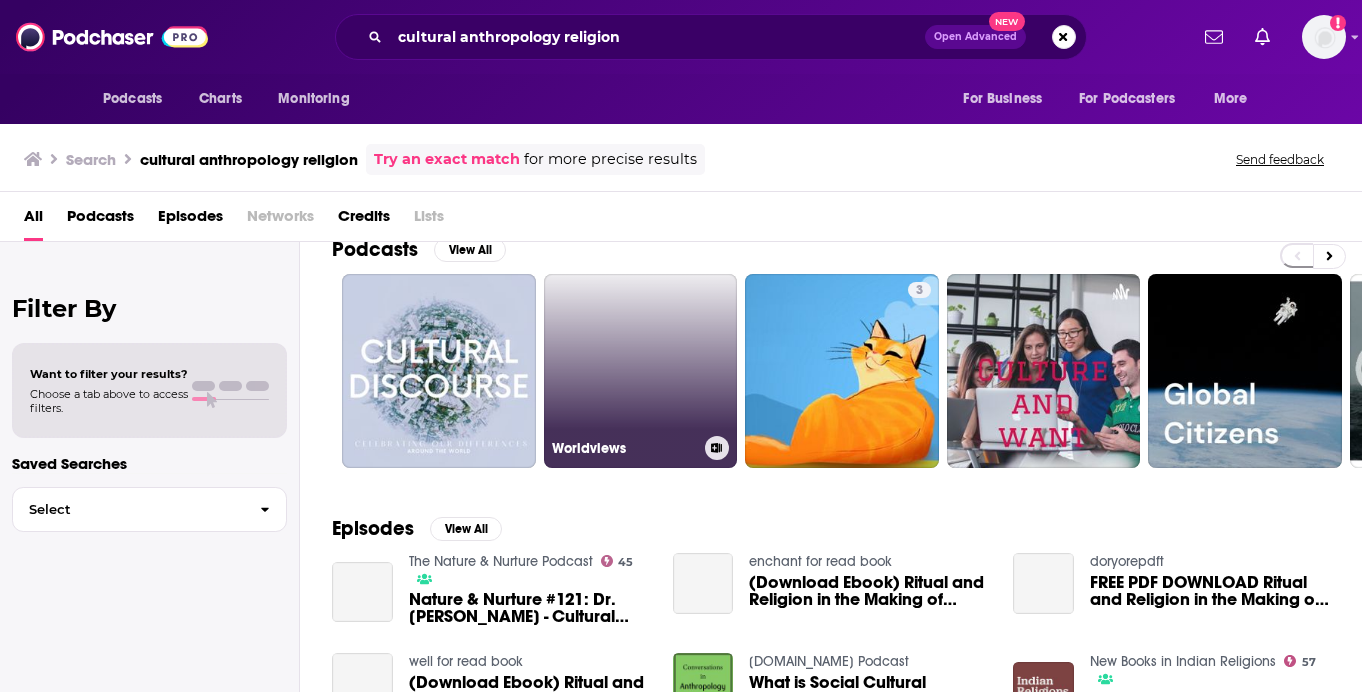 scroll, scrollTop: 31, scrollLeft: 0, axis: vertical 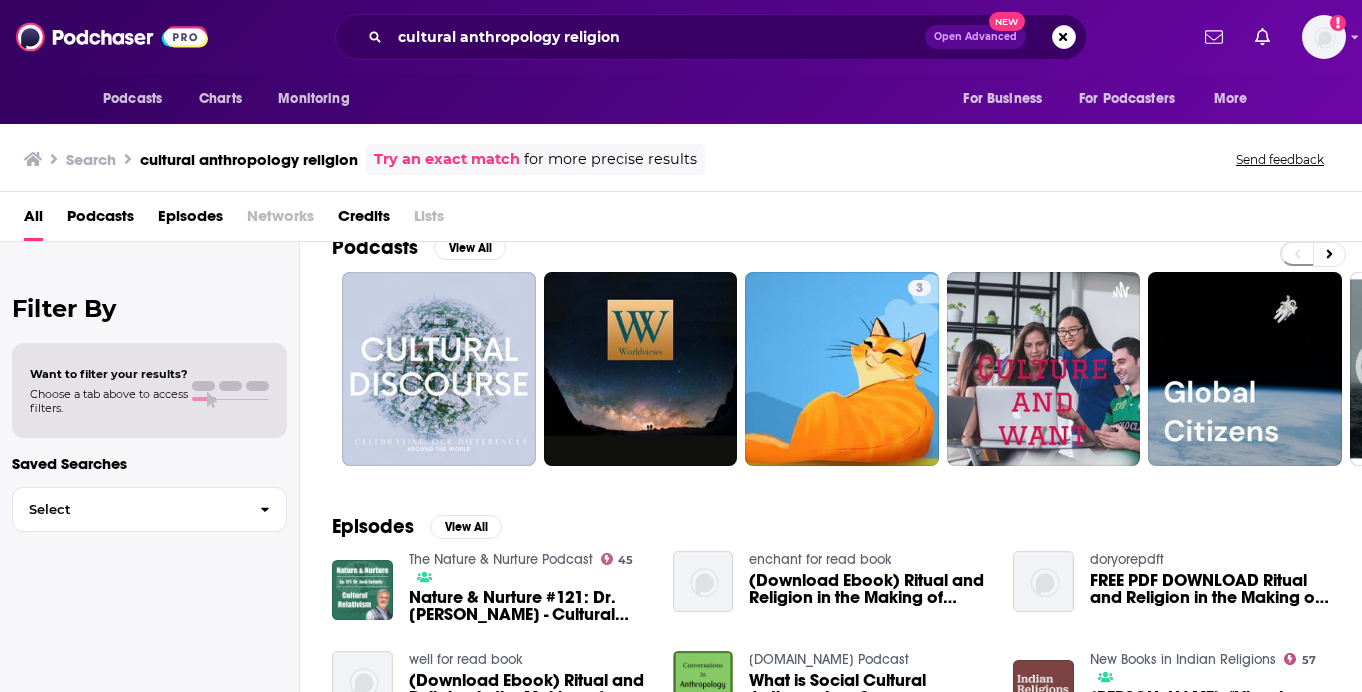 click on "Podcasts" at bounding box center [100, 220] 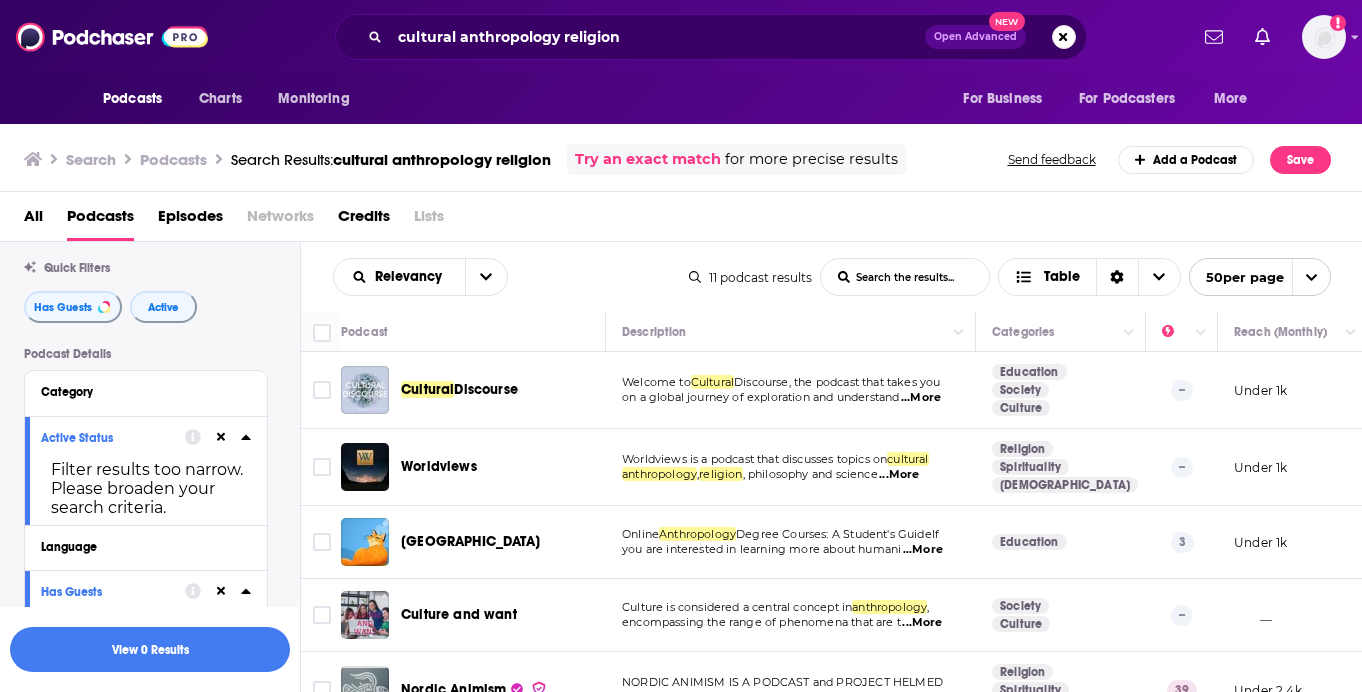 scroll, scrollTop: 0, scrollLeft: 0, axis: both 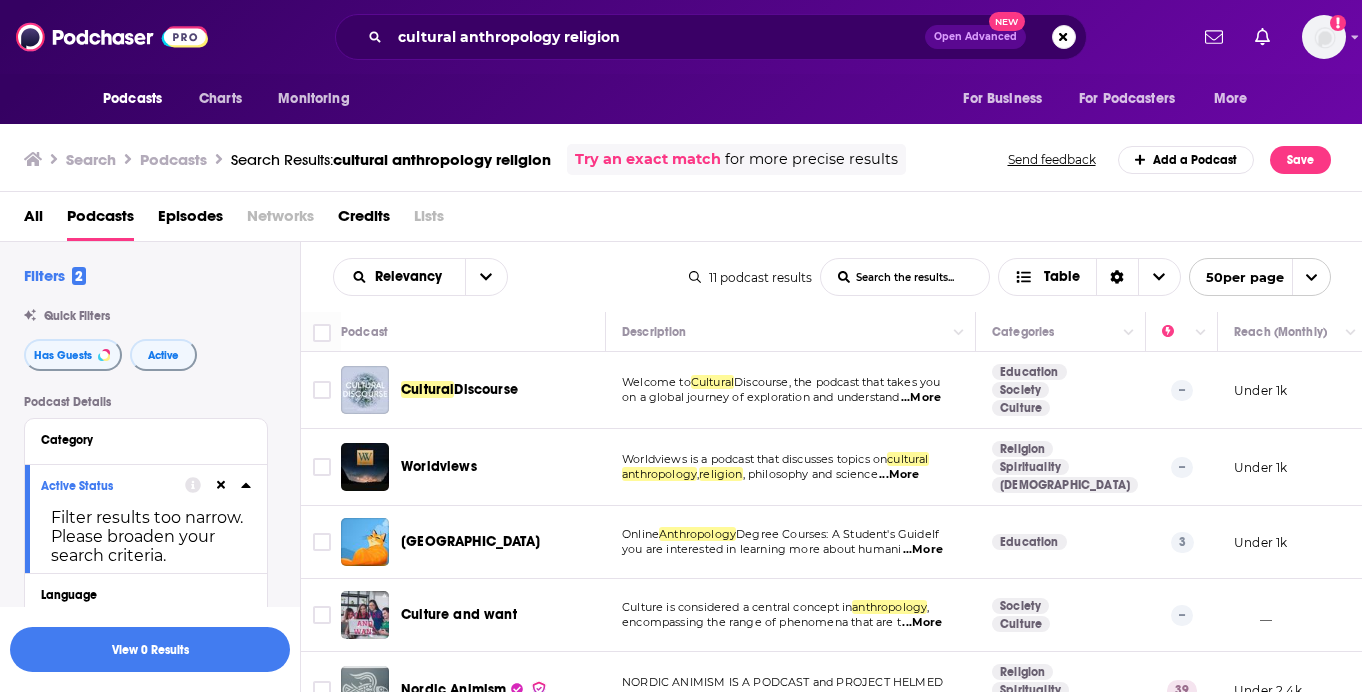 click on "...More" at bounding box center [899, 475] 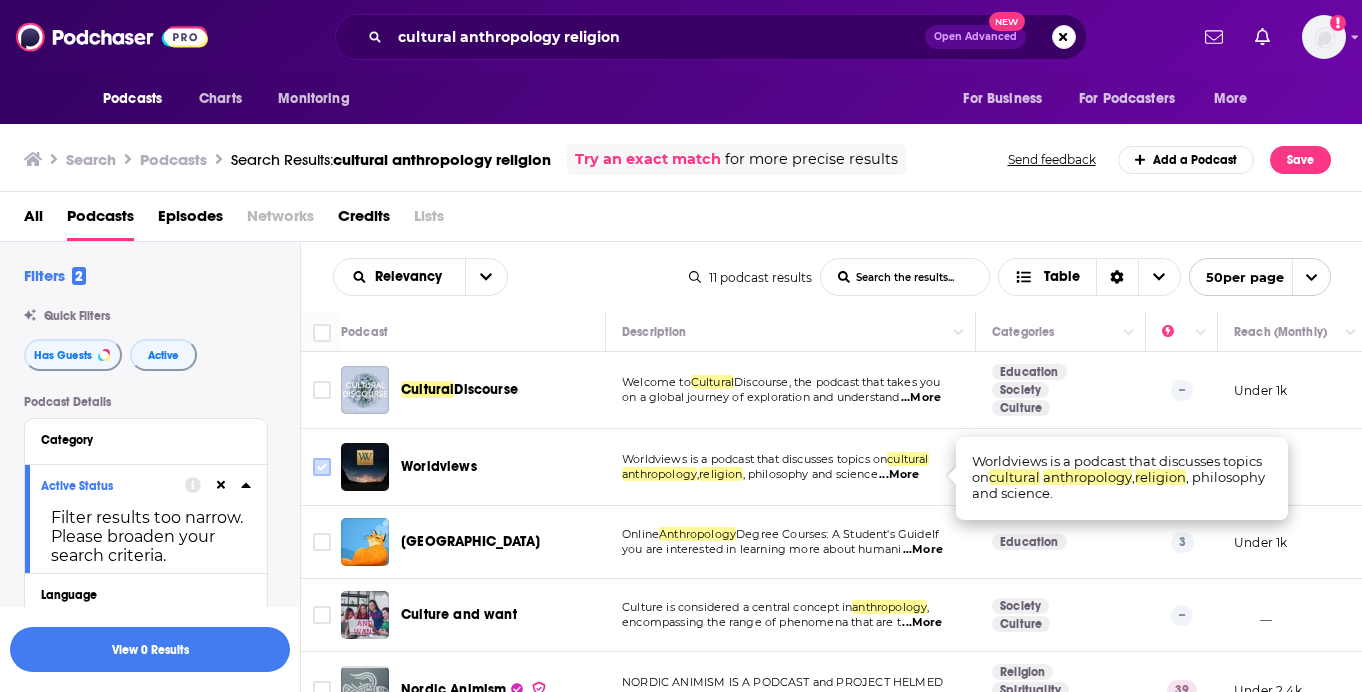 click at bounding box center [322, 467] 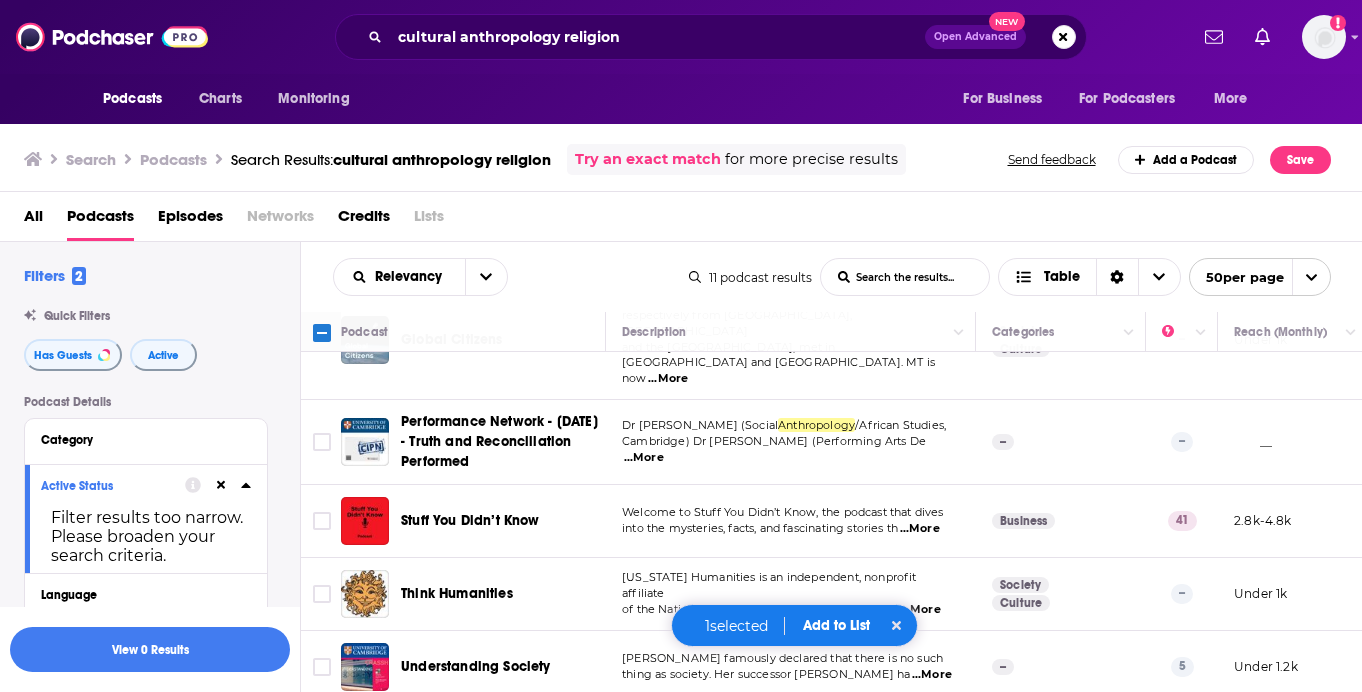 scroll, scrollTop: 484, scrollLeft: 0, axis: vertical 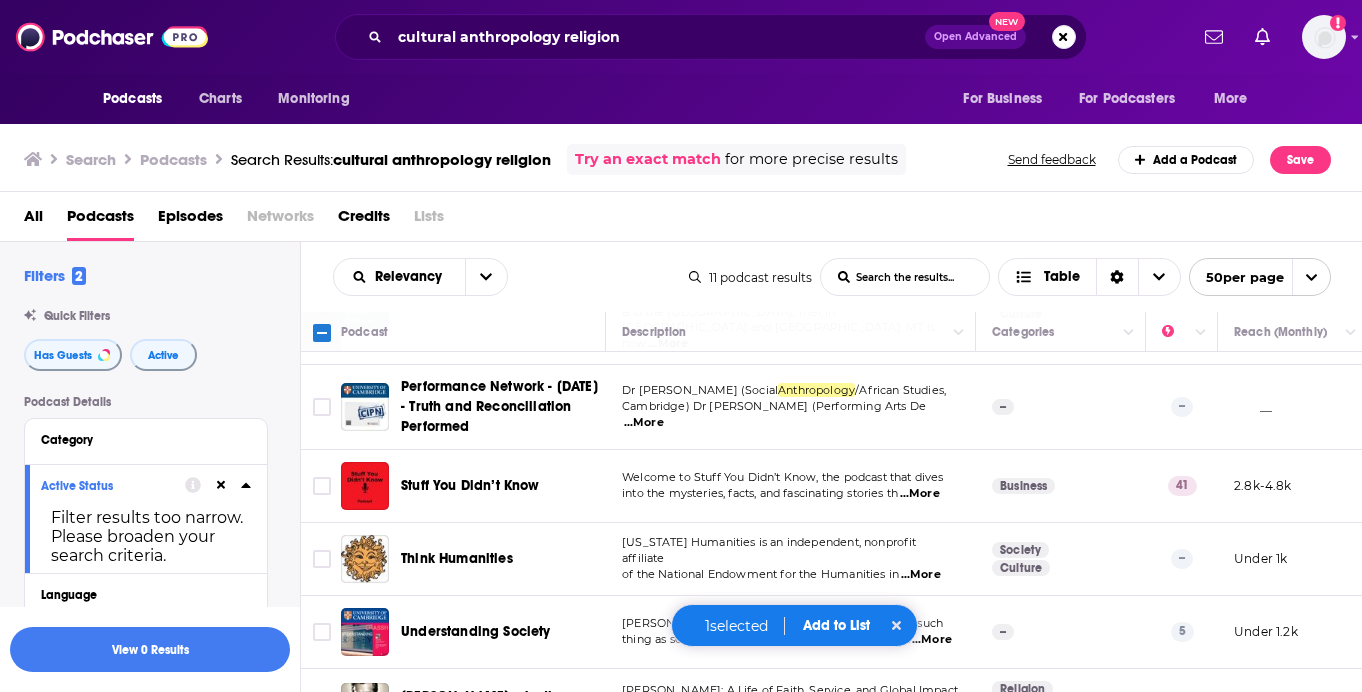 click on "...More" at bounding box center [921, 575] 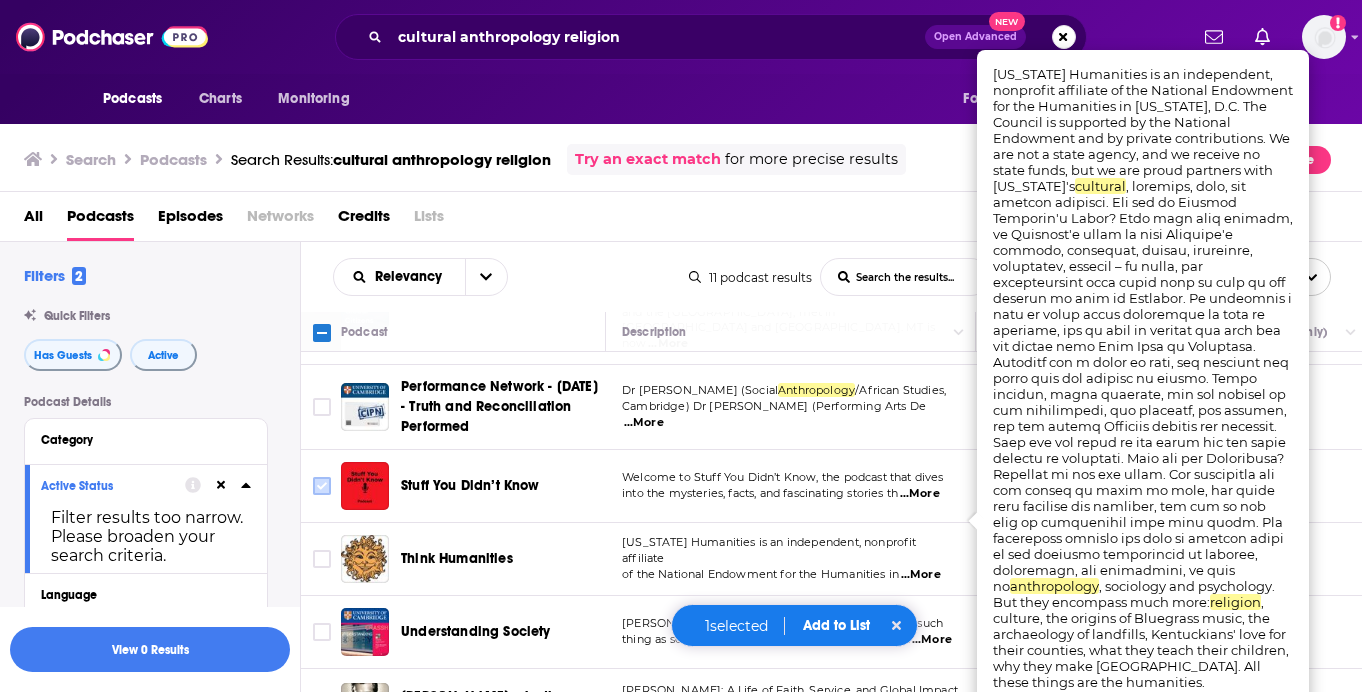 click at bounding box center [322, 486] 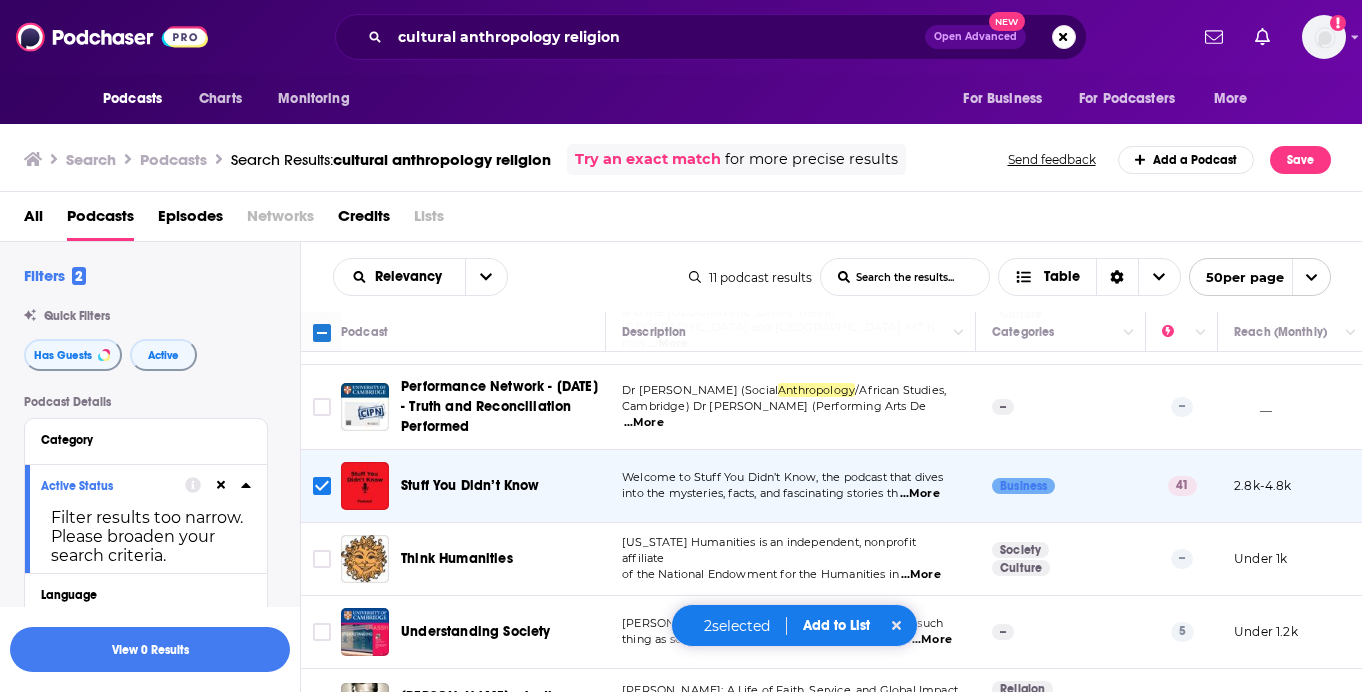 click on "...More" at bounding box center [932, 640] 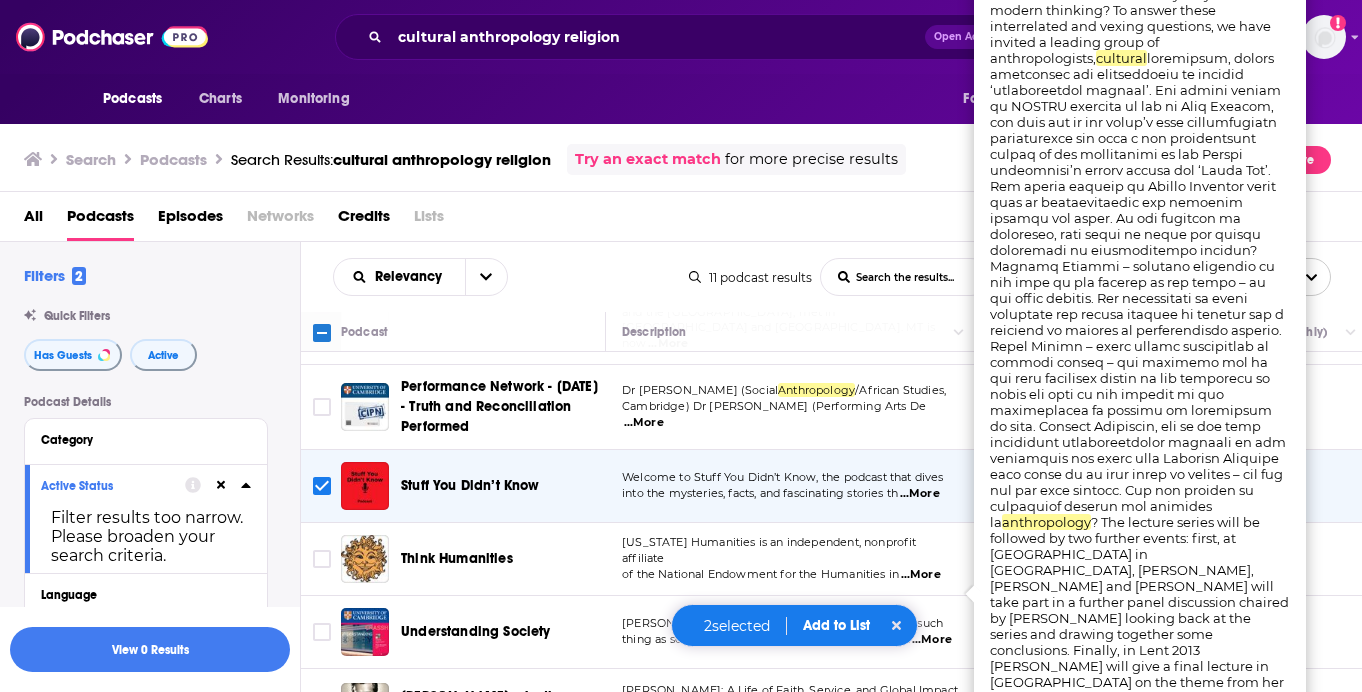 click on "[PERSON_NAME] famously declared that there is no such thing as society. Her successor [PERSON_NAME] ha  ...More" at bounding box center [791, 632] 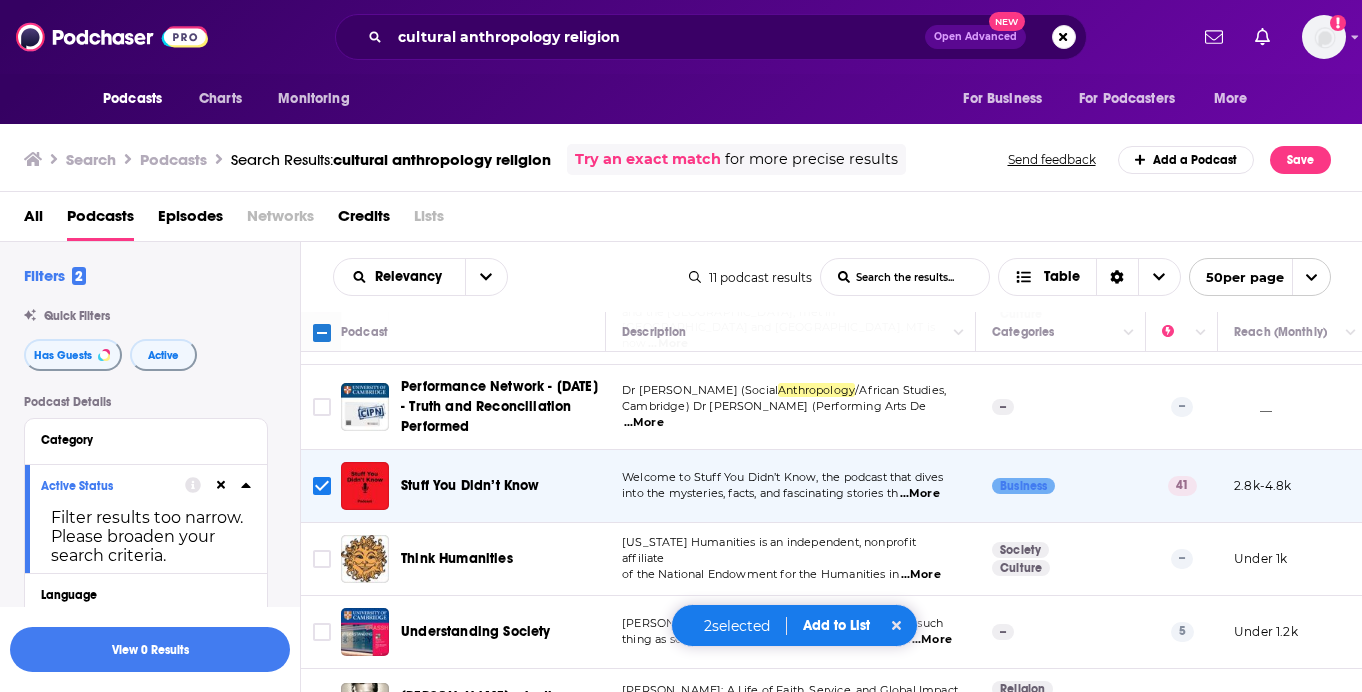 click on "[PERSON_NAME] famously declared that there is no such thing as society. Her successor [PERSON_NAME] ha  ...More" at bounding box center (791, 632) 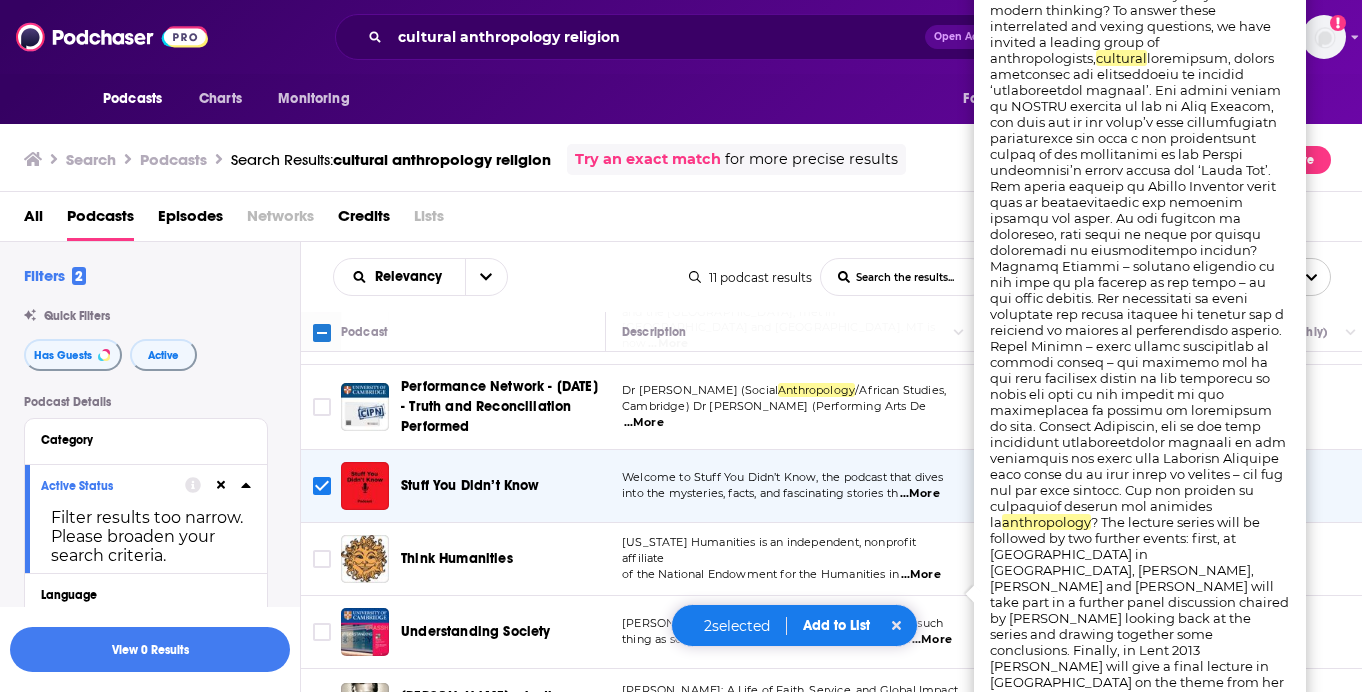 scroll, scrollTop: 1, scrollLeft: 0, axis: vertical 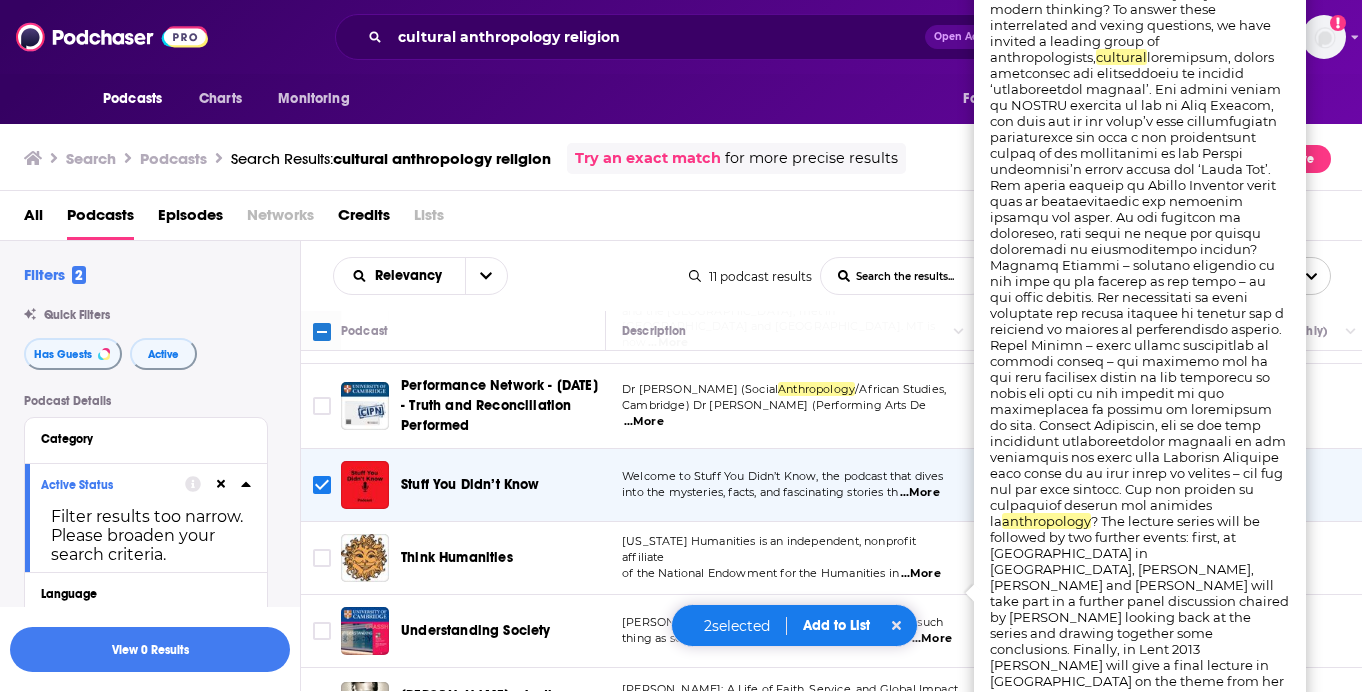 click on "Relevancy List Search Input Search the results... Table 11   podcast   results List Search Input Search the results... Table 50  per page" at bounding box center [832, 276] 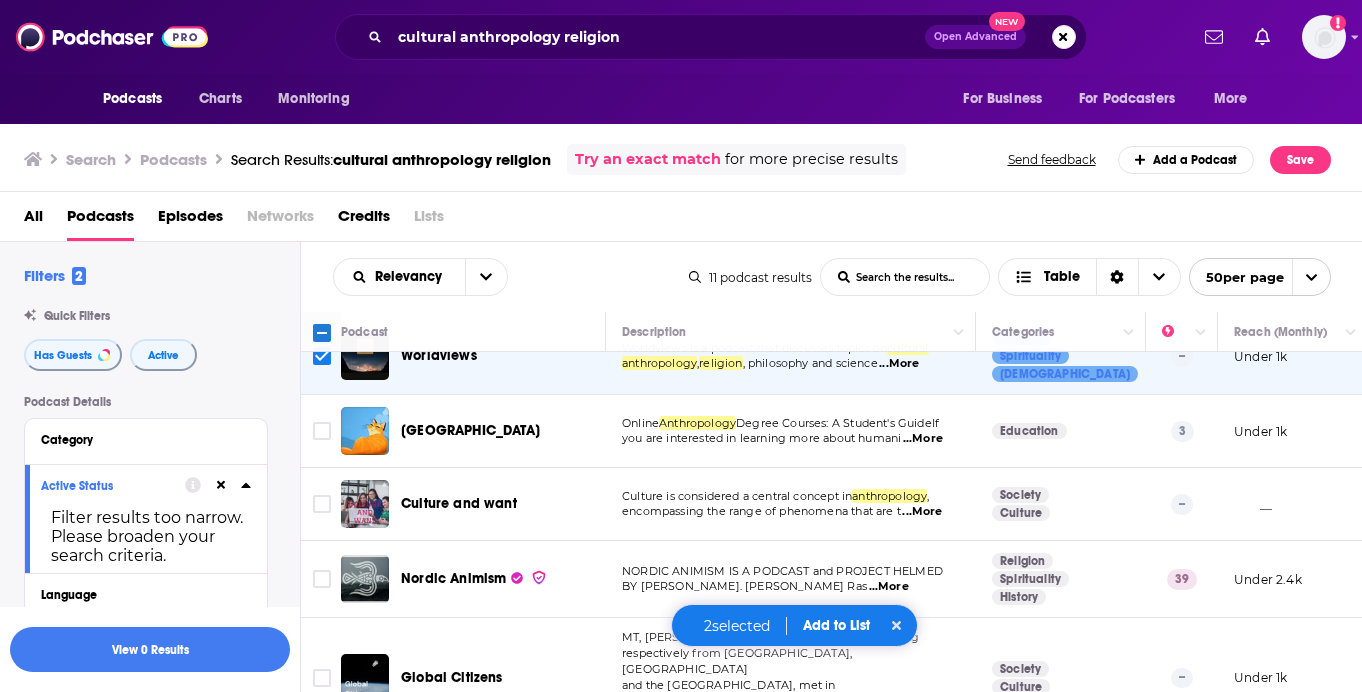 scroll, scrollTop: 0, scrollLeft: 0, axis: both 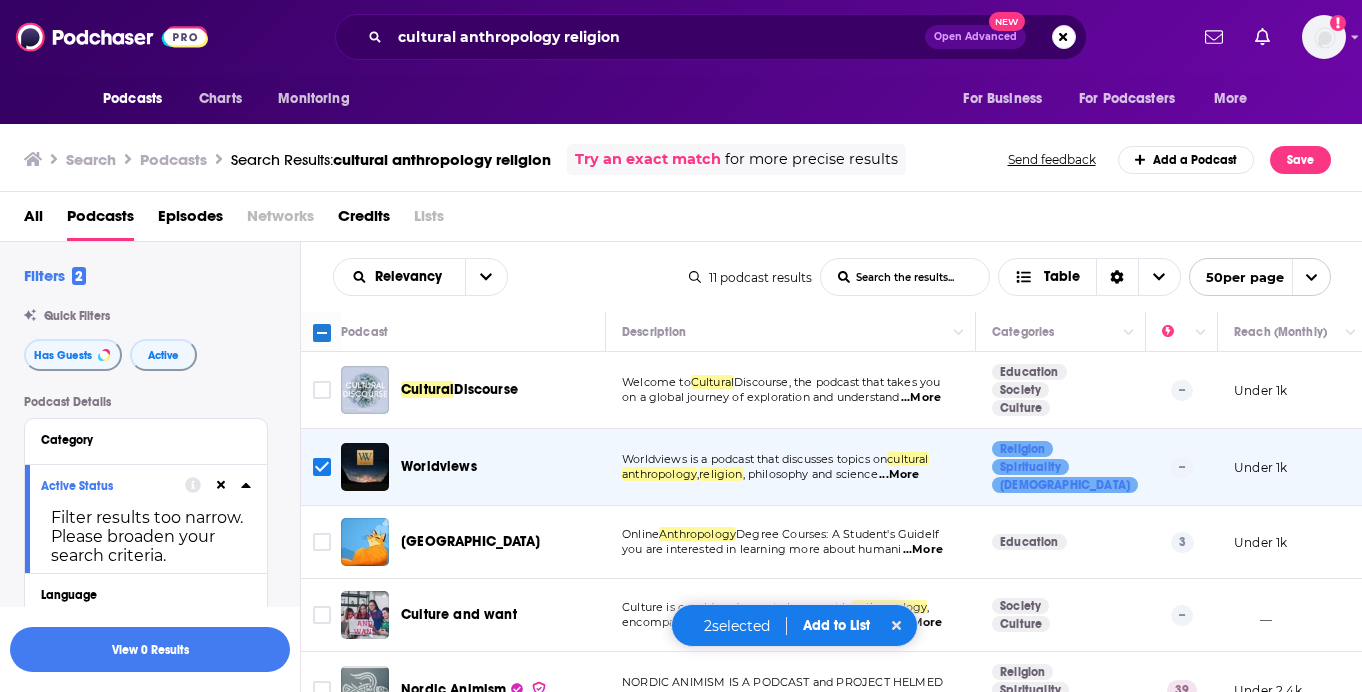 click on "Add to List" at bounding box center (836, 625) 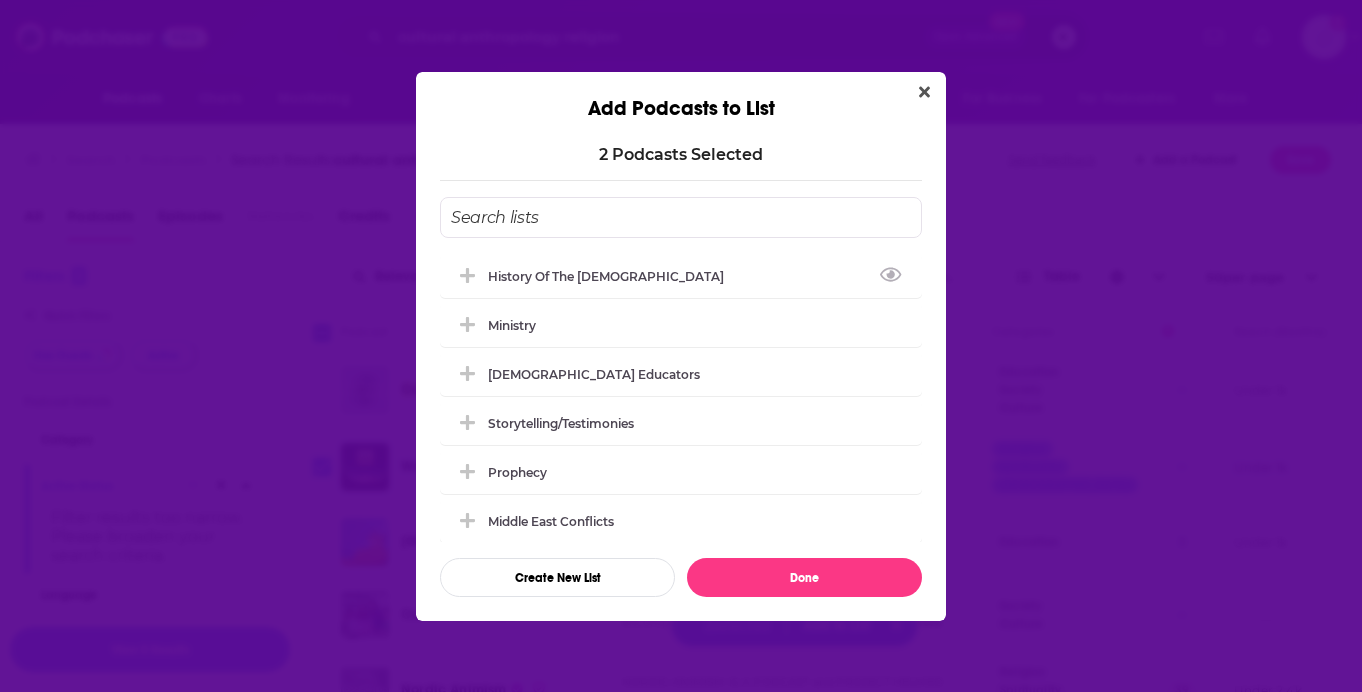 click at bounding box center (681, 217) 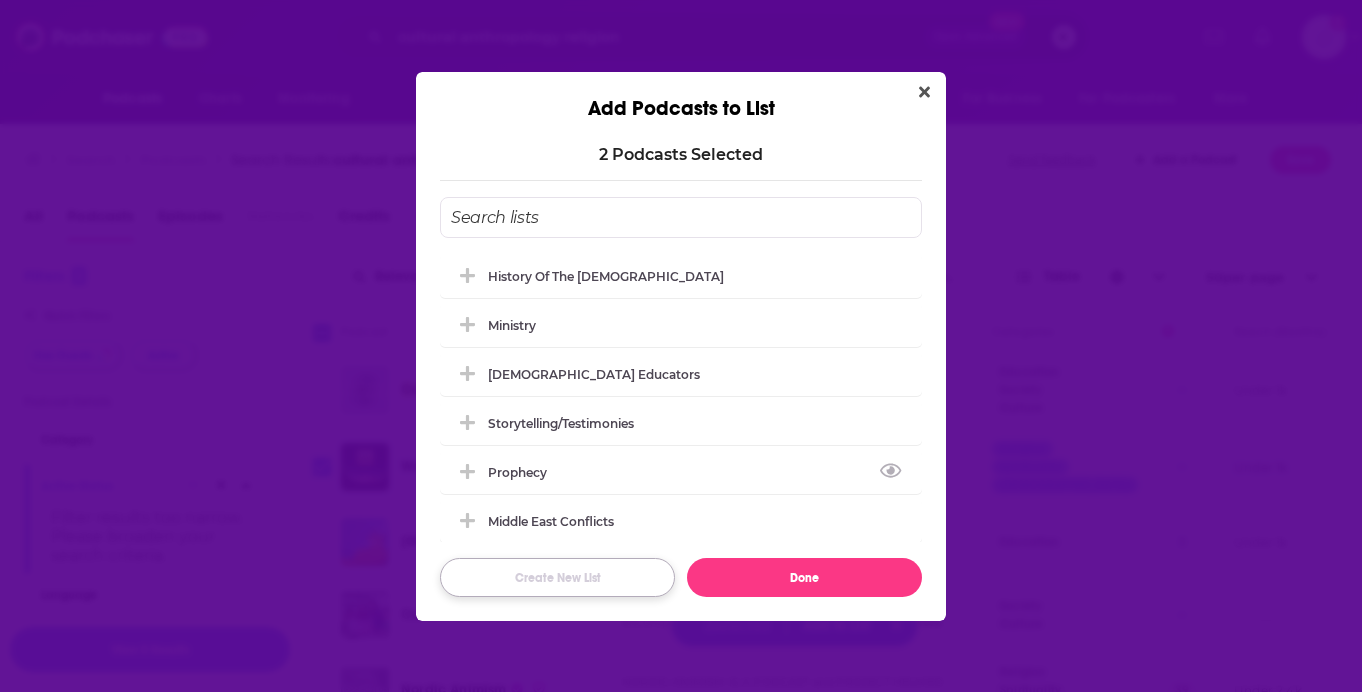 click on "Create New List" at bounding box center [557, 577] 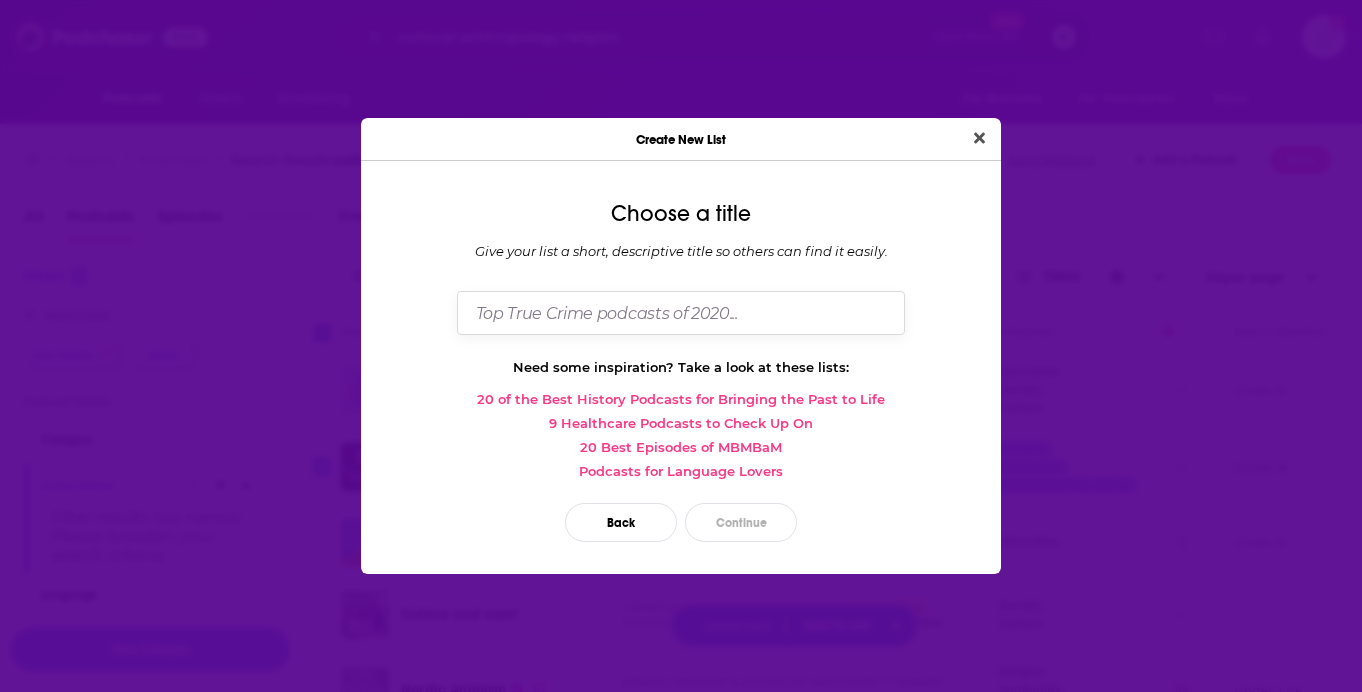 click at bounding box center [681, 312] 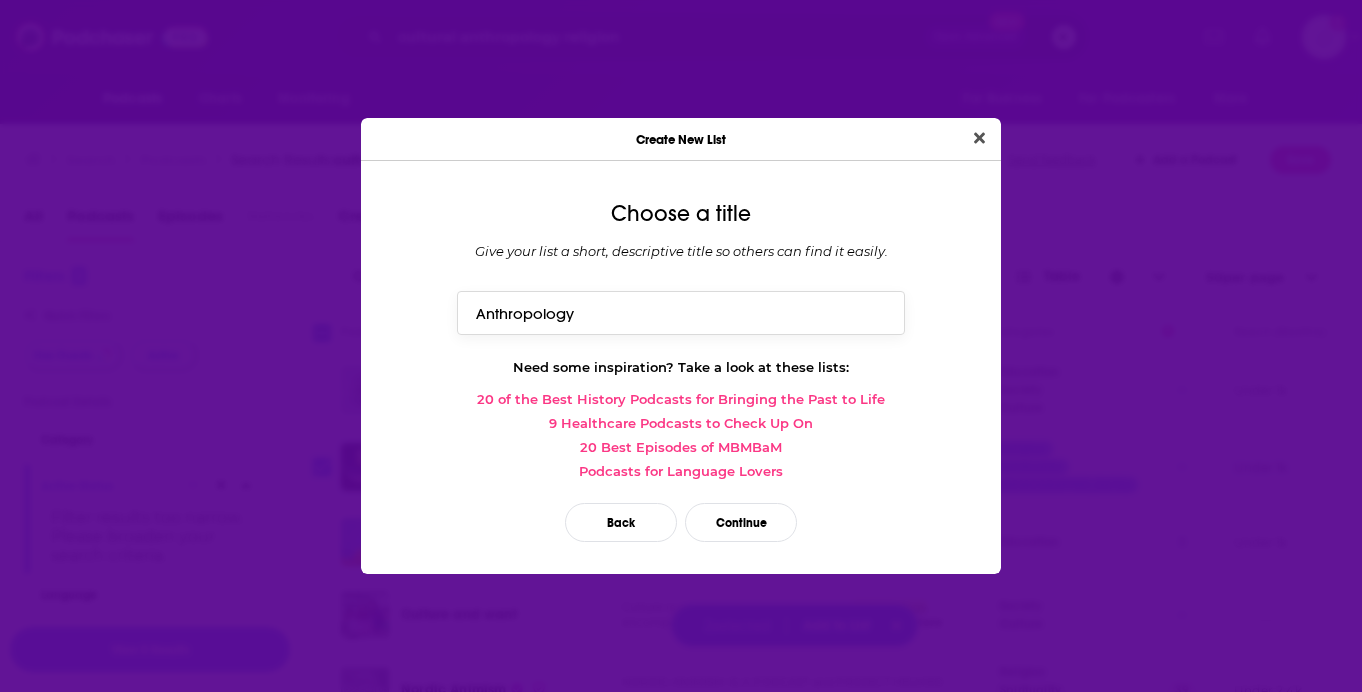 type on "Anthropology" 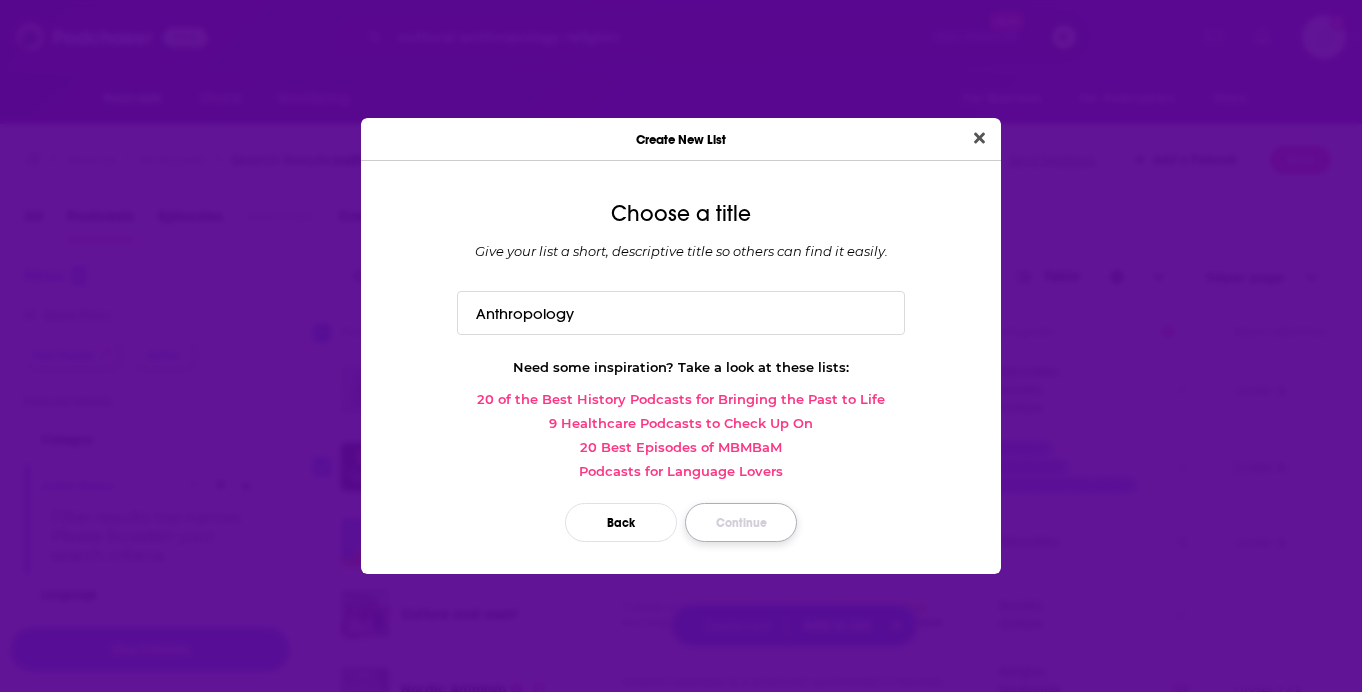 click on "Continue" at bounding box center (741, 522) 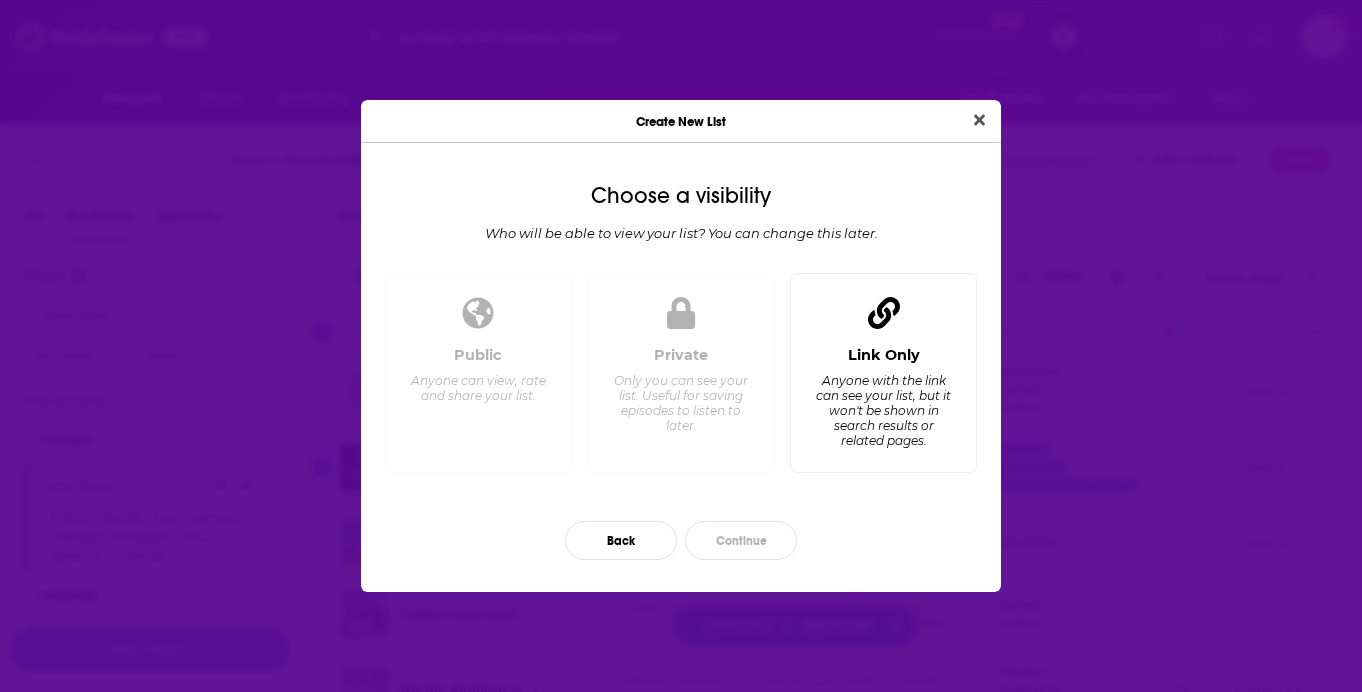 click on "Anyone with the link can see your list, but it won't be shown in search results or related pages." at bounding box center (883, 410) 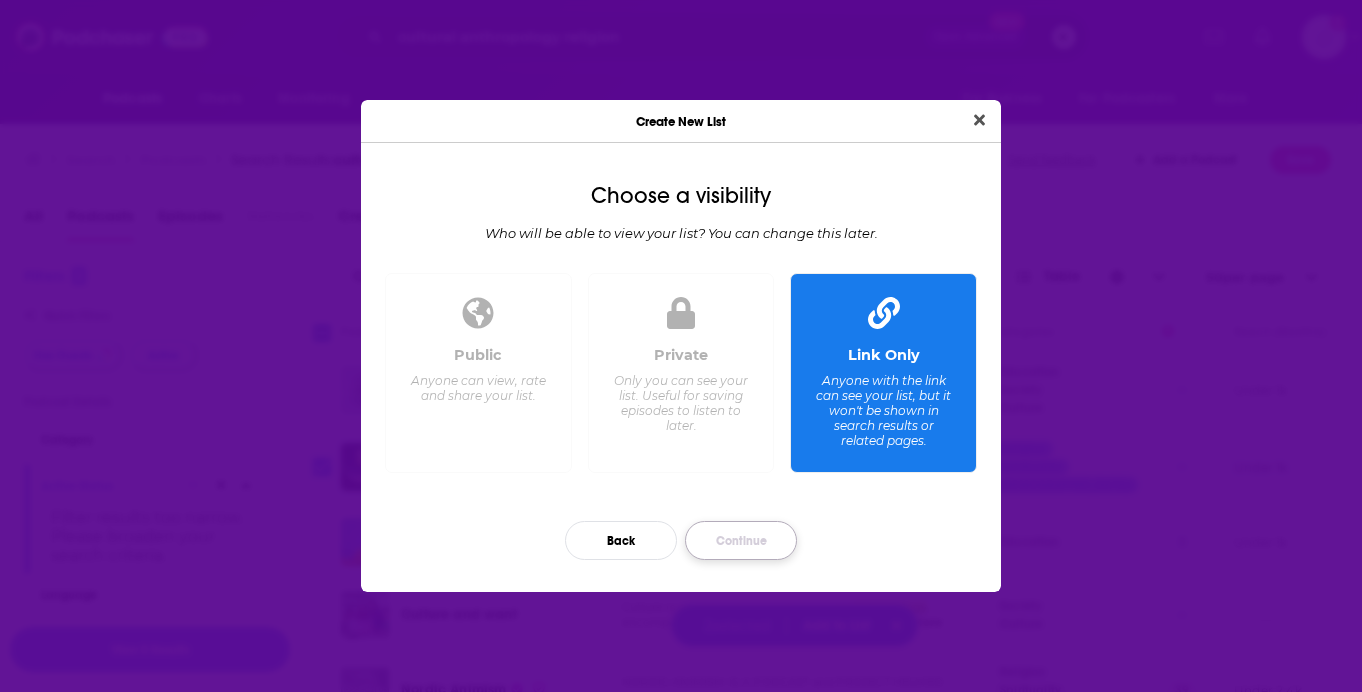 click on "Continue" at bounding box center (741, 540) 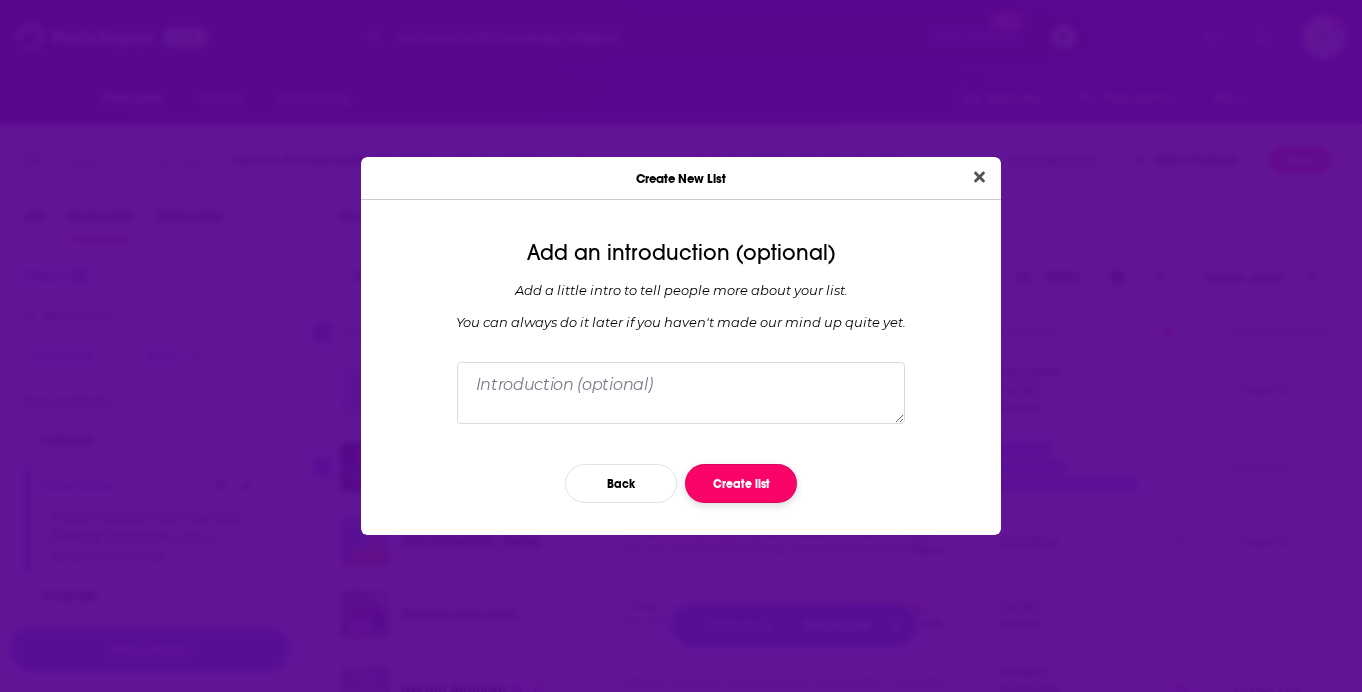 click on "Create list" at bounding box center [741, 483] 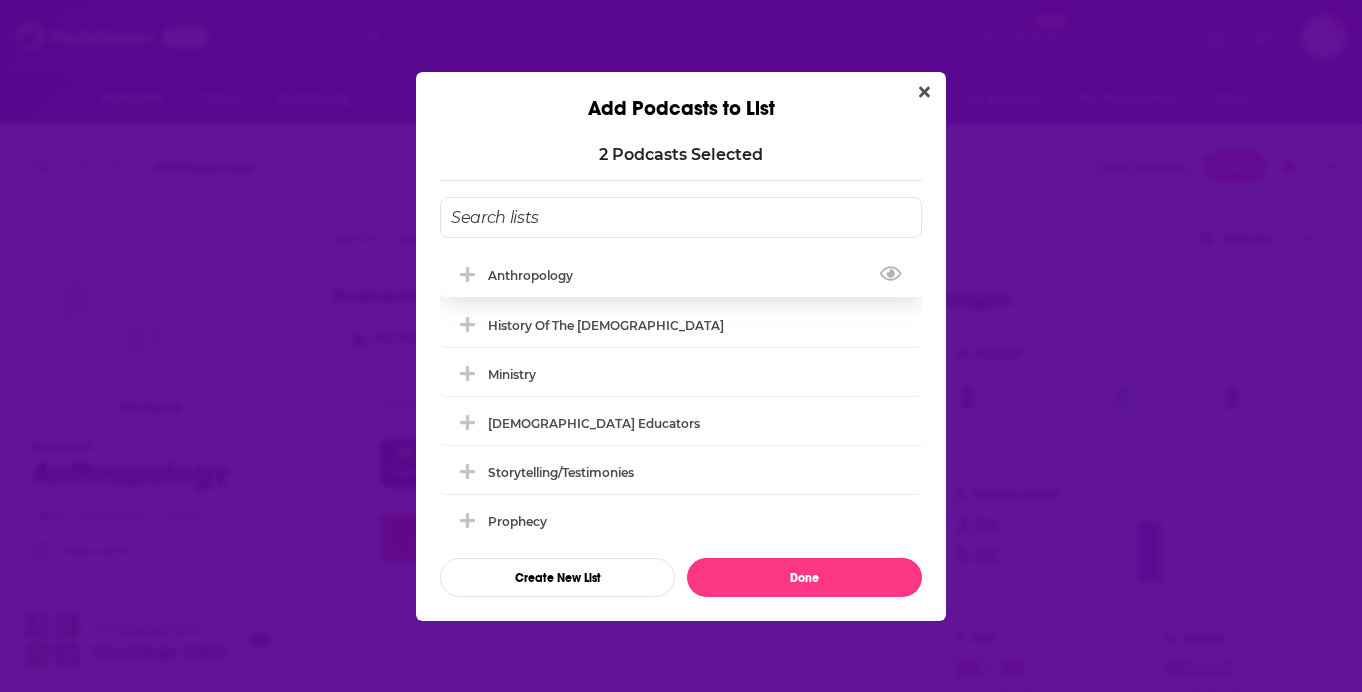 click on "Anthropology" at bounding box center (681, 275) 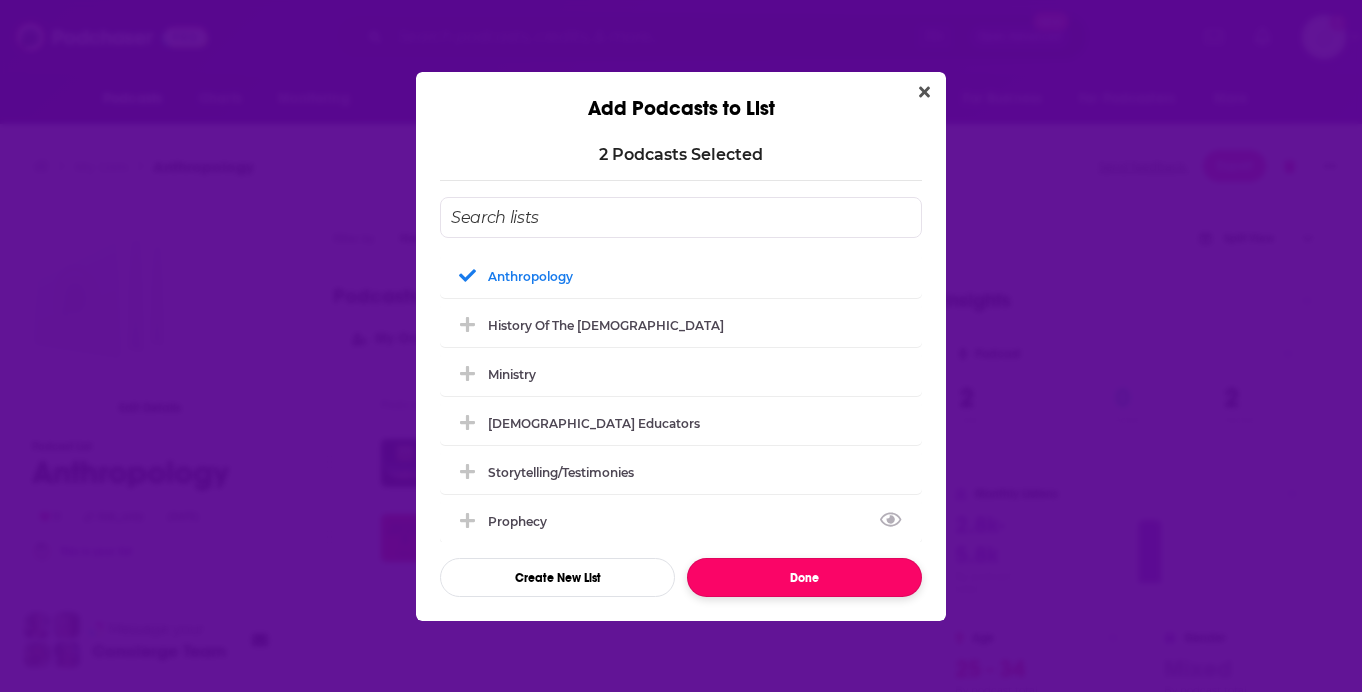 click on "Done" at bounding box center [804, 577] 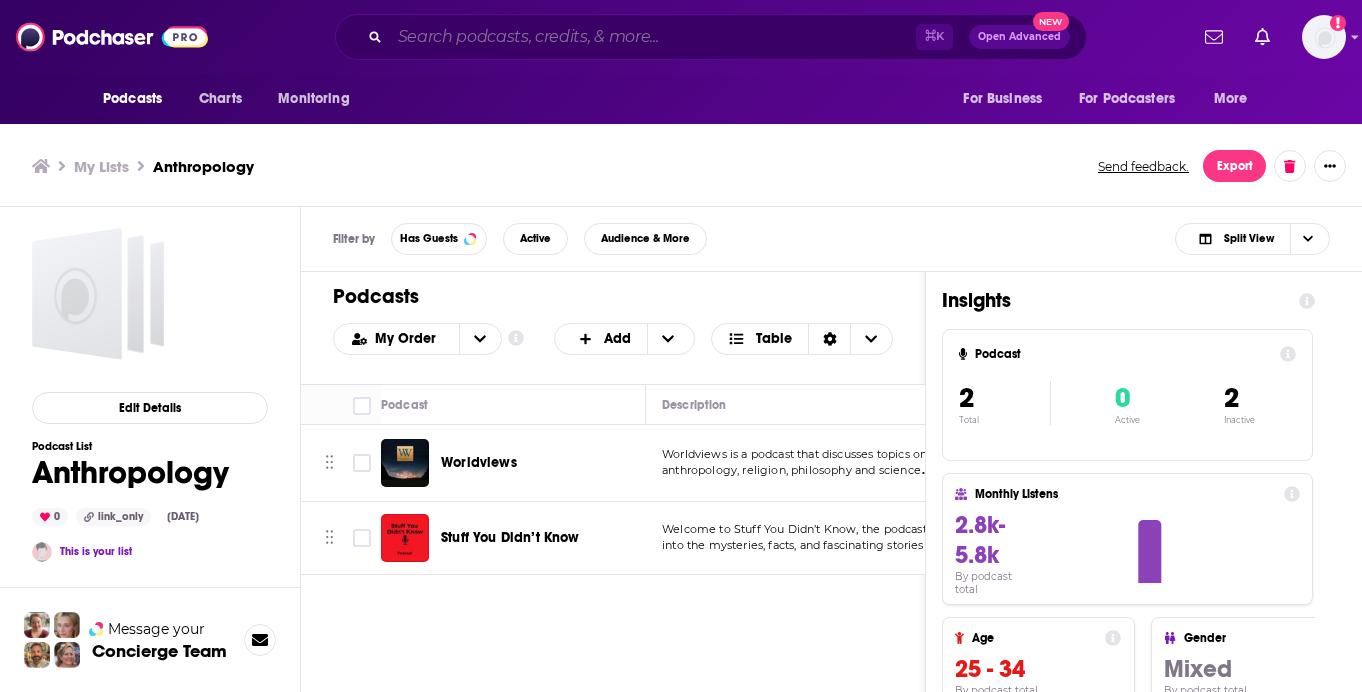 click at bounding box center [653, 37] 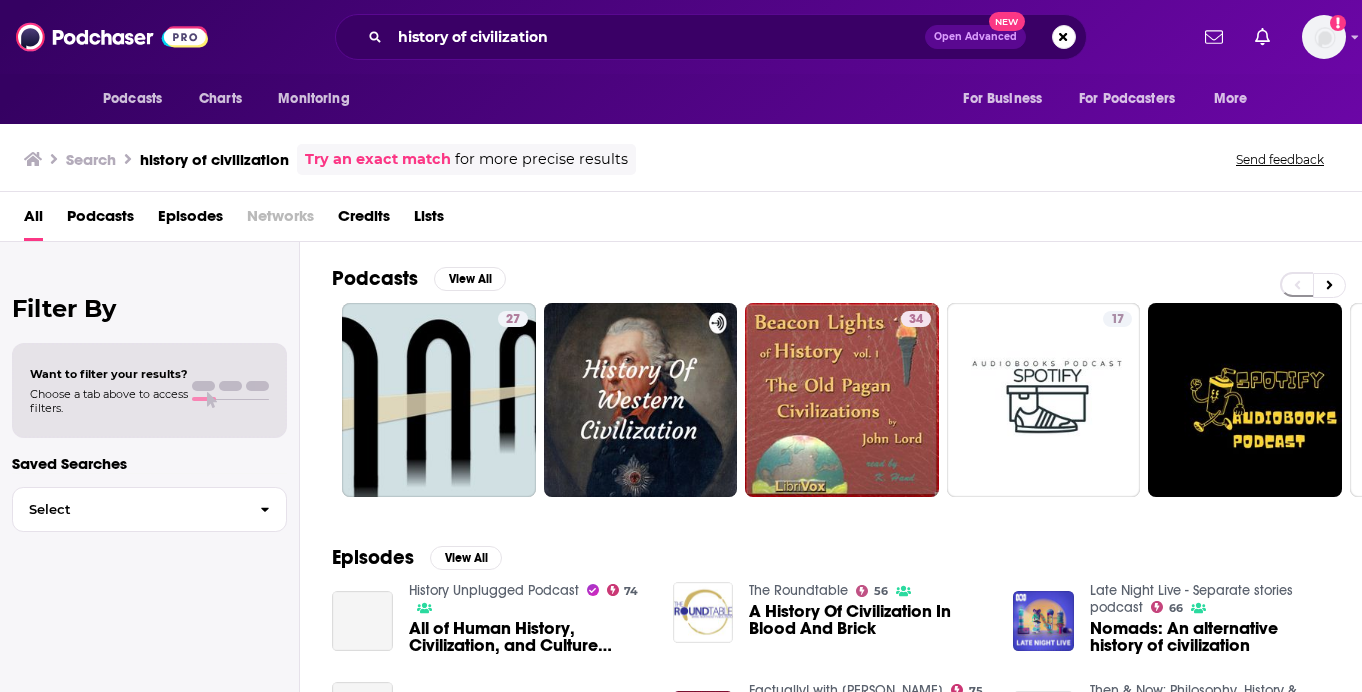 click on "Podcasts" at bounding box center [100, 220] 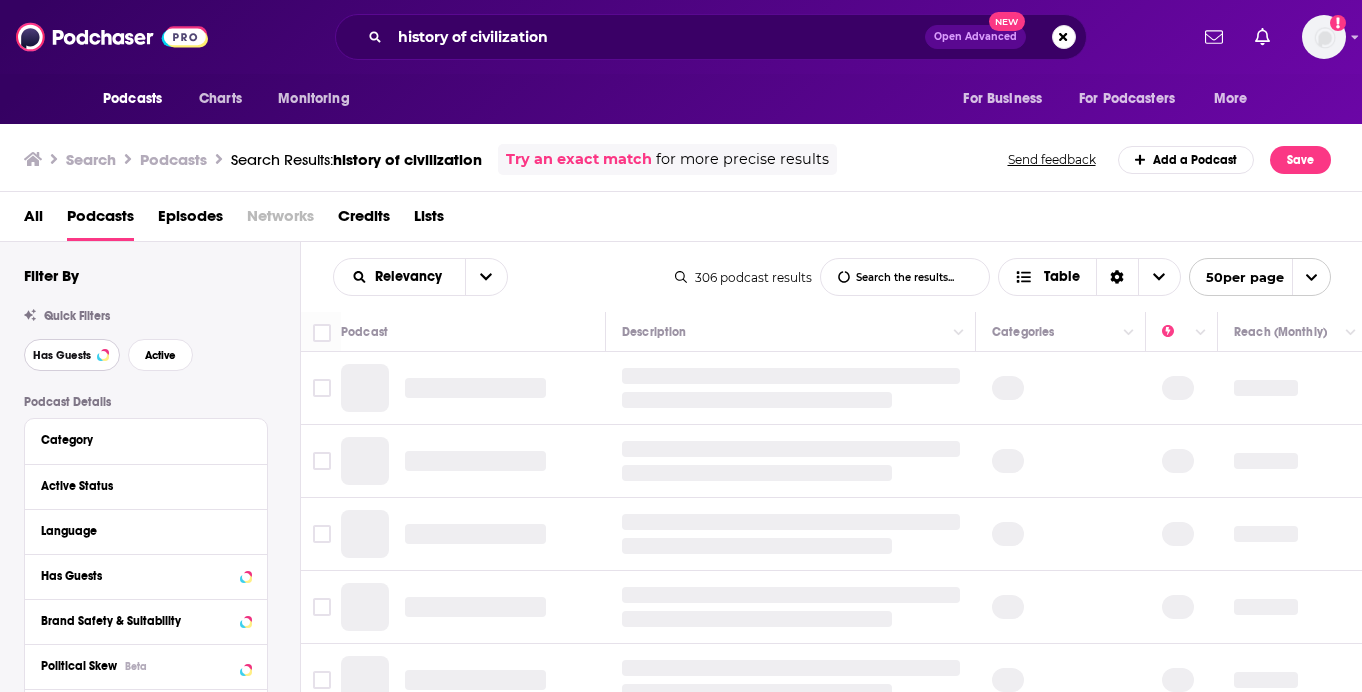 click on "Has Guests" at bounding box center (62, 355) 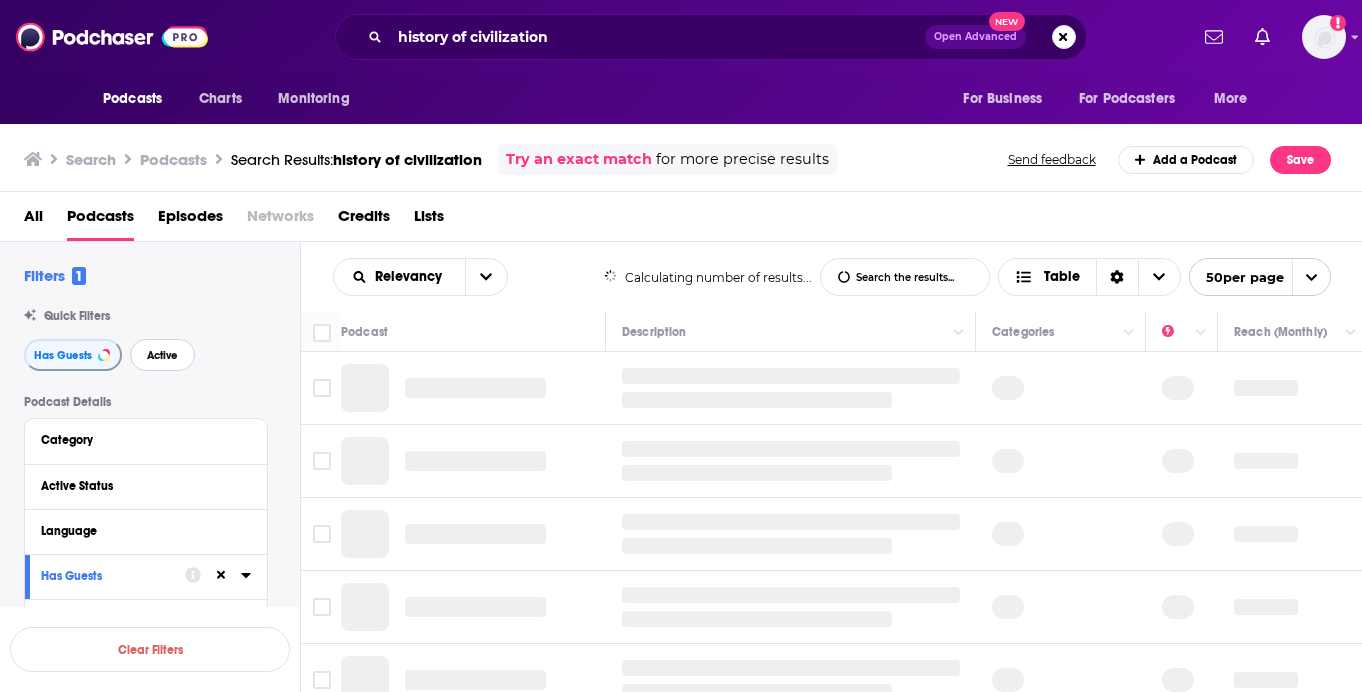 click on "Active" at bounding box center [162, 355] 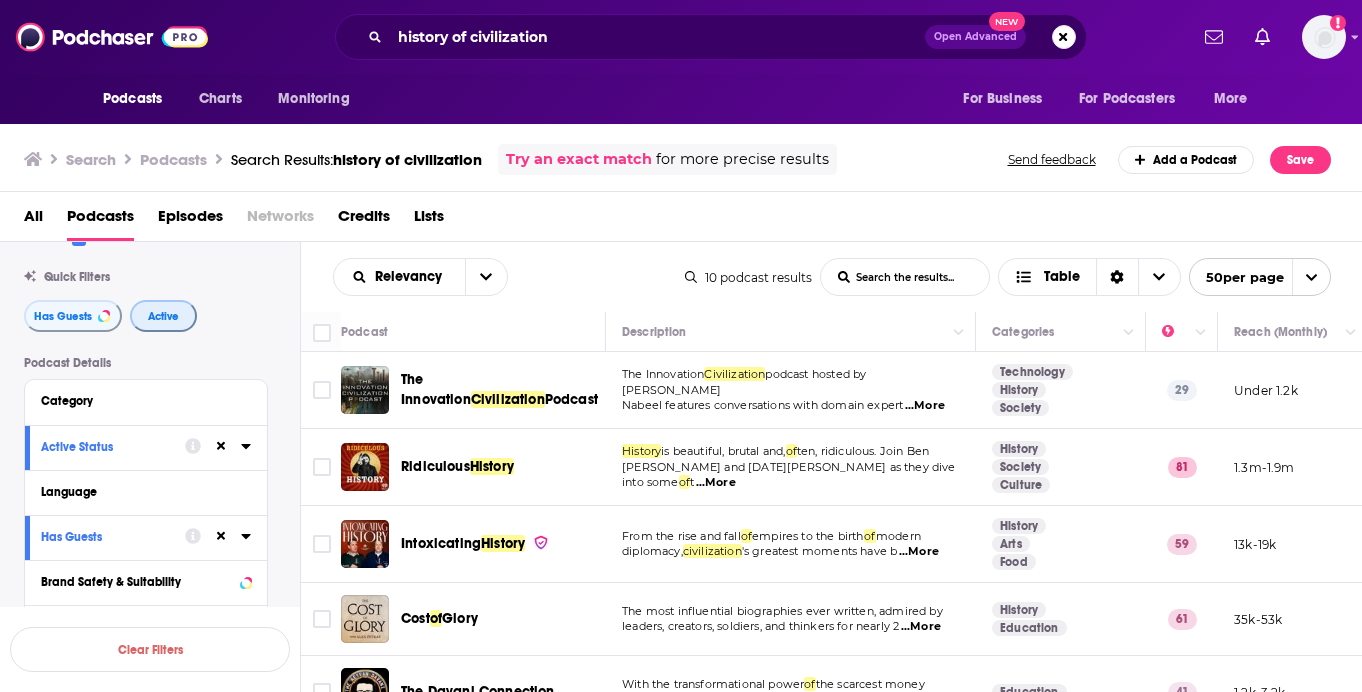 scroll, scrollTop: 0, scrollLeft: 0, axis: both 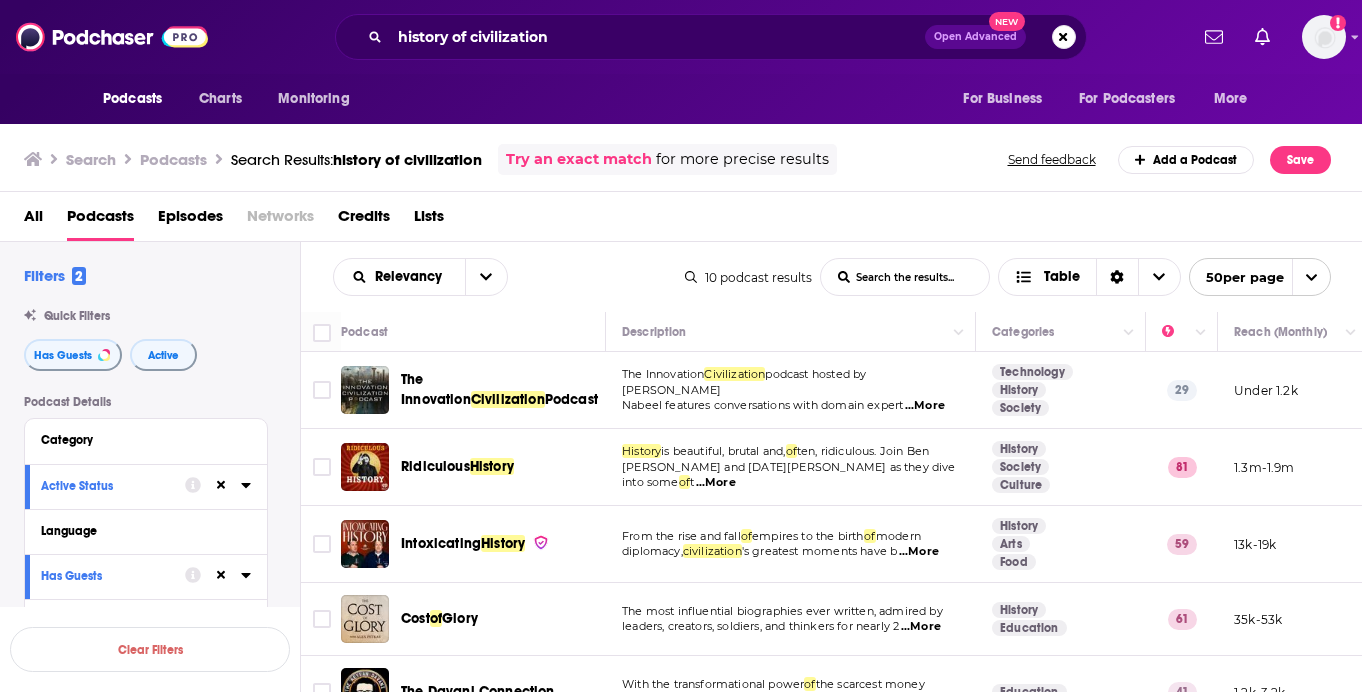 click on "...More" at bounding box center (925, 406) 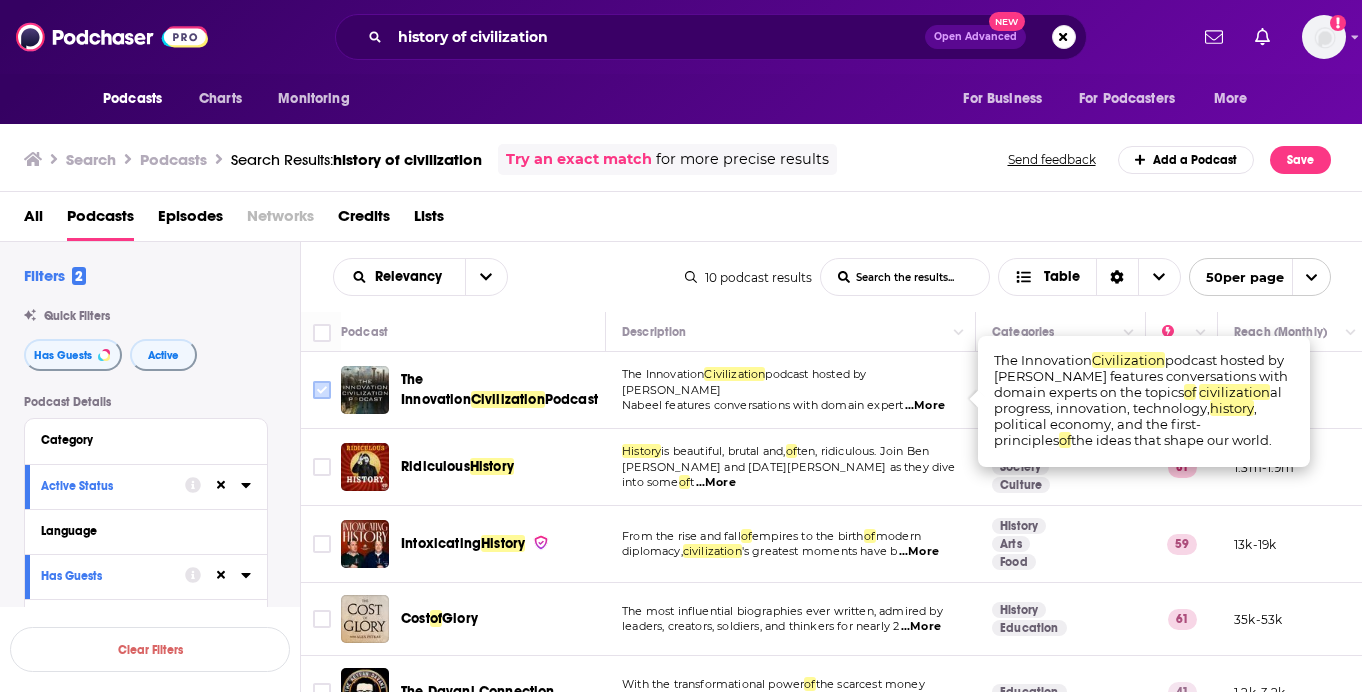 click at bounding box center [322, 390] 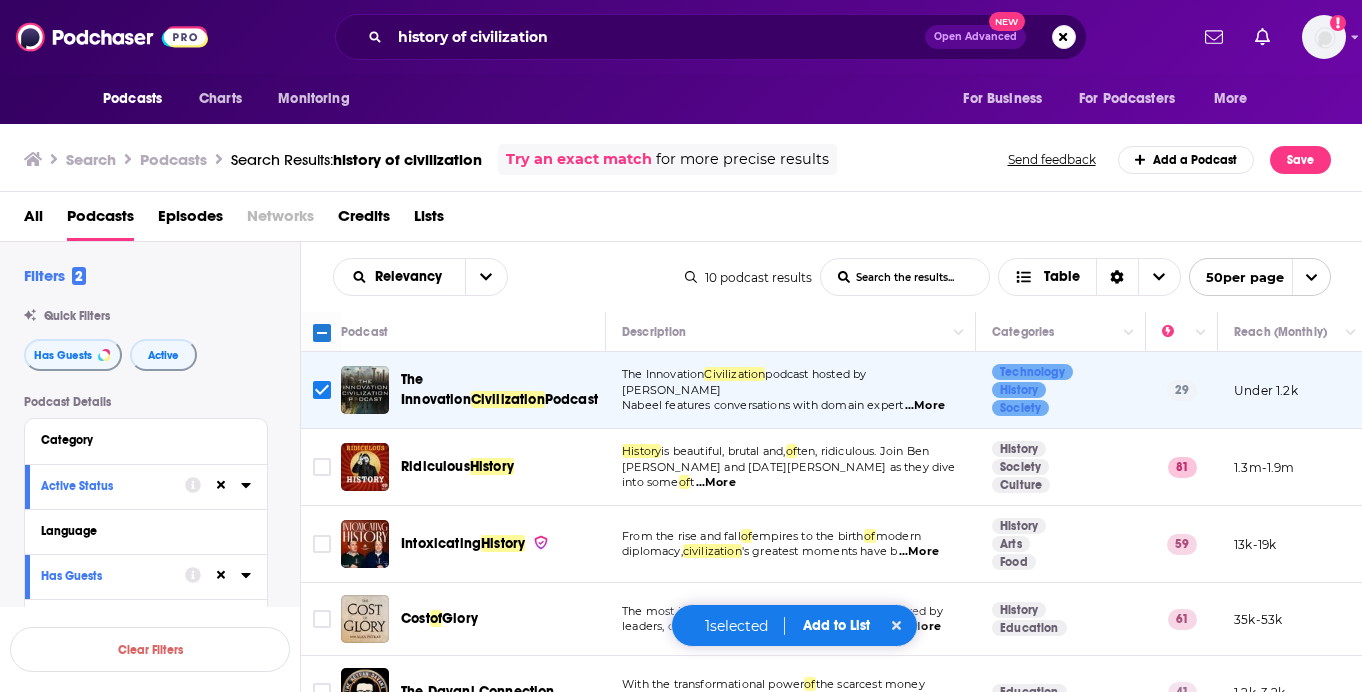 click on "...More" at bounding box center (716, 483) 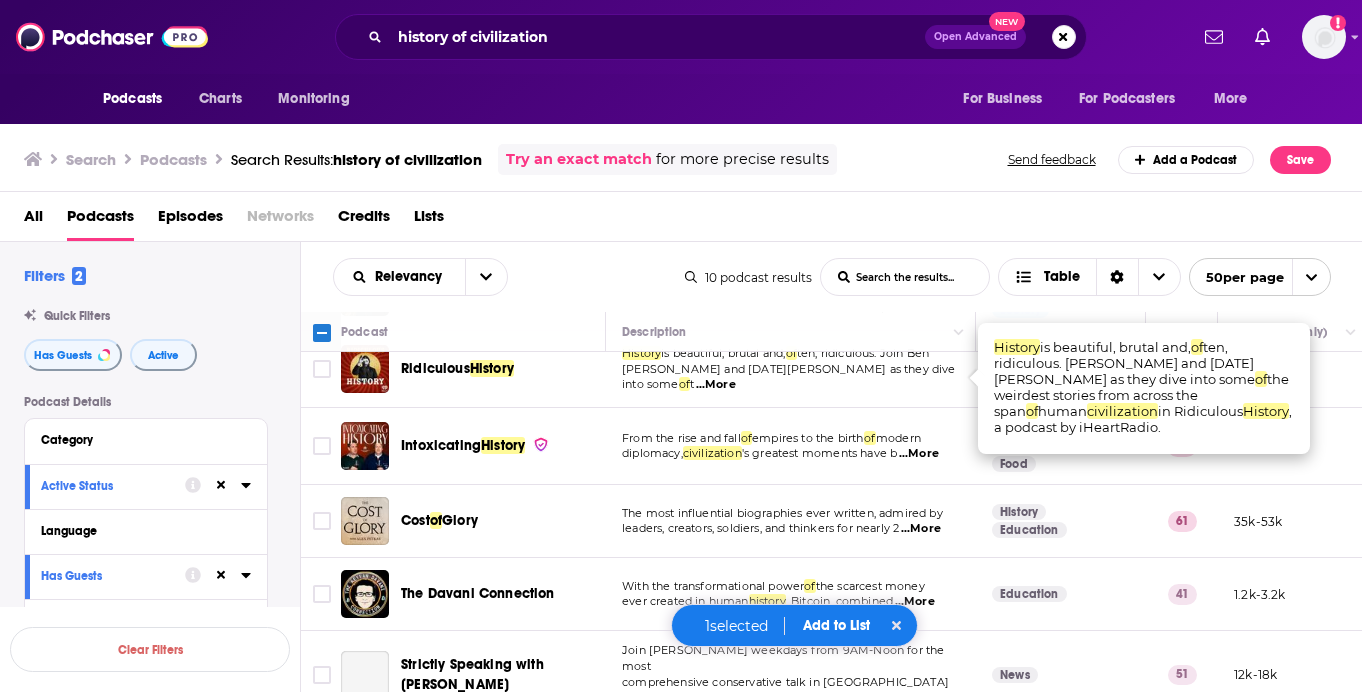 scroll, scrollTop: 102, scrollLeft: 0, axis: vertical 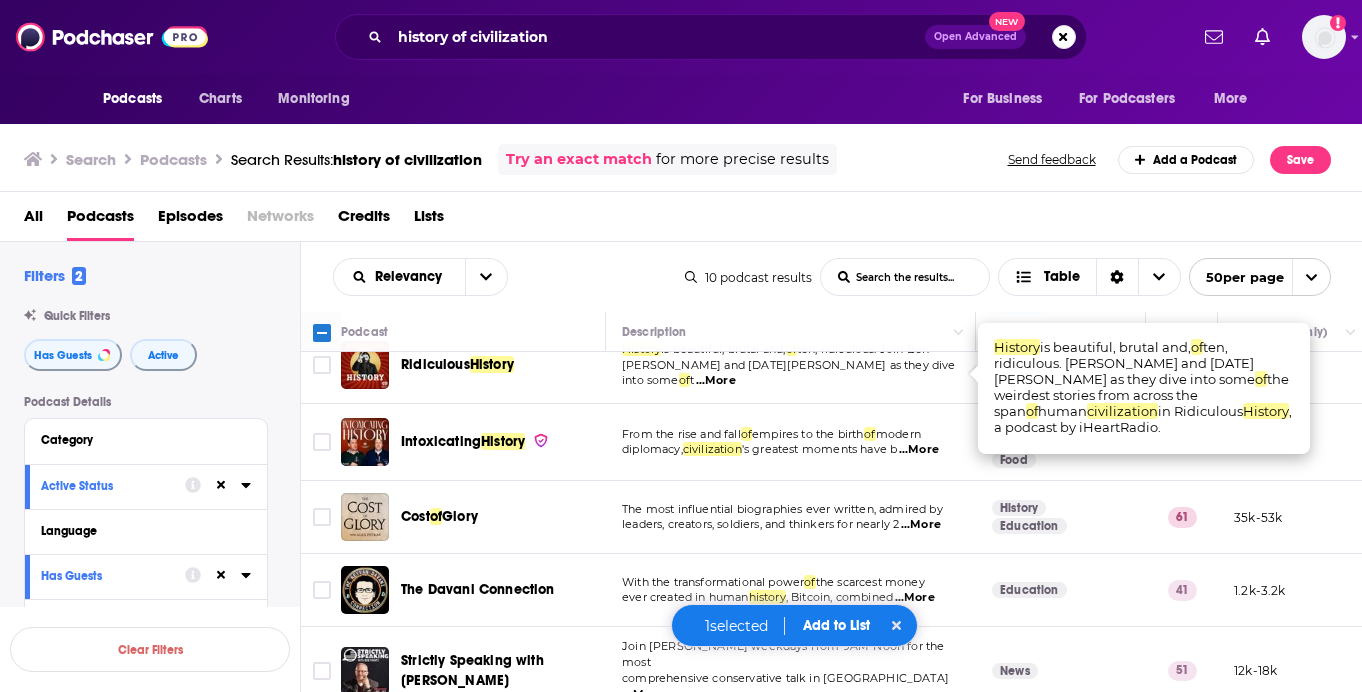 click on "...More" at bounding box center [919, 450] 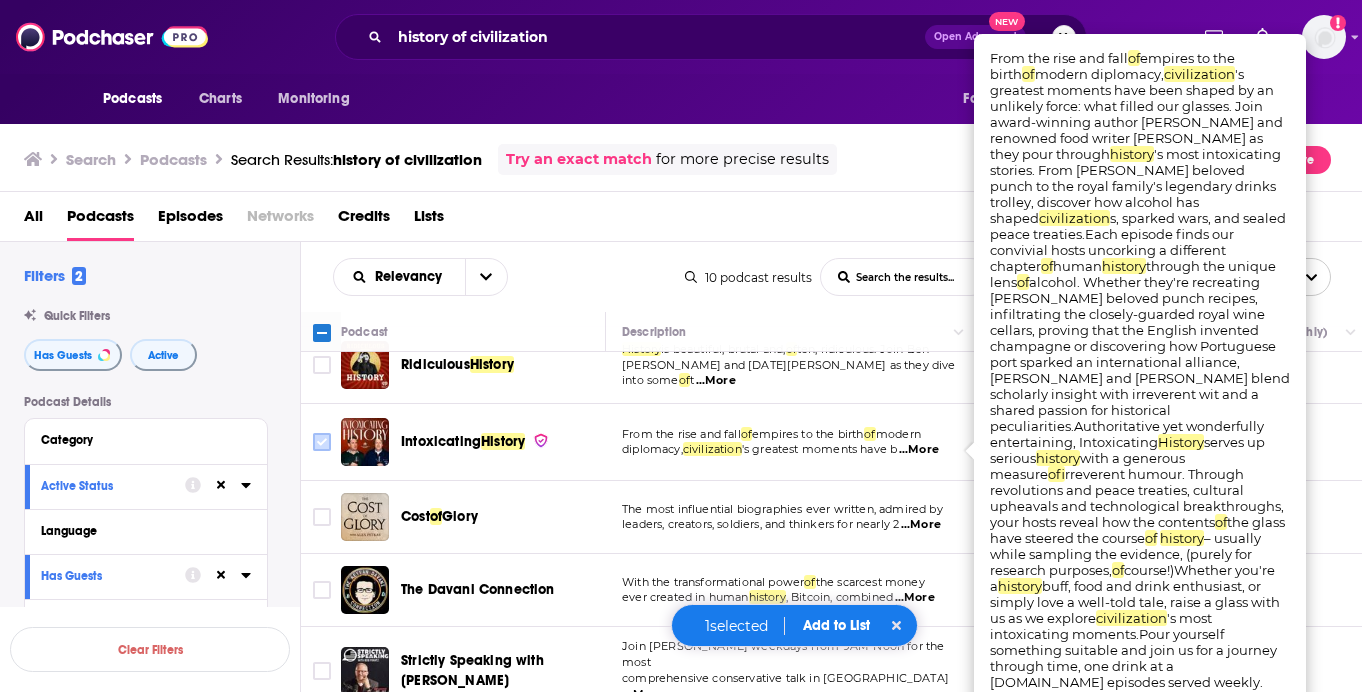 click at bounding box center [322, 442] 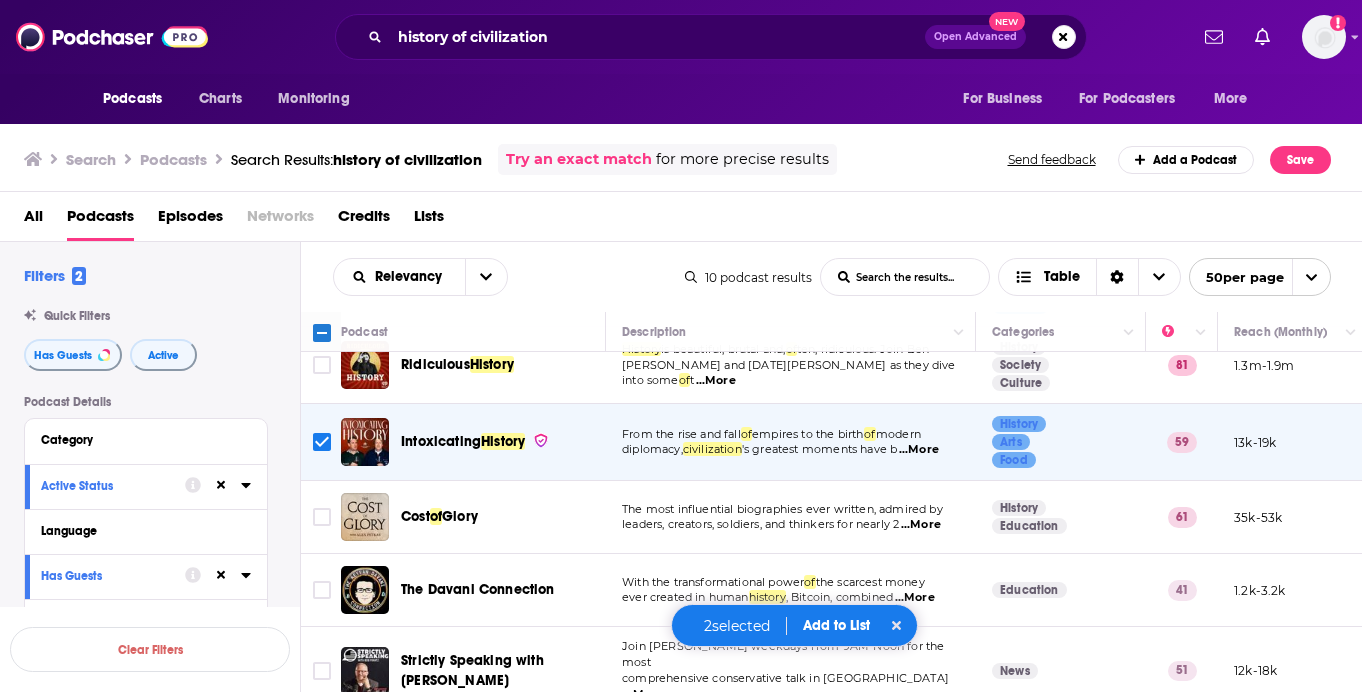 click on "...More" at bounding box center [921, 525] 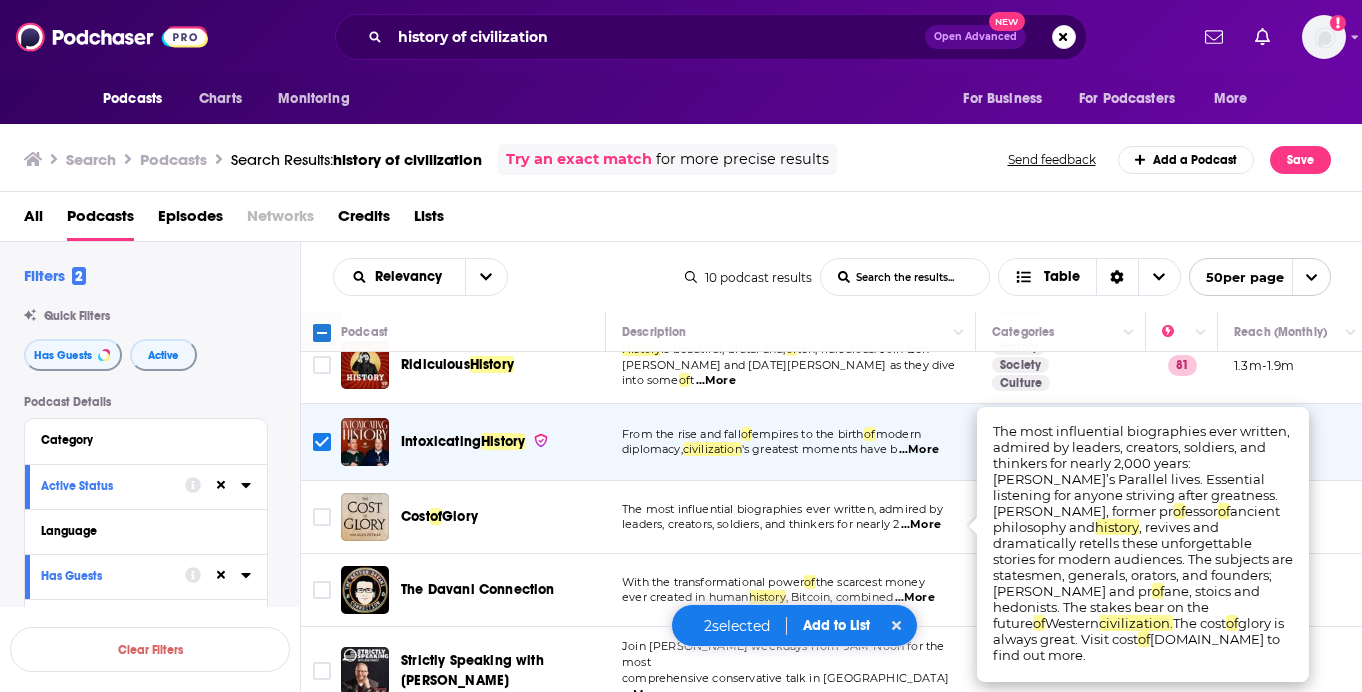 click on "With the transformational power  of  the scarcest money ever created in human  history , Bitcoin, combined   ...More" at bounding box center (791, 590) 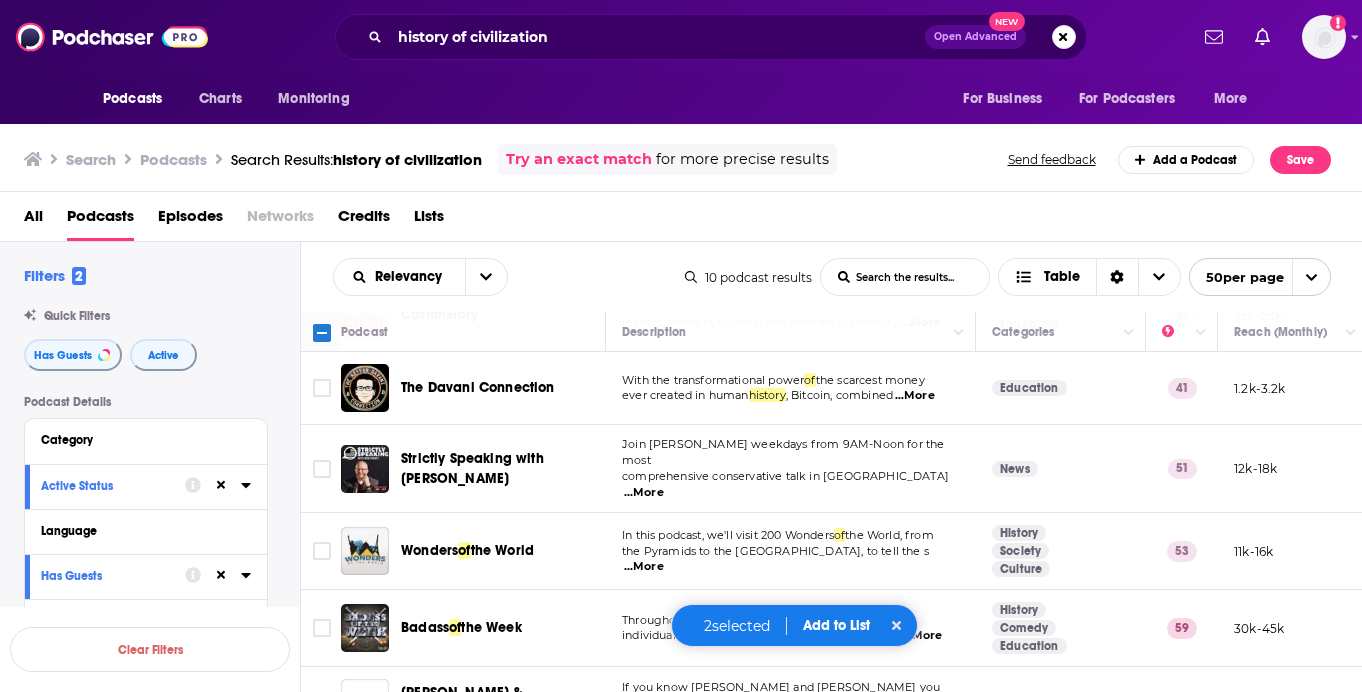 scroll, scrollTop: 311, scrollLeft: 0, axis: vertical 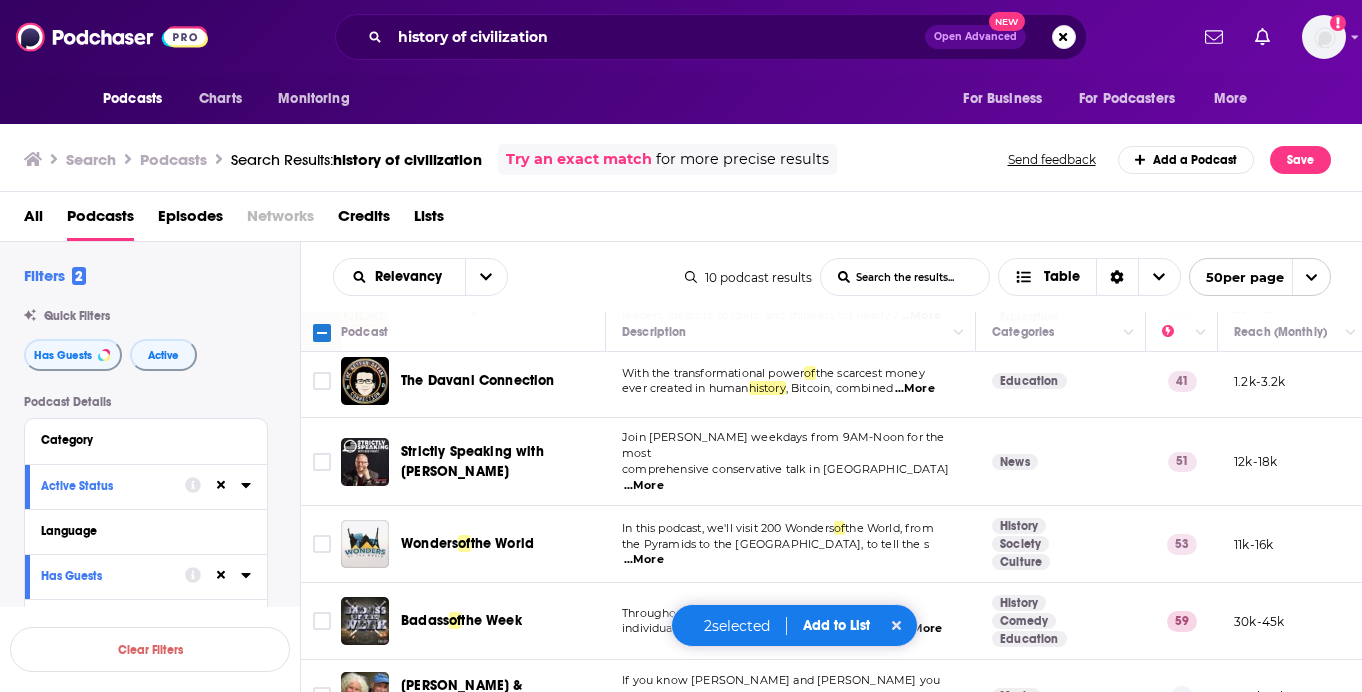 click on "...More" at bounding box center (644, 486) 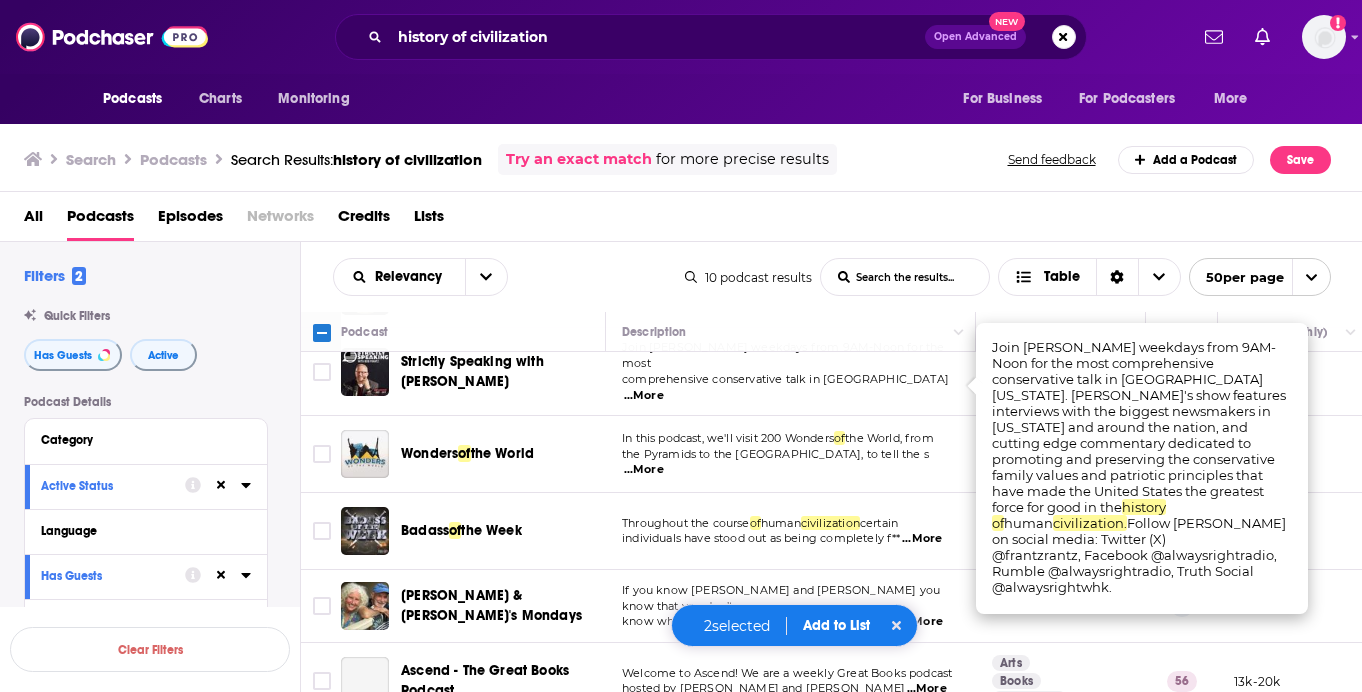 scroll, scrollTop: 407, scrollLeft: 0, axis: vertical 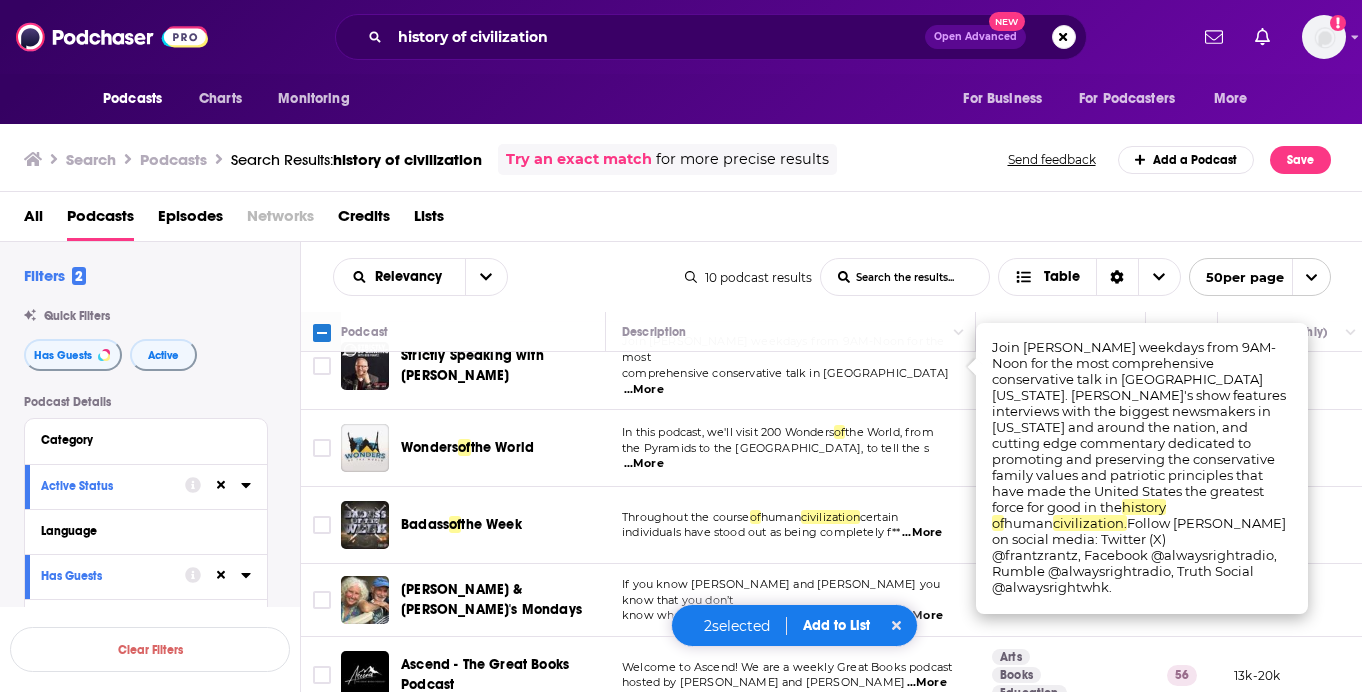 click on "In this podcast, we'll visit 200 Wonders  of  the World, from the Pyramids to the [GEOGRAPHIC_DATA], to tell the s  ...More" at bounding box center (791, 448) 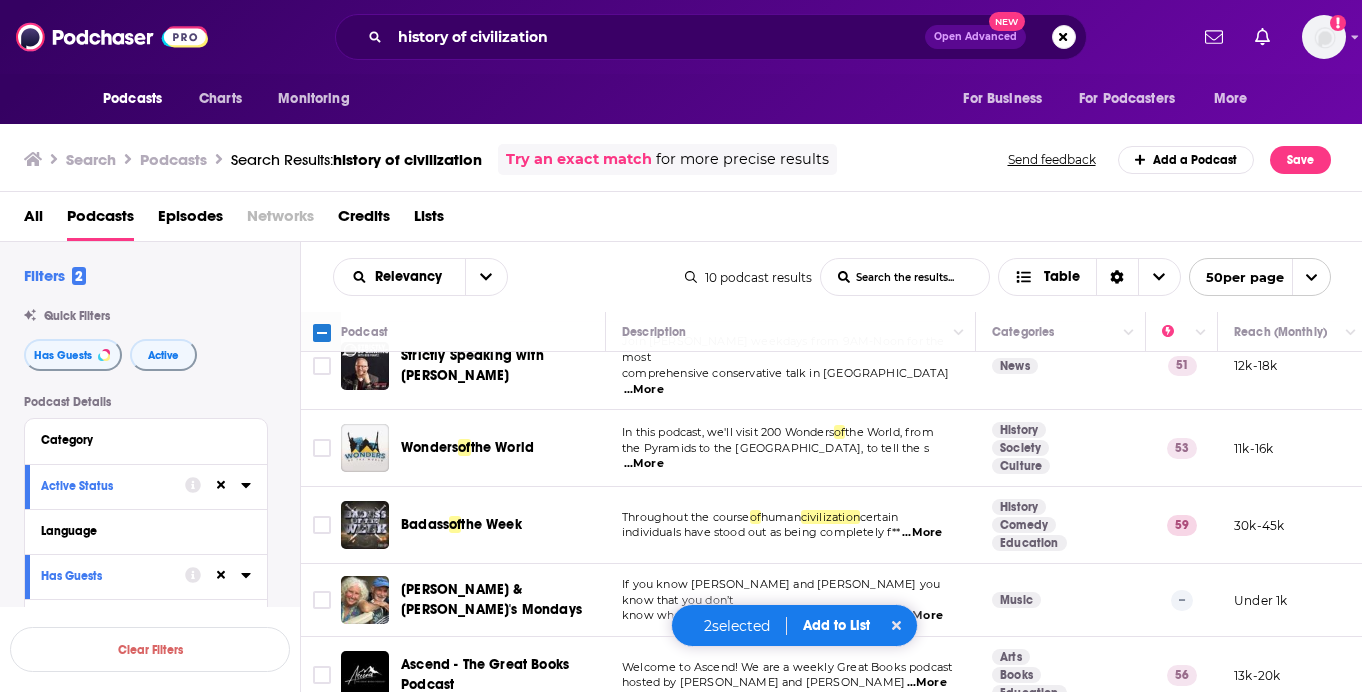 click on "...More" at bounding box center (927, 683) 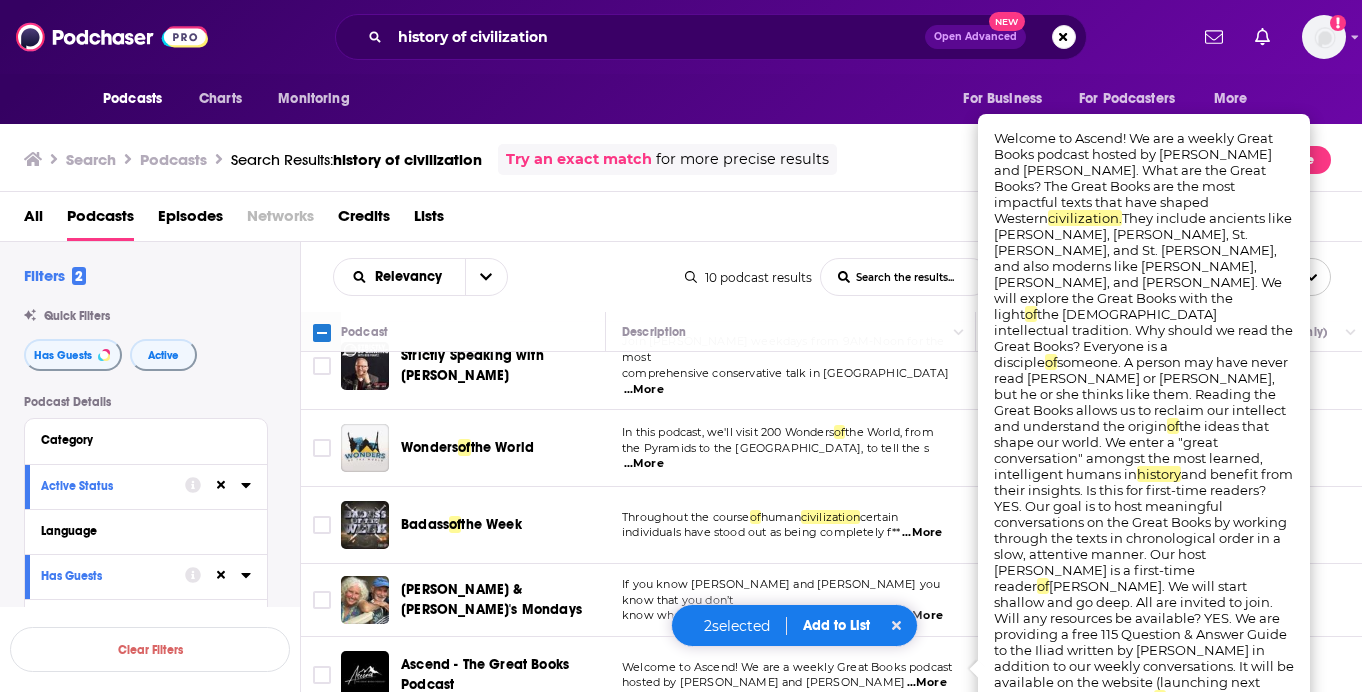 scroll, scrollTop: 1, scrollLeft: 0, axis: vertical 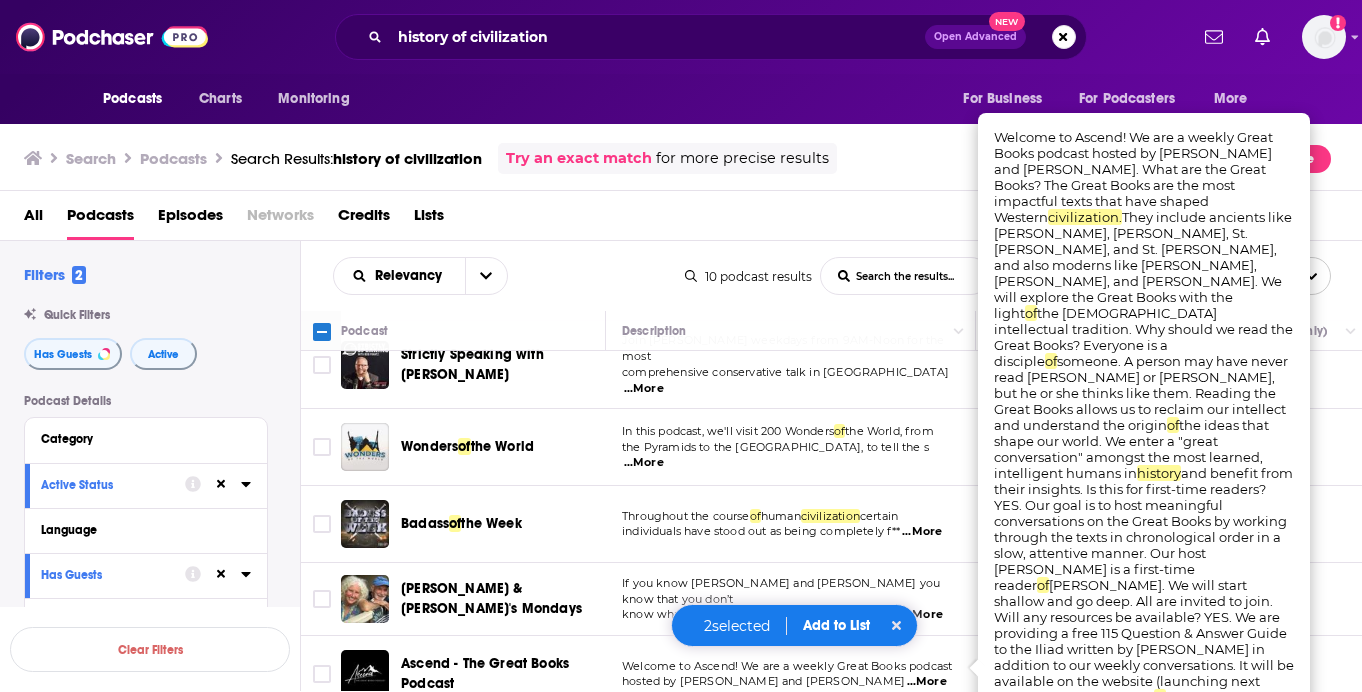 click on "2  selected Add to List" at bounding box center [795, 625] 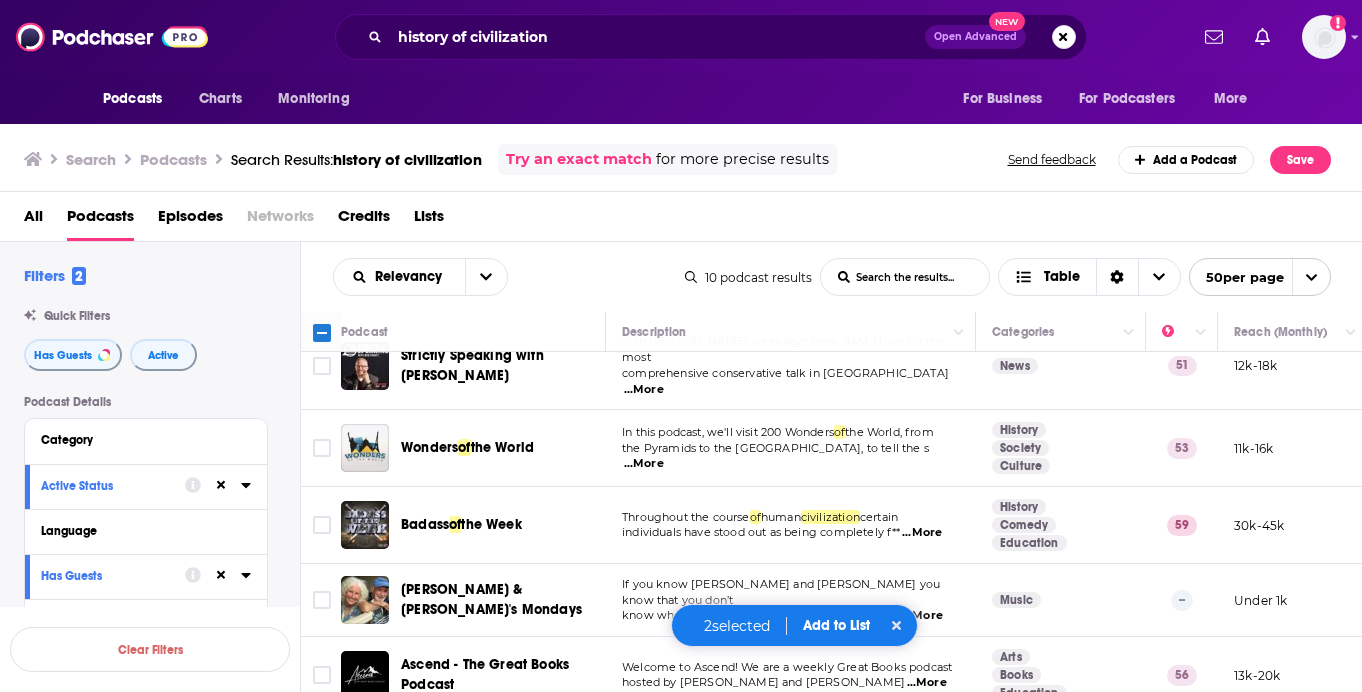 scroll, scrollTop: 0, scrollLeft: 0, axis: both 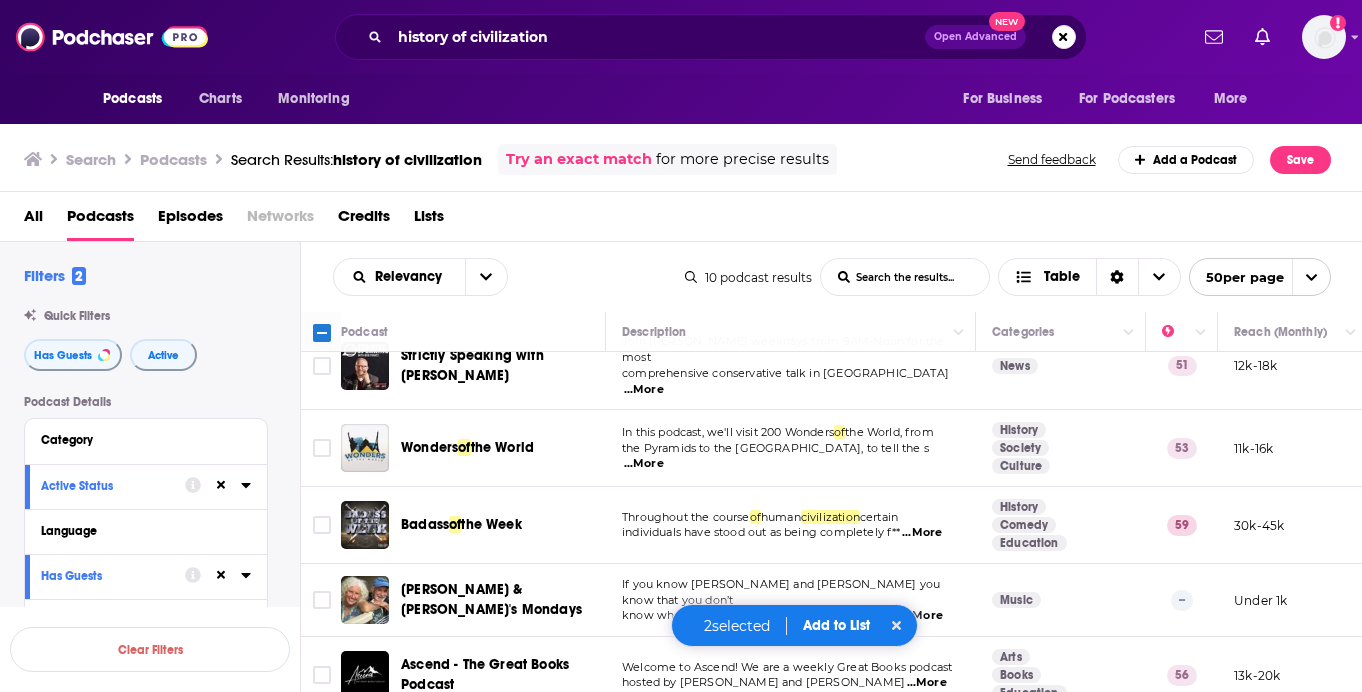 click on "Add to List" at bounding box center (836, 625) 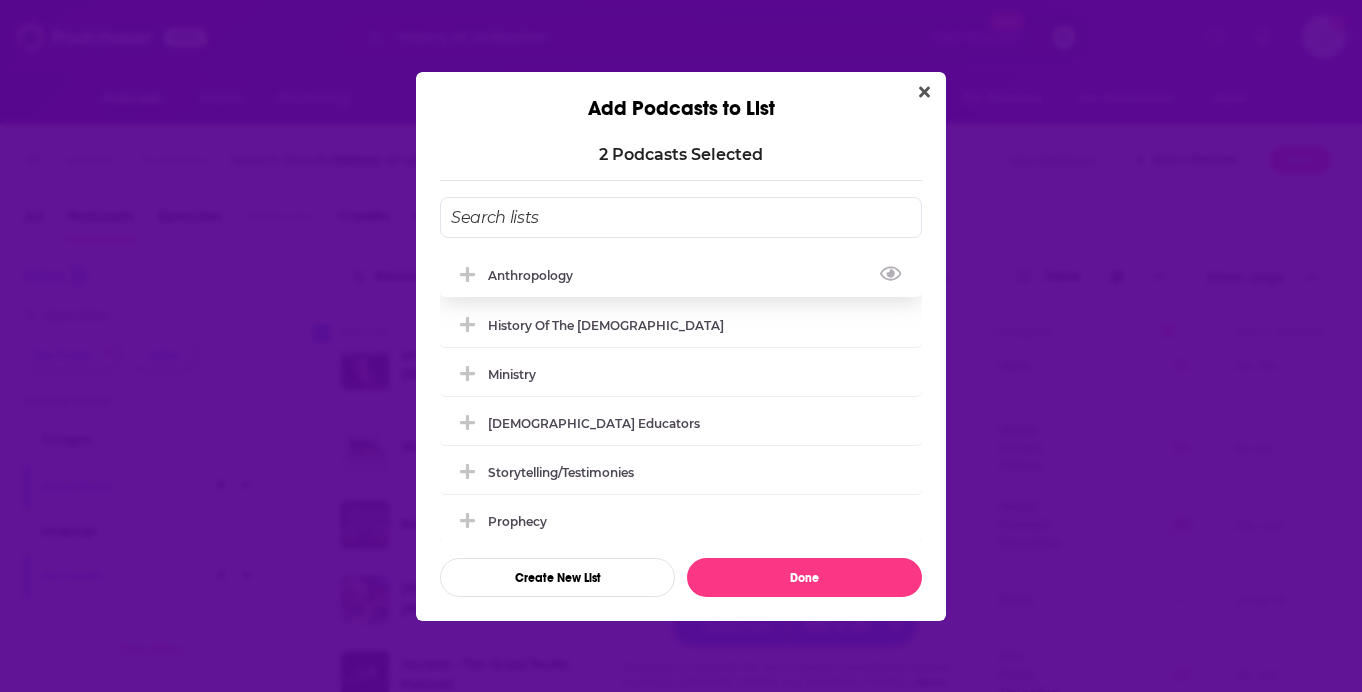 click on "Anthropology" at bounding box center [536, 275] 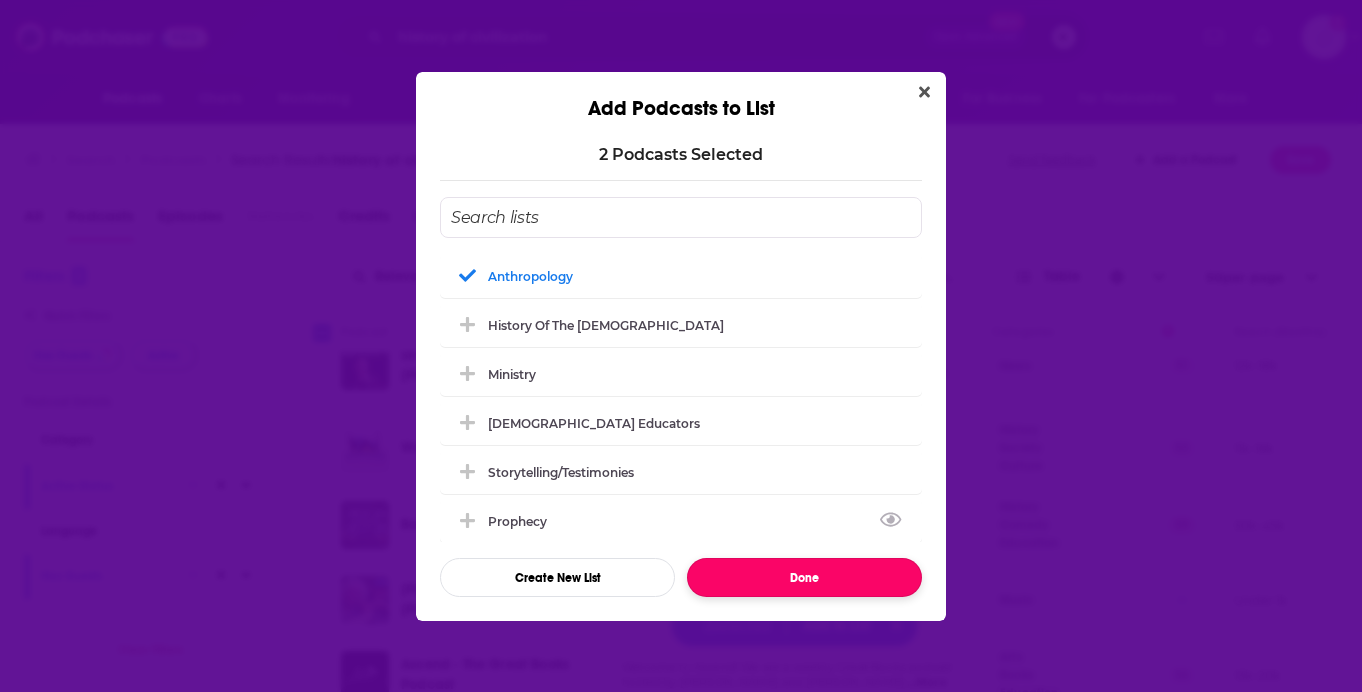 click on "Done" at bounding box center (804, 577) 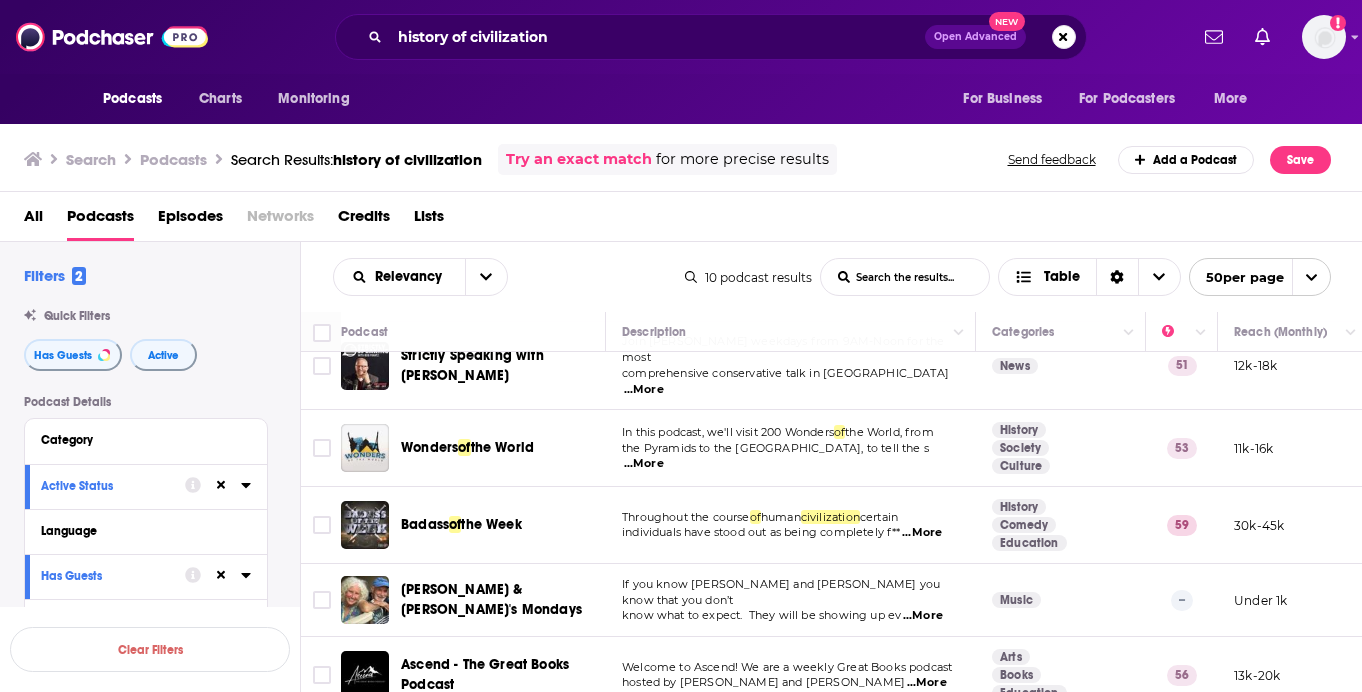 click on "...More" at bounding box center [923, 616] 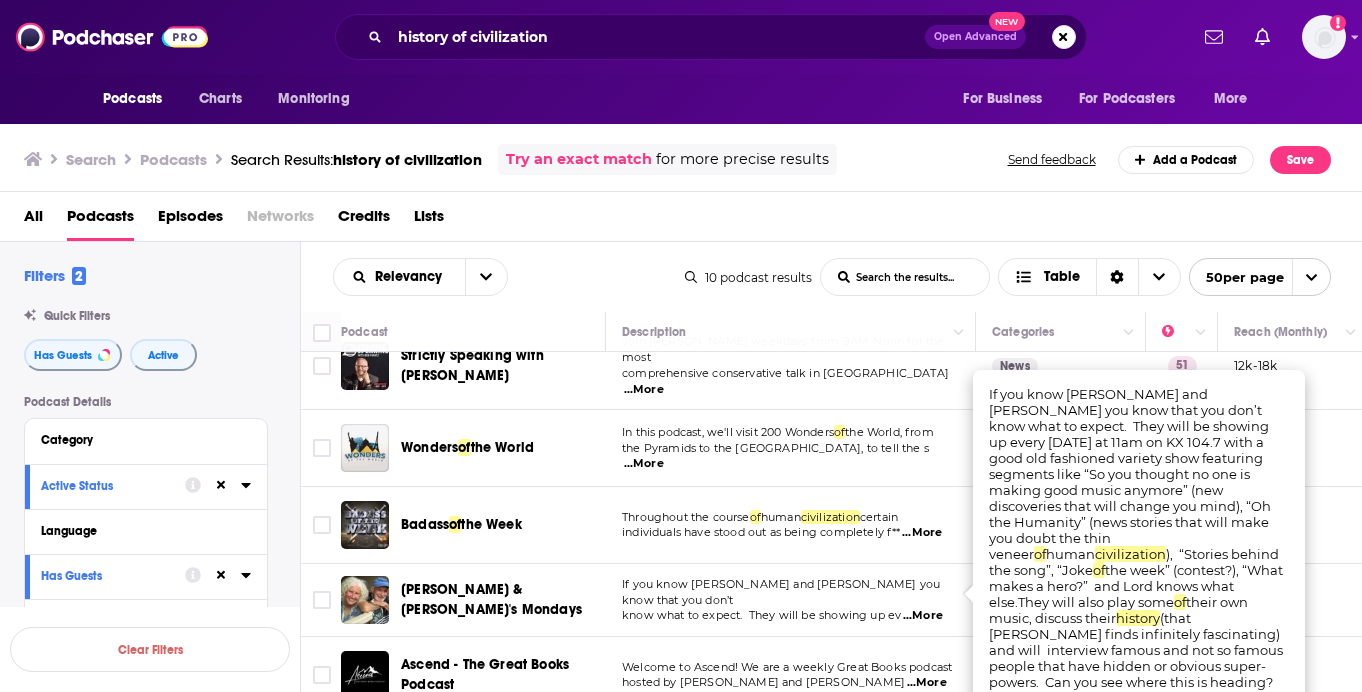 click on "Relevancy List Search Input Search the results... Table 10   podcast   results List Search Input Search the results... Table 50  per page" at bounding box center [832, 277] 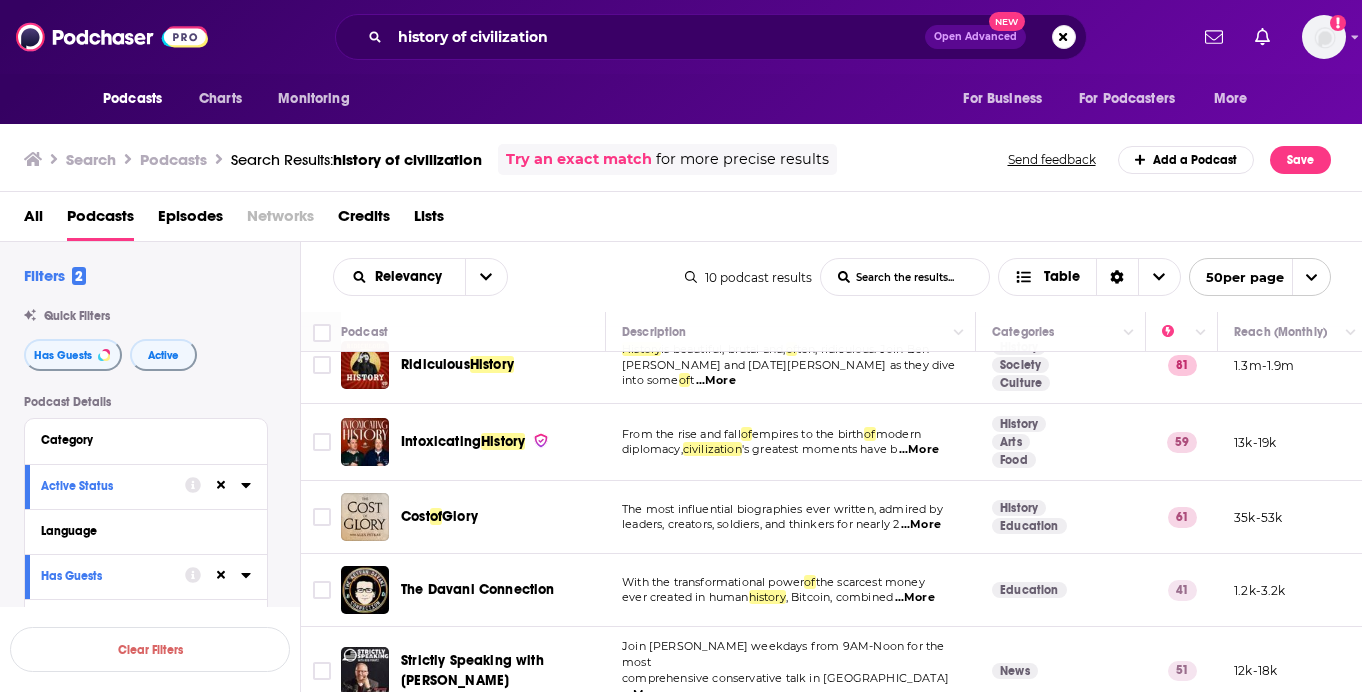 scroll, scrollTop: 0, scrollLeft: 0, axis: both 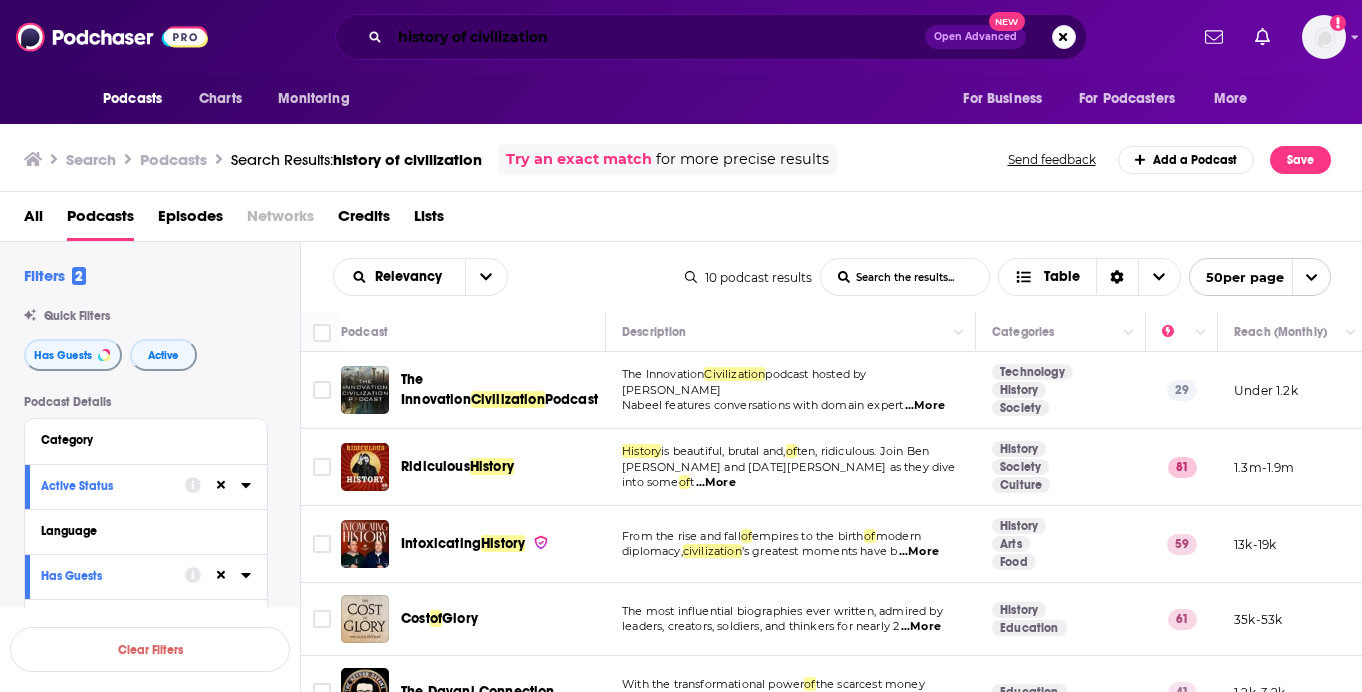 click on "history of civilization" at bounding box center (657, 37) 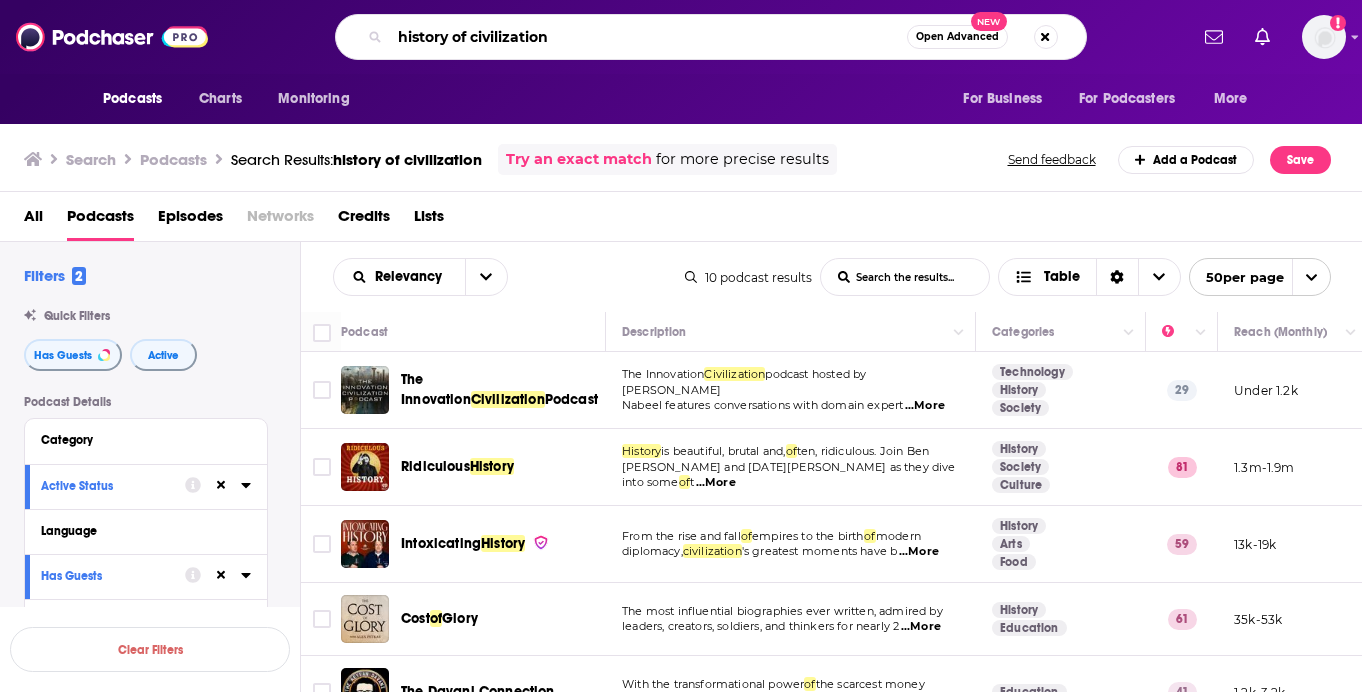 paste on "faith and culture" 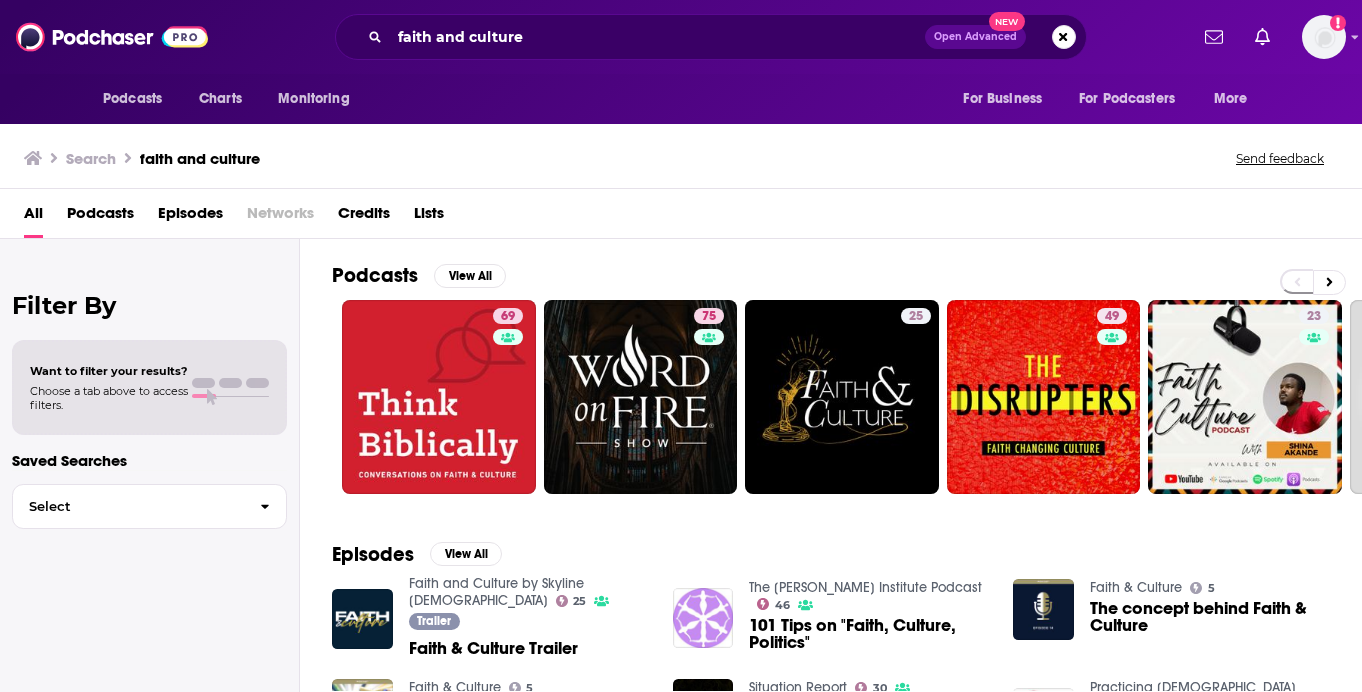 click on "Podcasts" at bounding box center (100, 217) 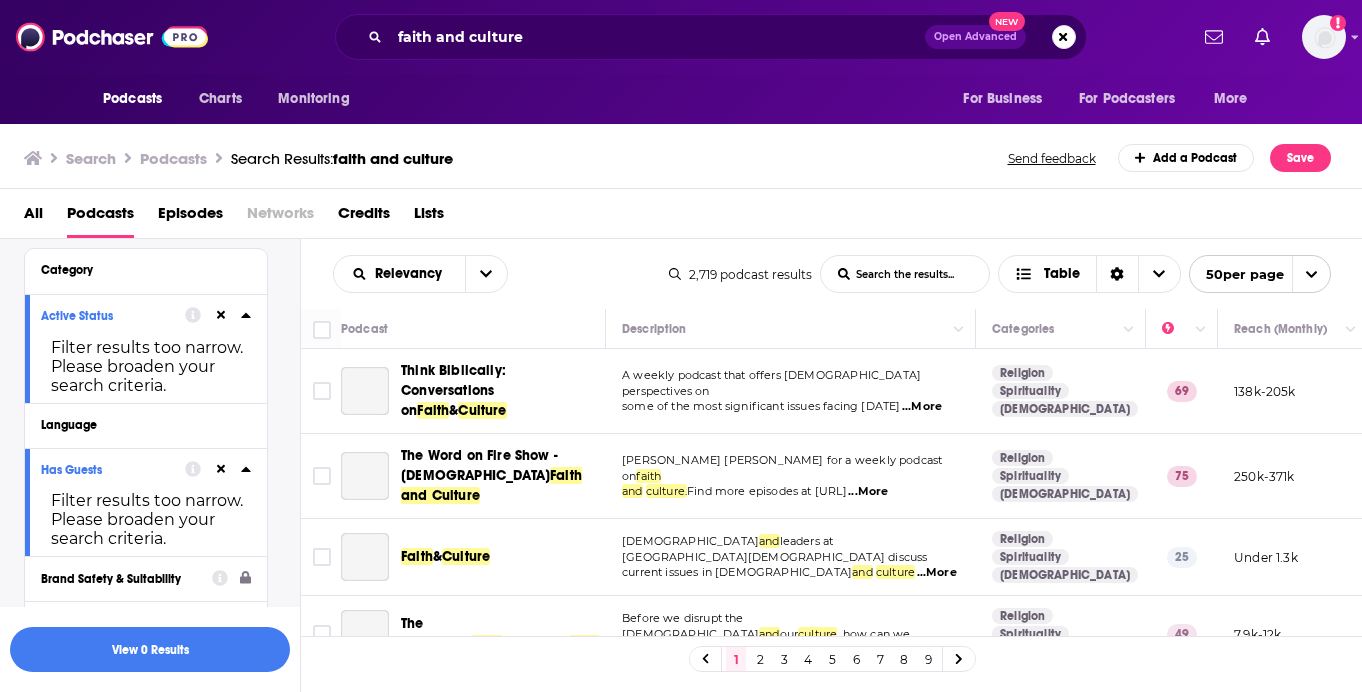 scroll, scrollTop: 0, scrollLeft: 0, axis: both 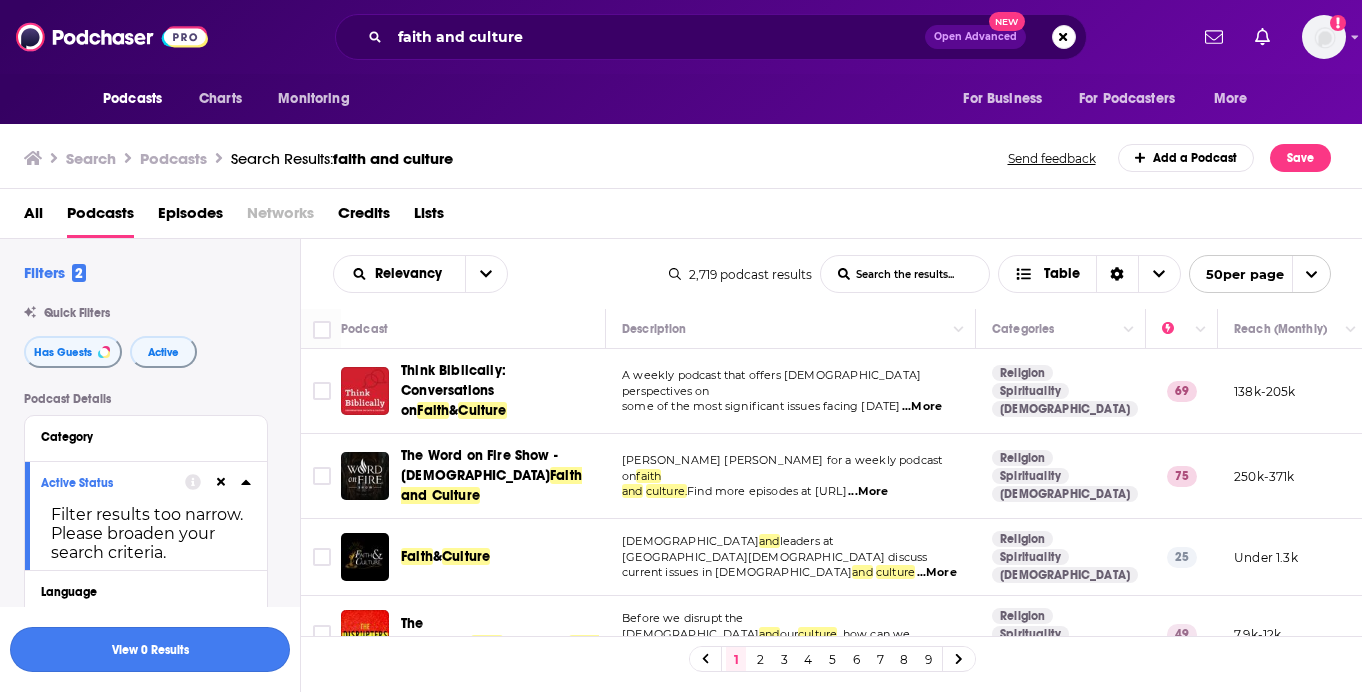 click on "View 0 Results" at bounding box center (150, 649) 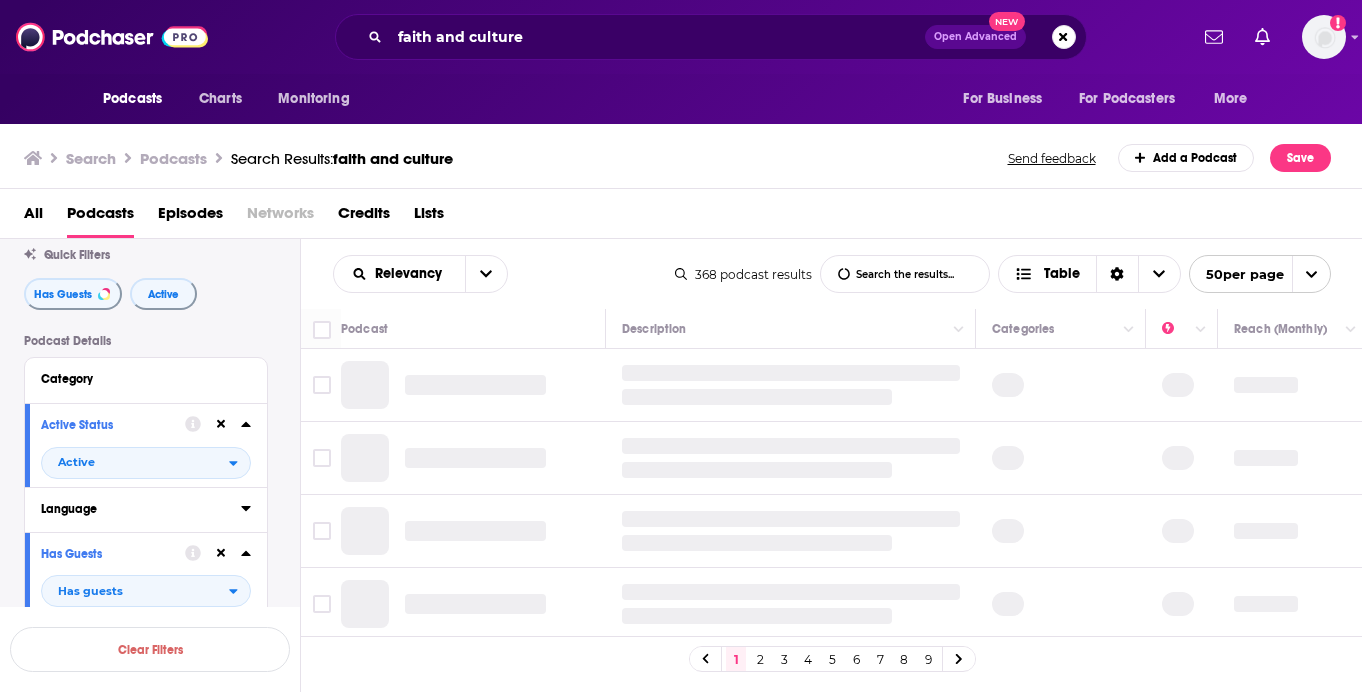 scroll, scrollTop: 0, scrollLeft: 0, axis: both 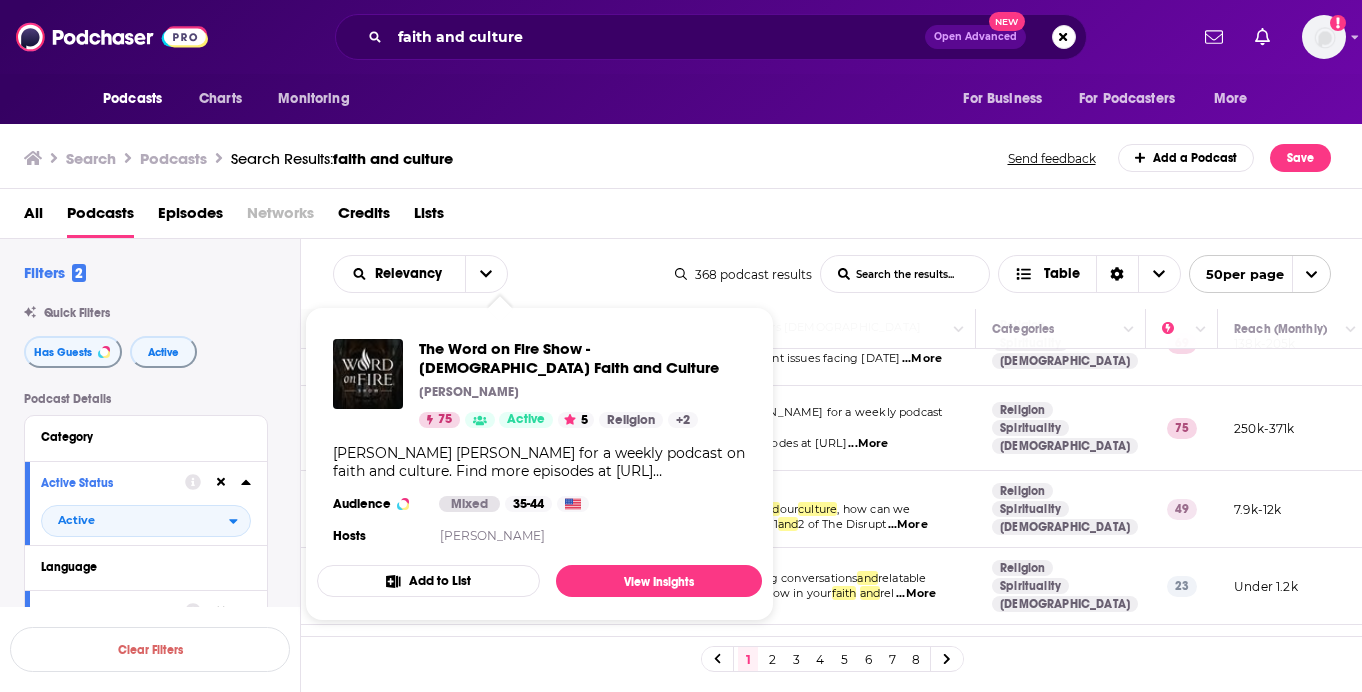 click on "Relevancy List Search Input Search the results... Table" at bounding box center [504, 274] 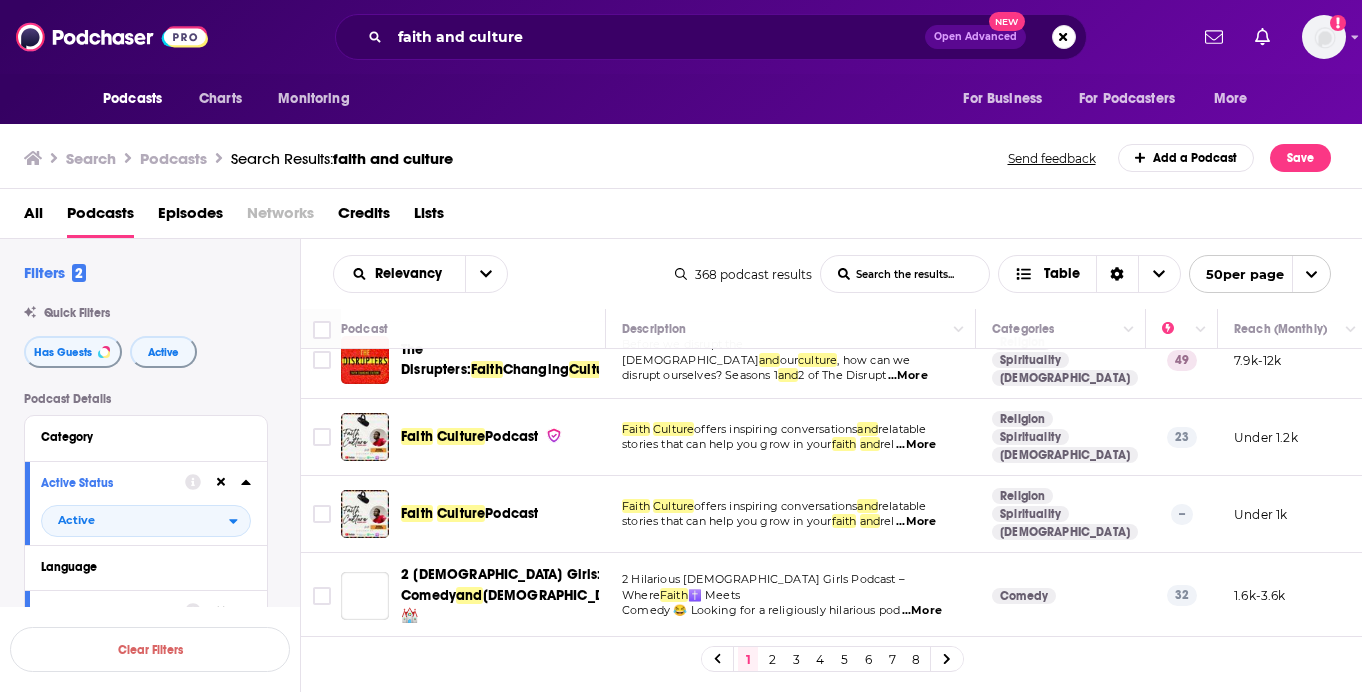 scroll, scrollTop: 173, scrollLeft: 0, axis: vertical 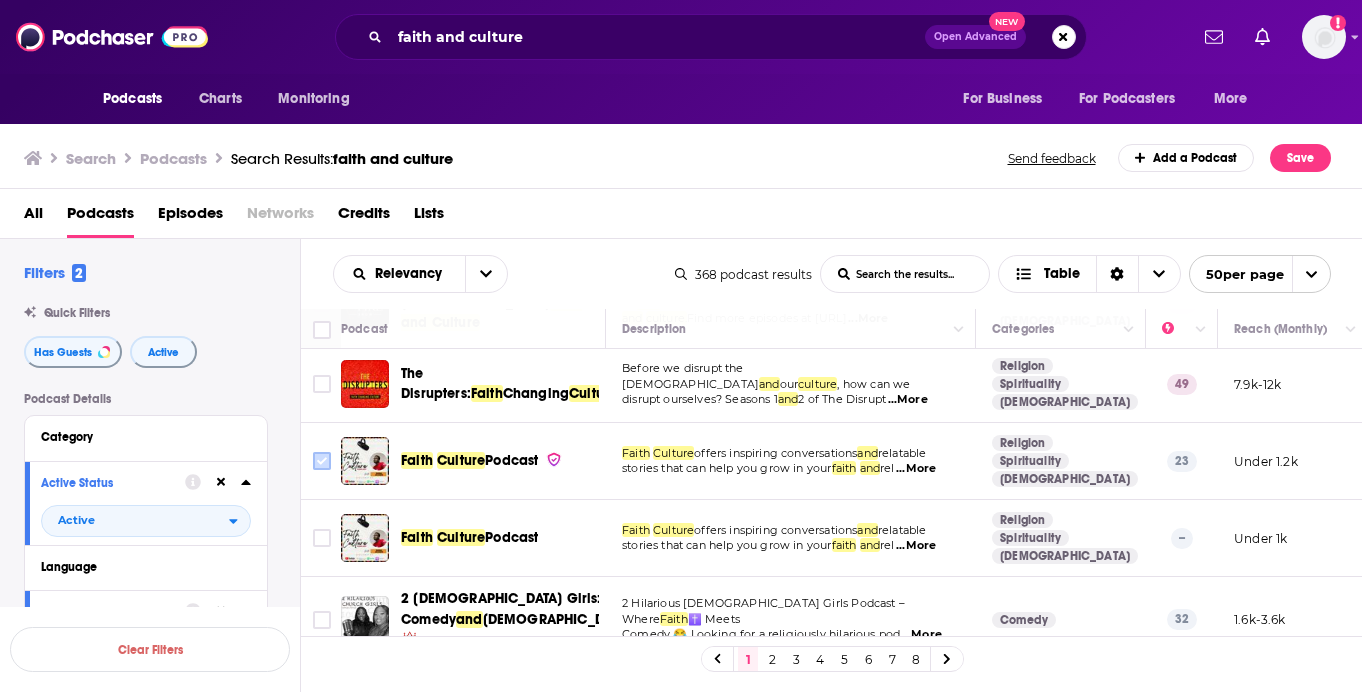 click at bounding box center [322, 461] 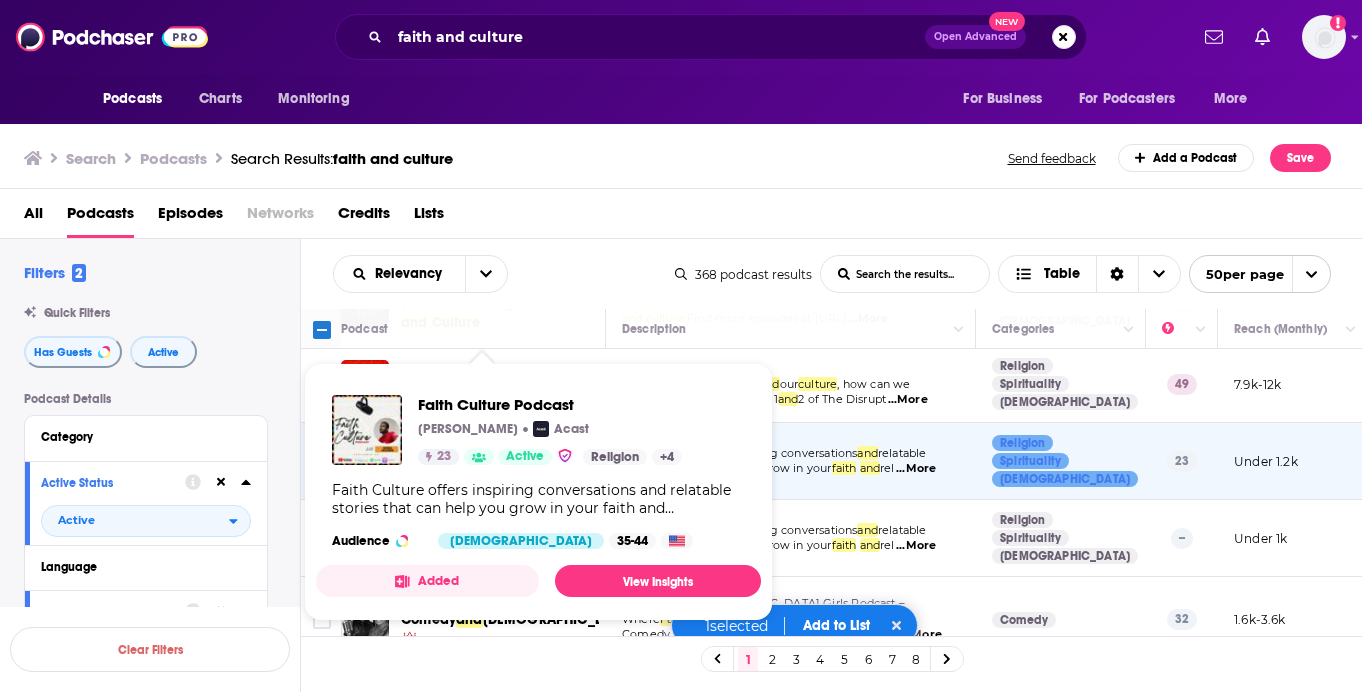click on "Added" at bounding box center (427, 581) 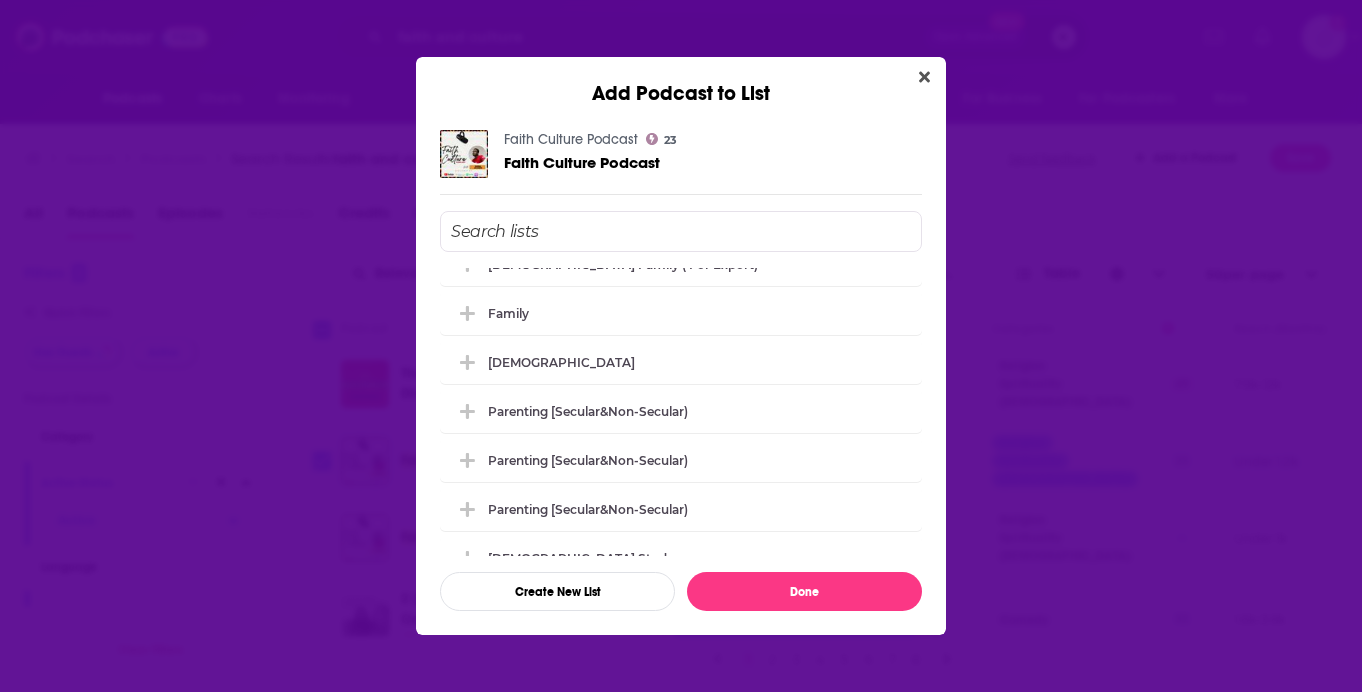 scroll, scrollTop: 964, scrollLeft: 0, axis: vertical 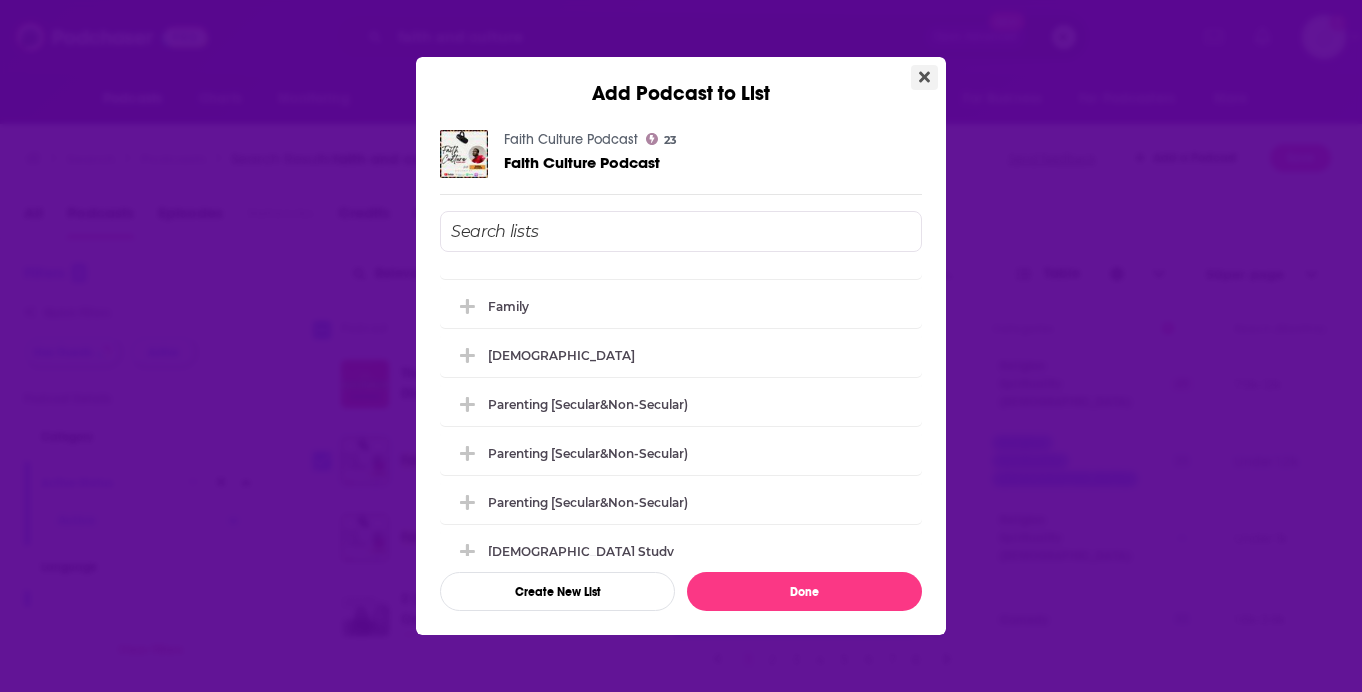 click 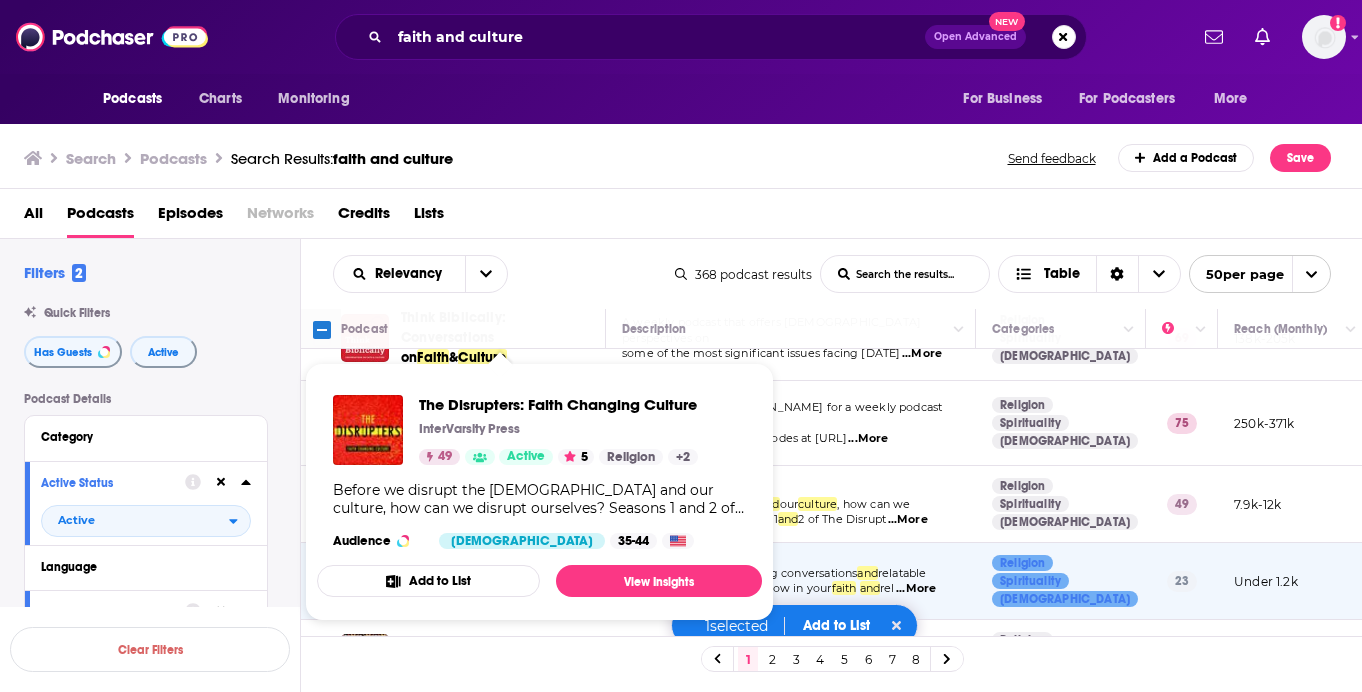 scroll, scrollTop: 36, scrollLeft: 0, axis: vertical 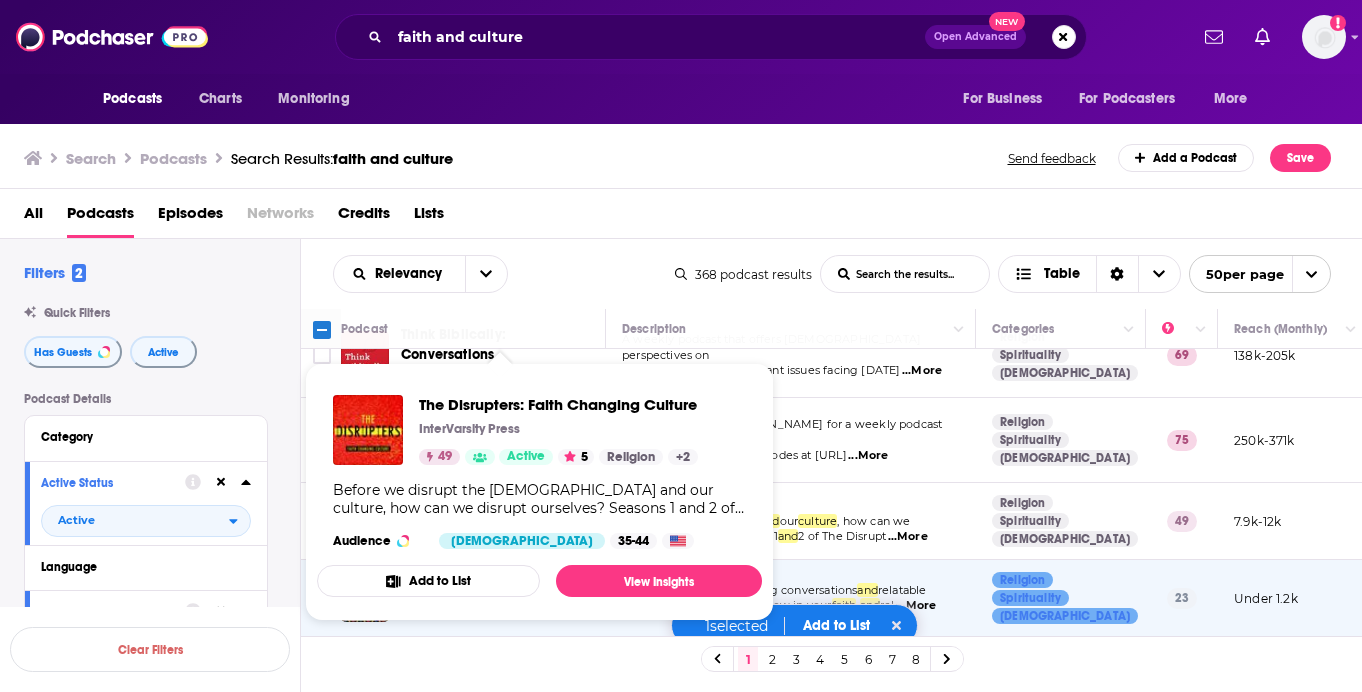 click on "Relevancy List Search Input Search the results... Table" at bounding box center [504, 274] 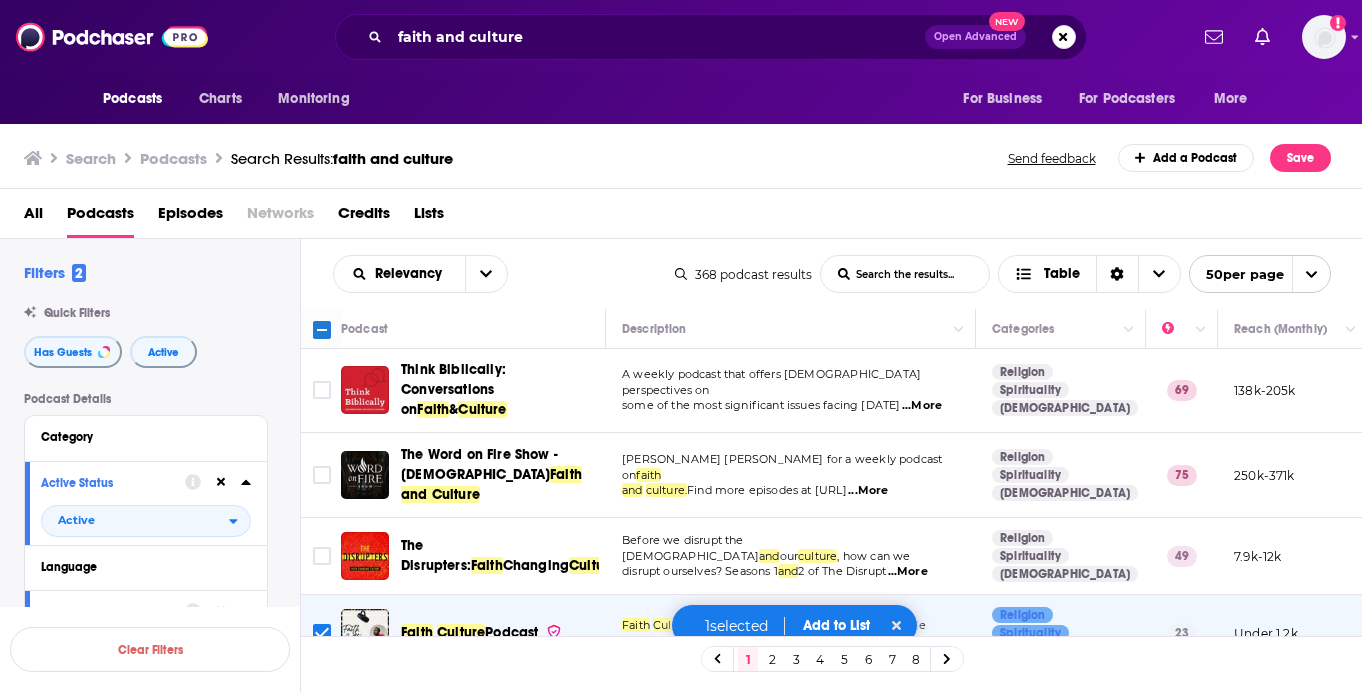 scroll, scrollTop: 0, scrollLeft: 0, axis: both 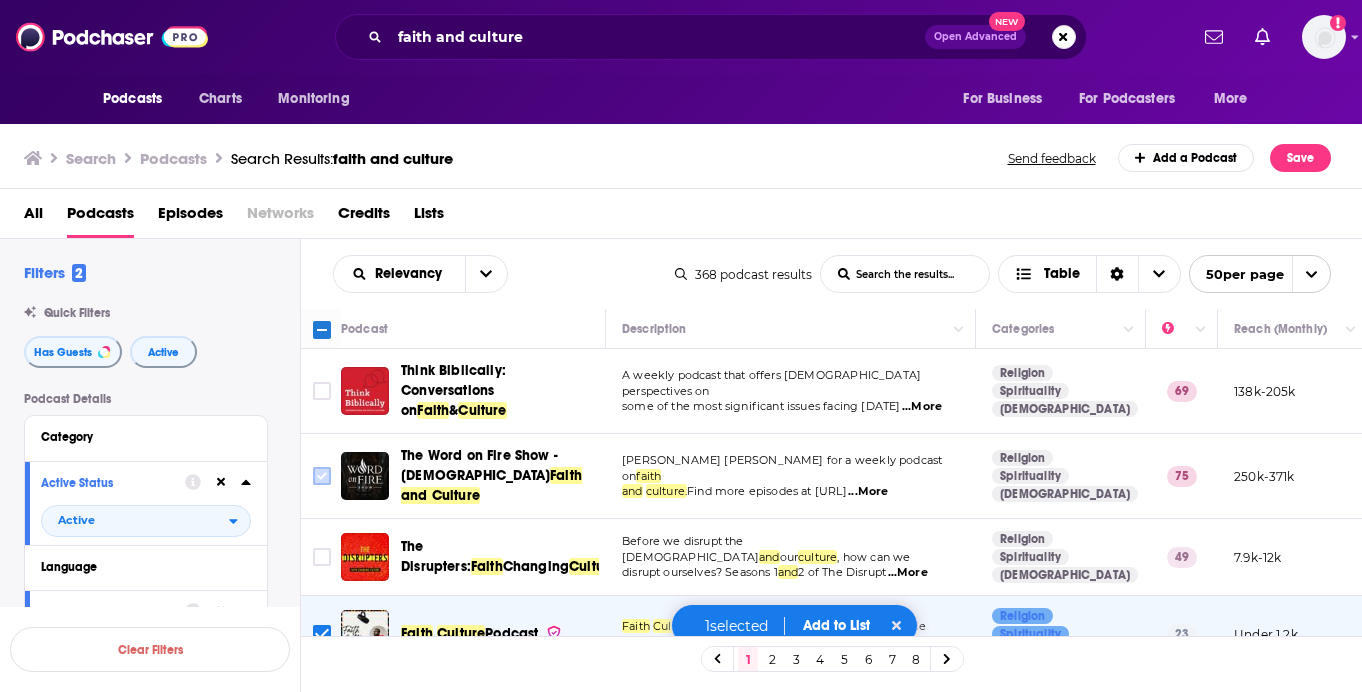 click at bounding box center [322, 476] 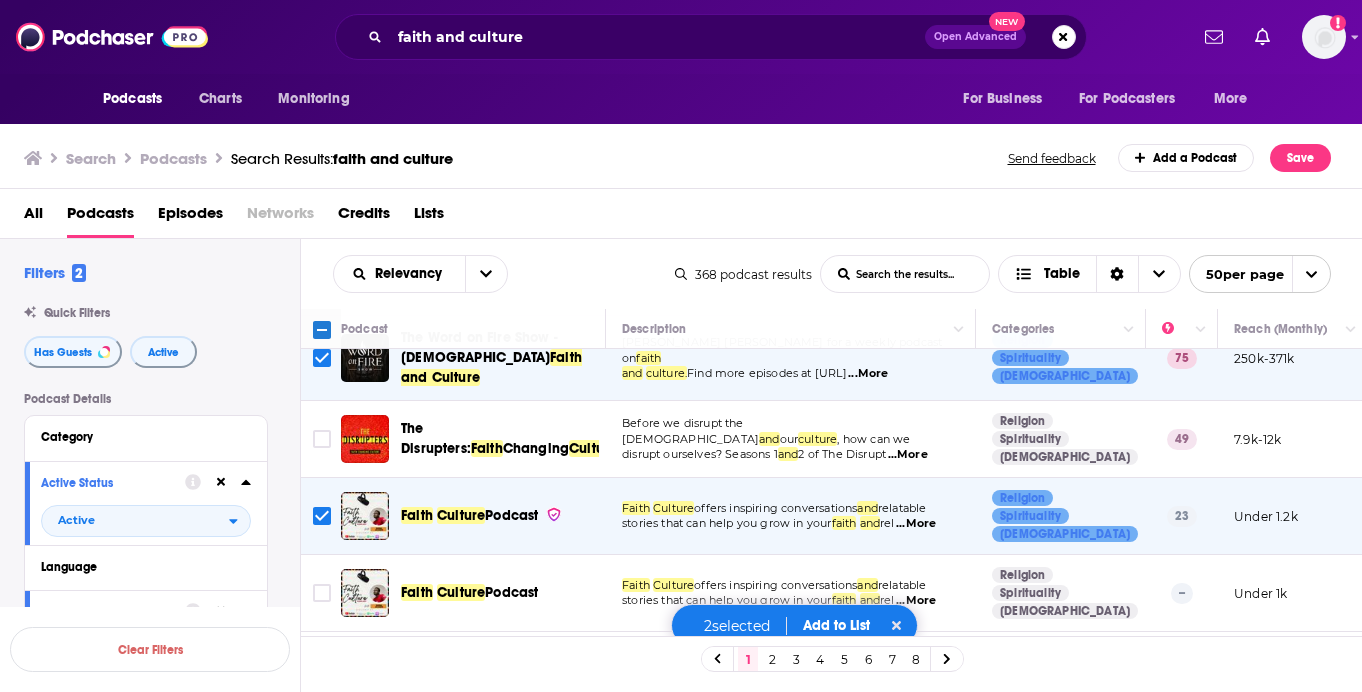 scroll, scrollTop: 120, scrollLeft: 0, axis: vertical 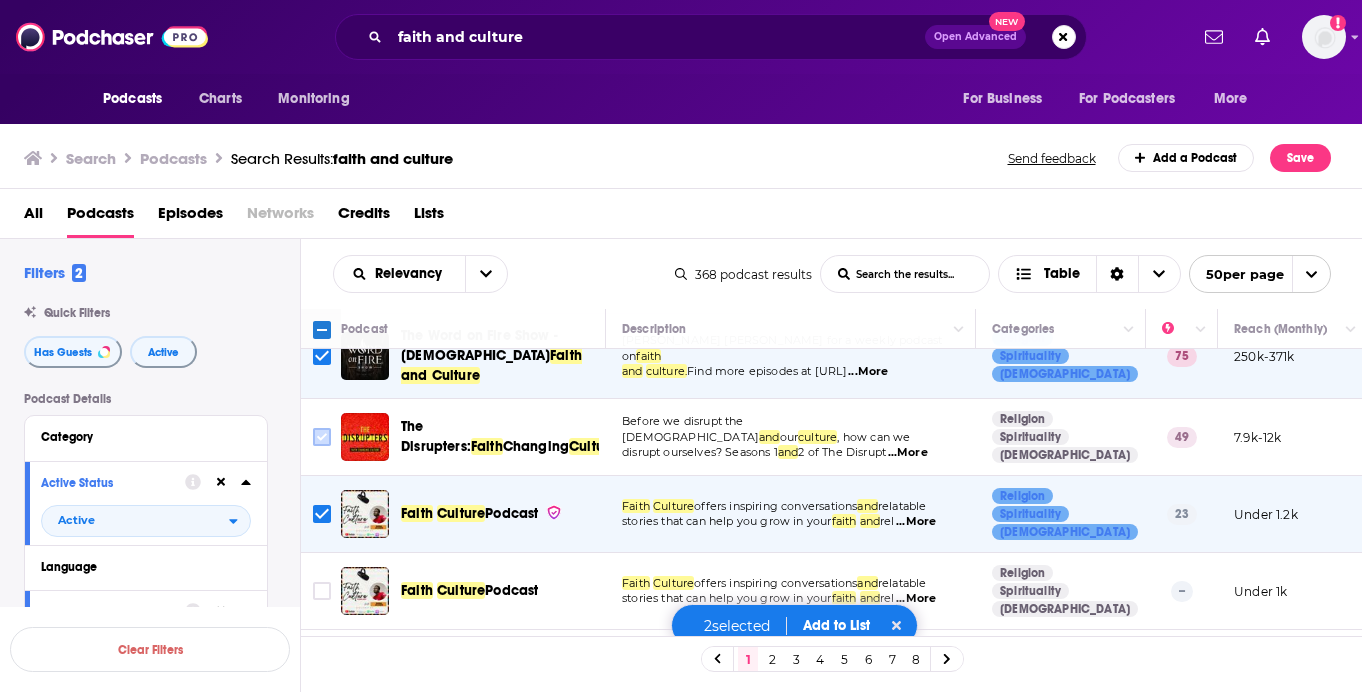click at bounding box center (322, 437) 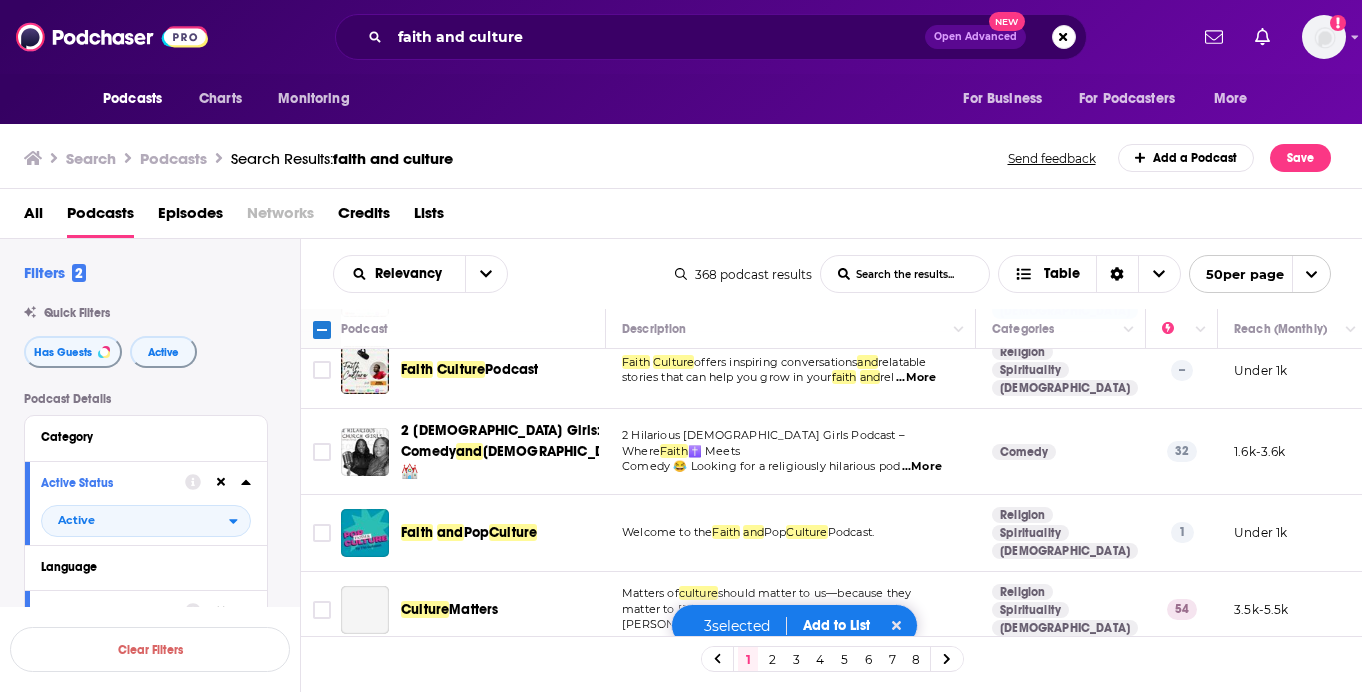 scroll, scrollTop: 358, scrollLeft: 0, axis: vertical 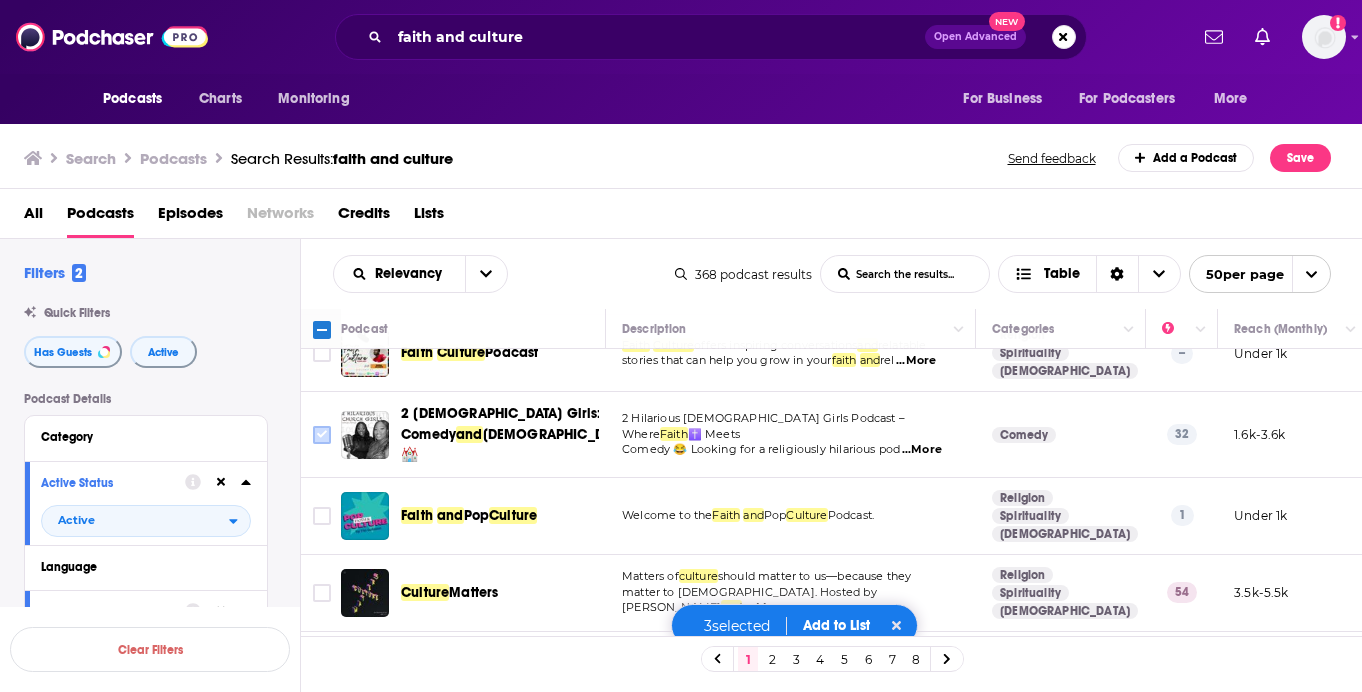 click at bounding box center [322, 435] 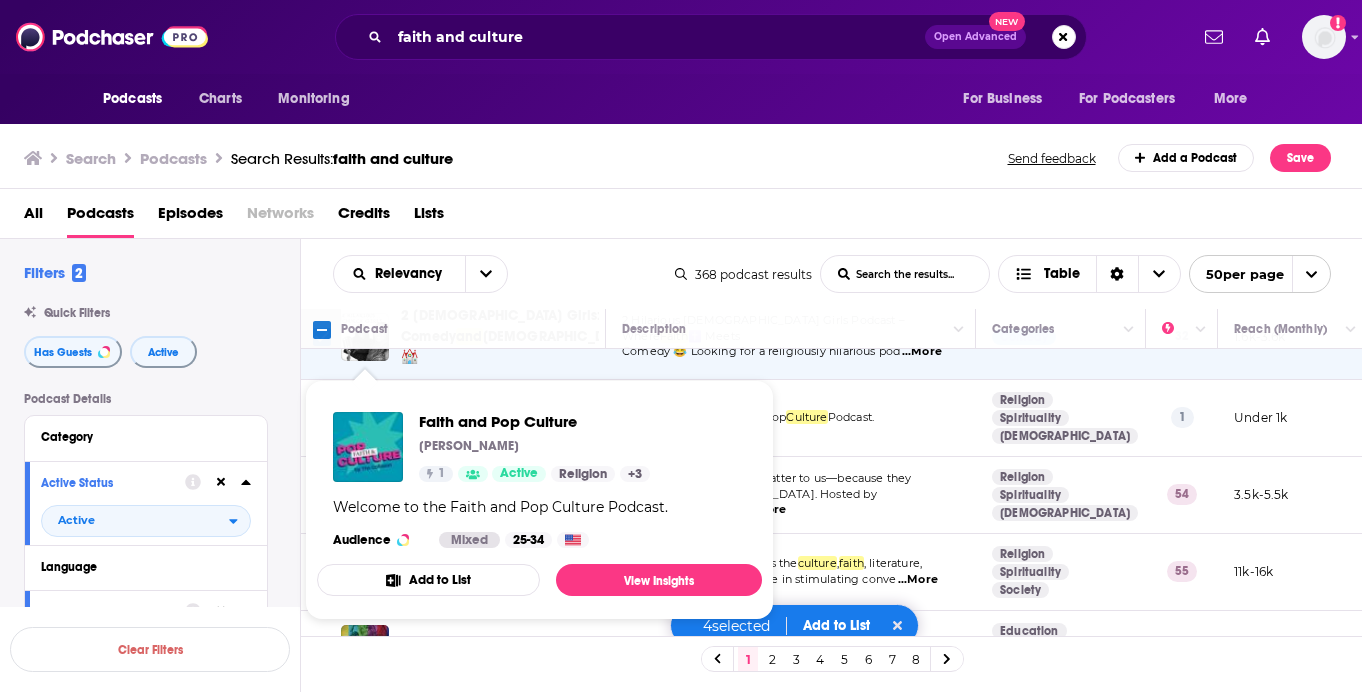 scroll, scrollTop: 473, scrollLeft: 0, axis: vertical 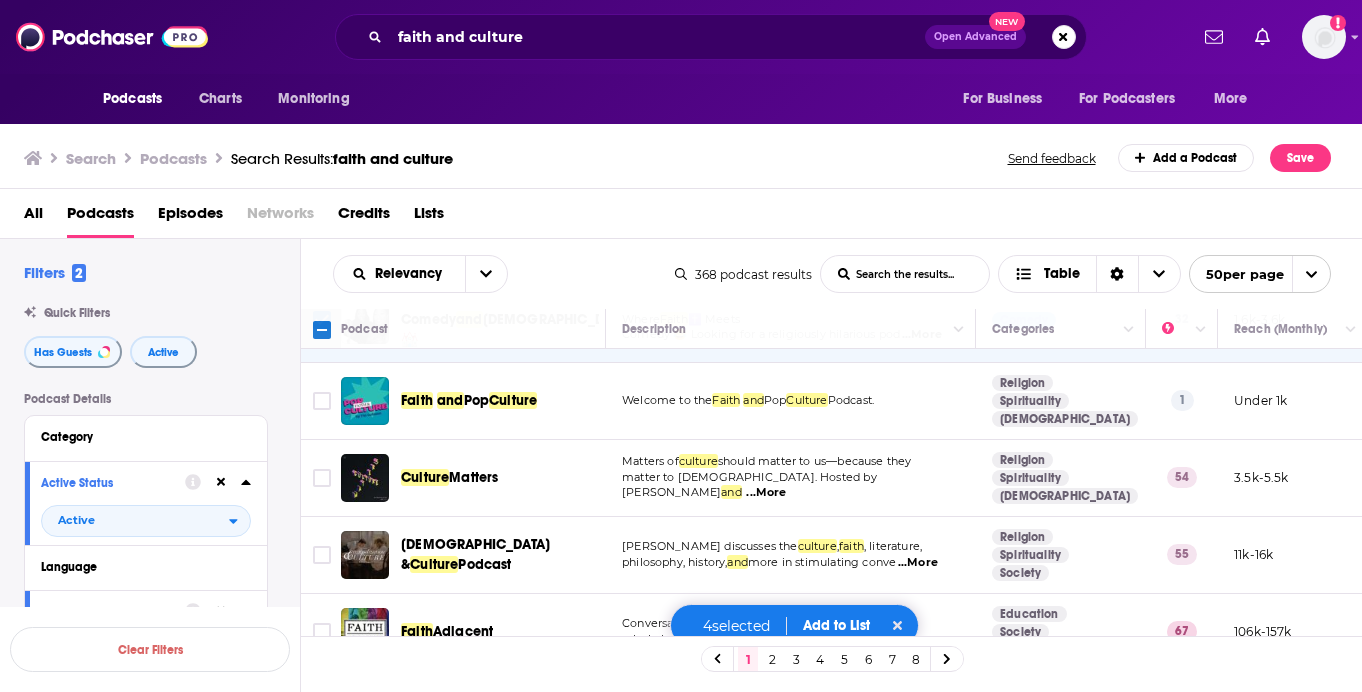 click on "Relevancy List Search Input Search the results... Table 368   podcast   results List Search Input Search the results... Table 50  per page" at bounding box center (832, 274) 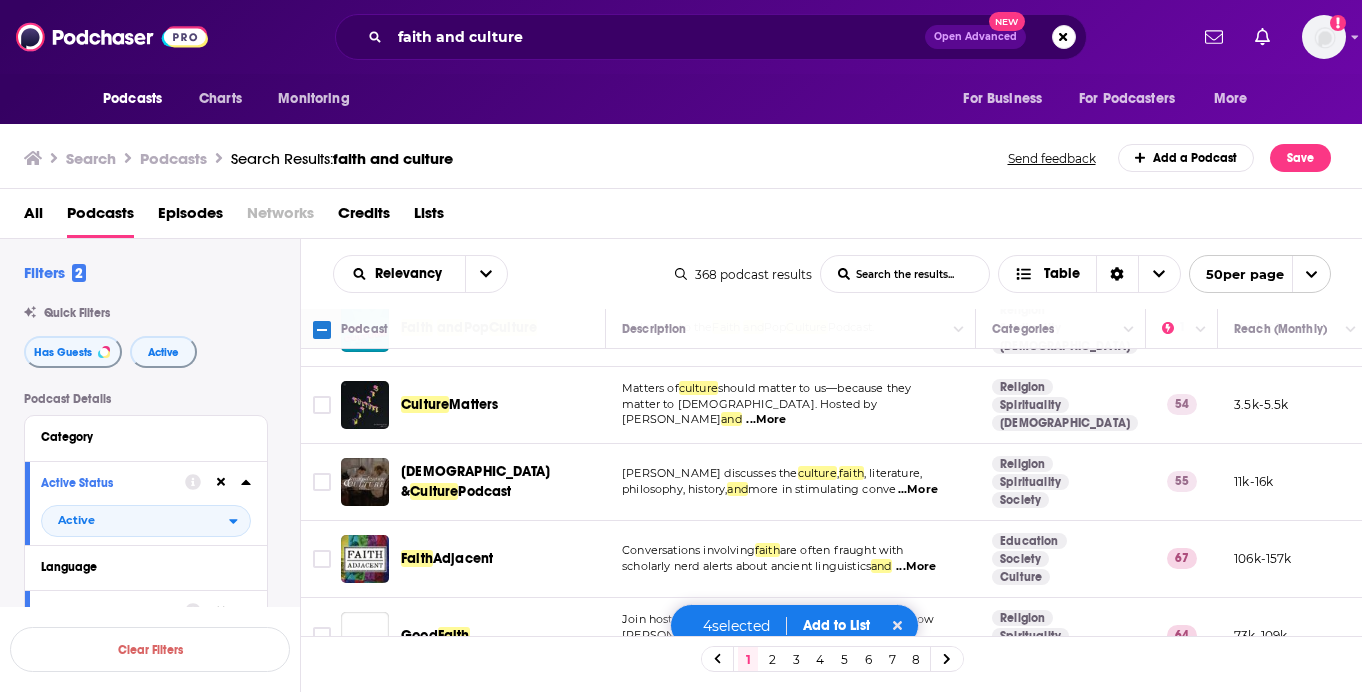 scroll, scrollTop: 551, scrollLeft: 0, axis: vertical 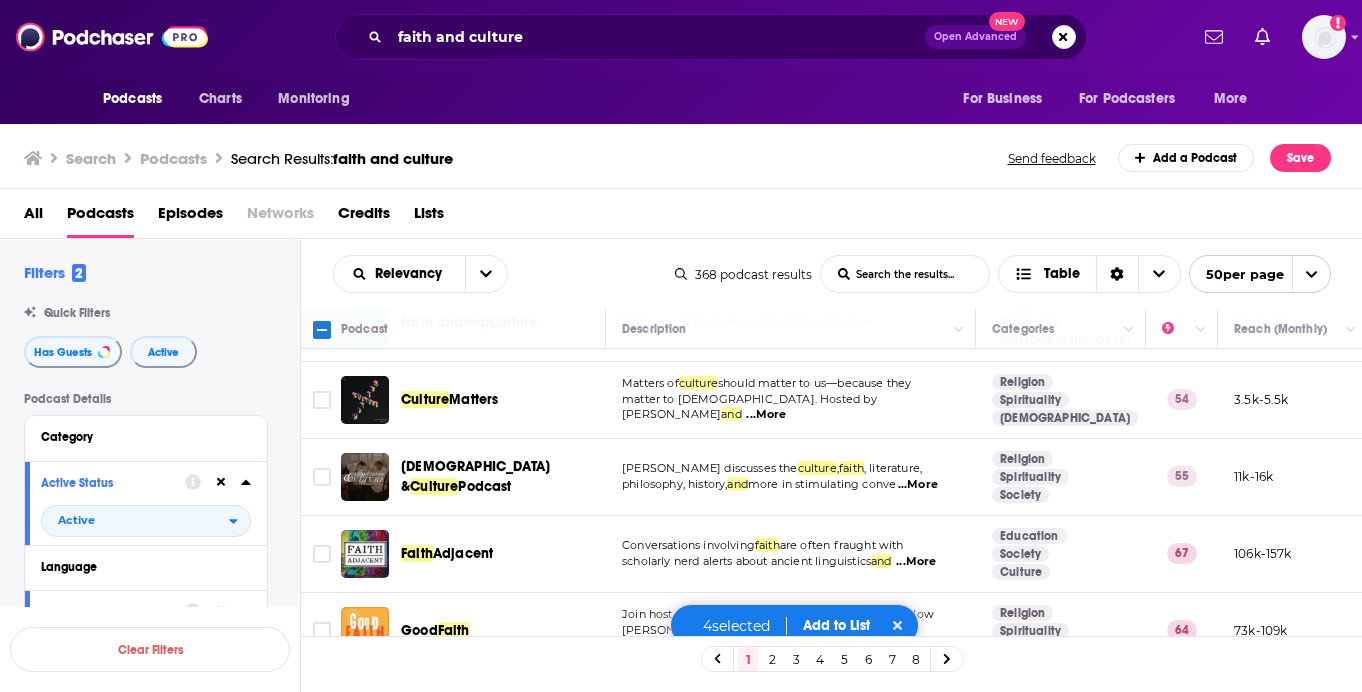 click on "...More" at bounding box center [918, 485] 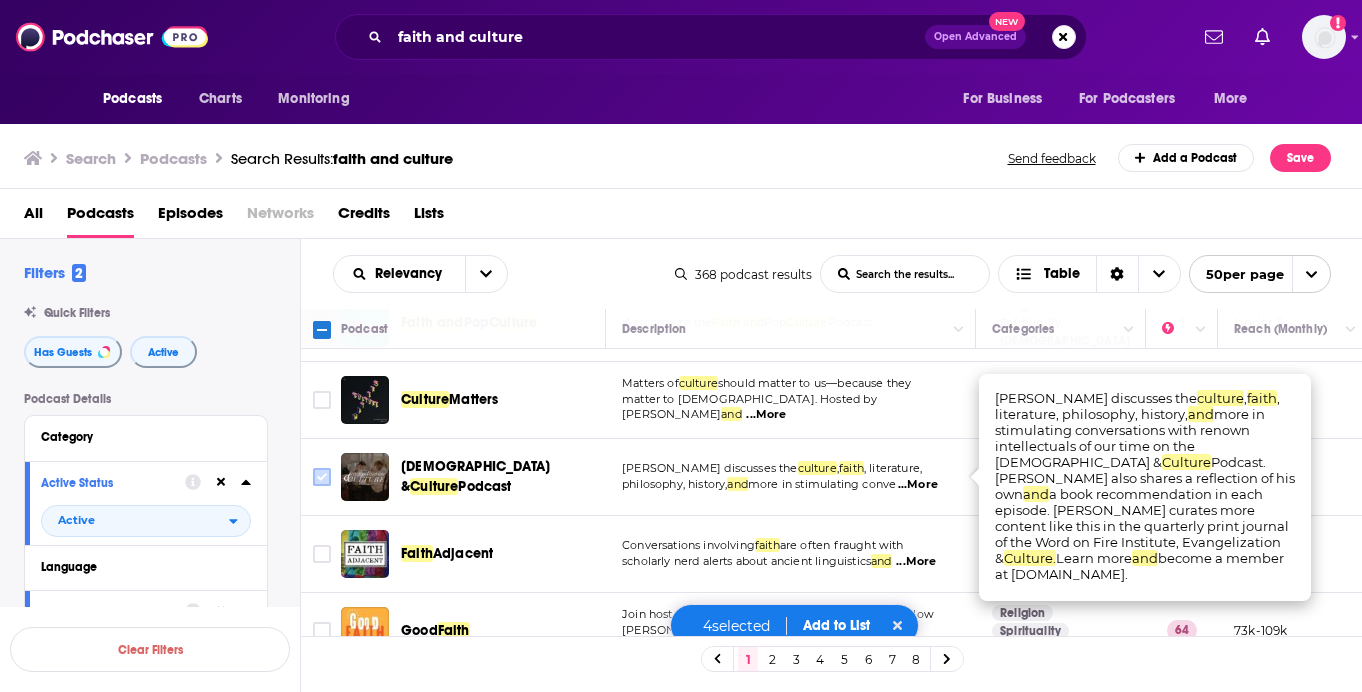 click at bounding box center (322, 477) 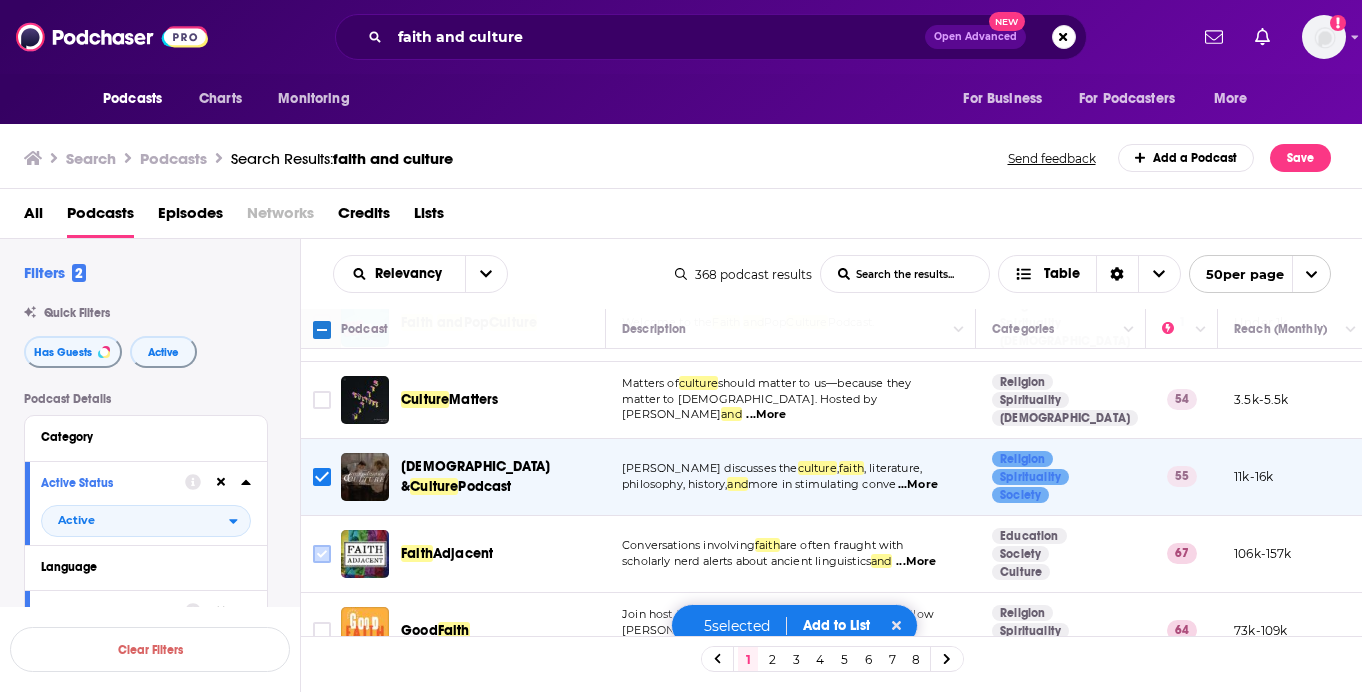 click at bounding box center [322, 554] 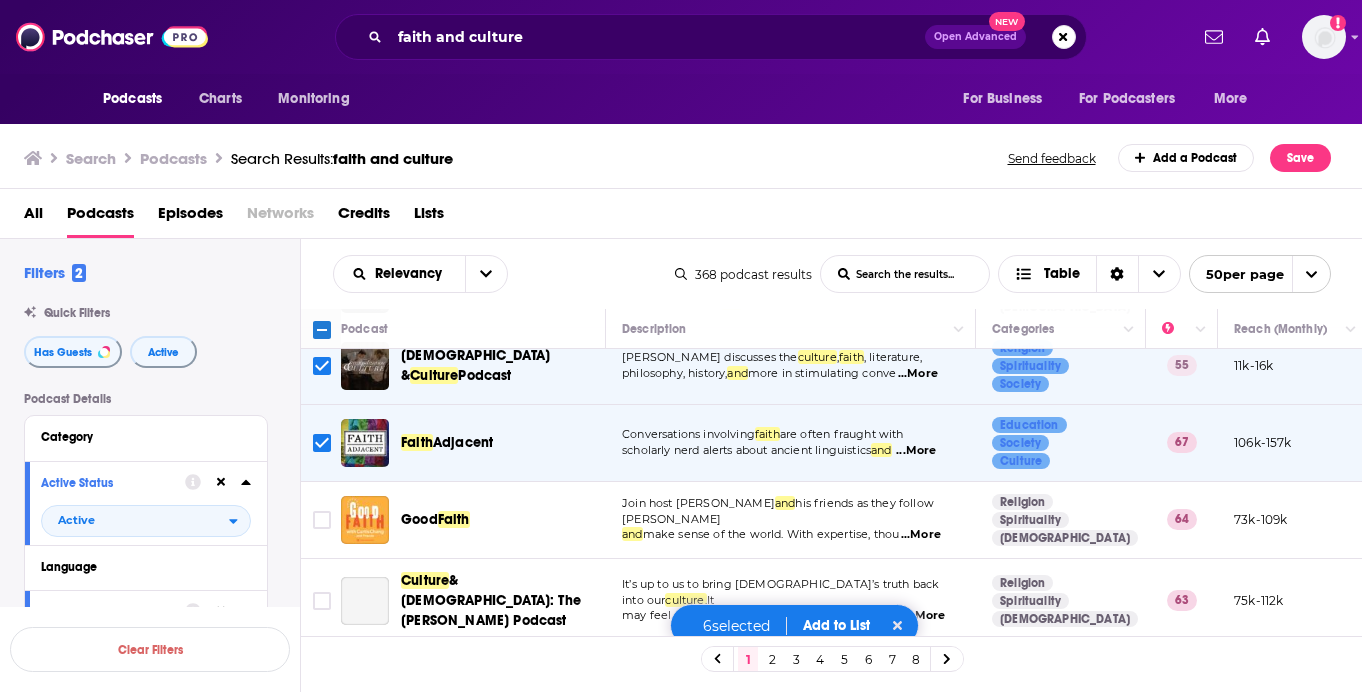 scroll, scrollTop: 672, scrollLeft: 0, axis: vertical 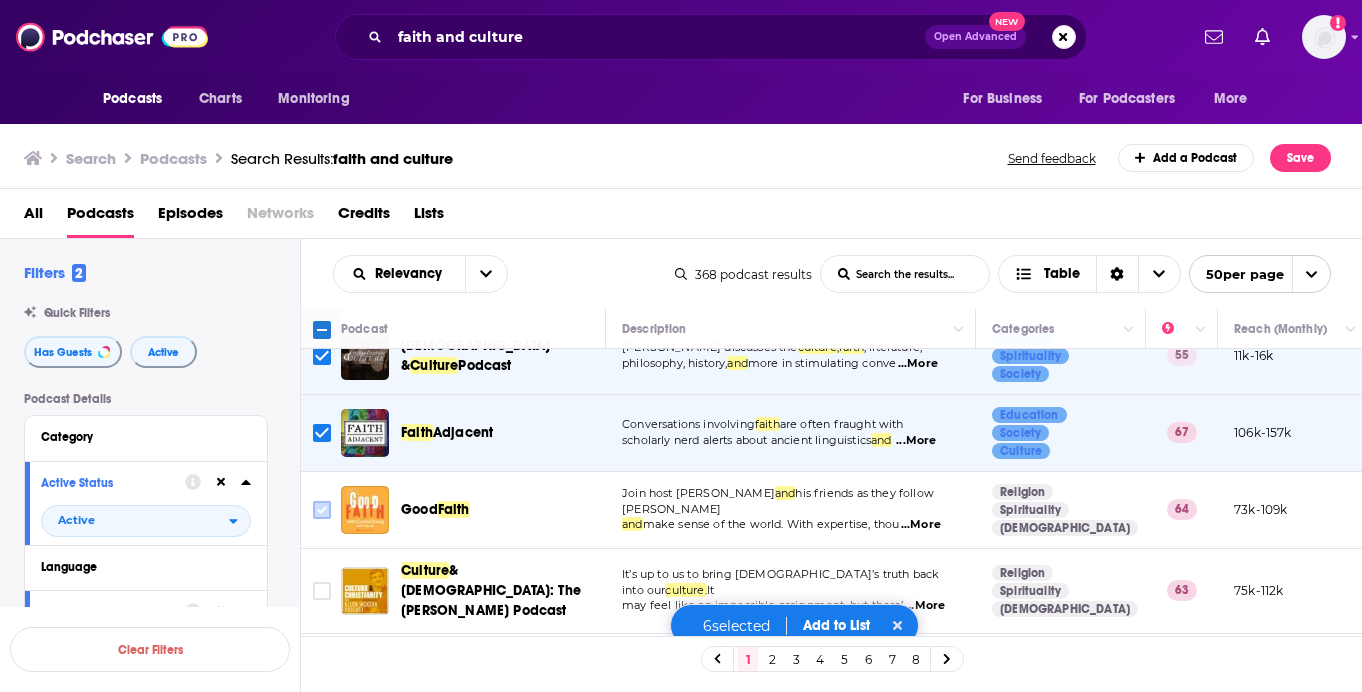 click at bounding box center [322, 510] 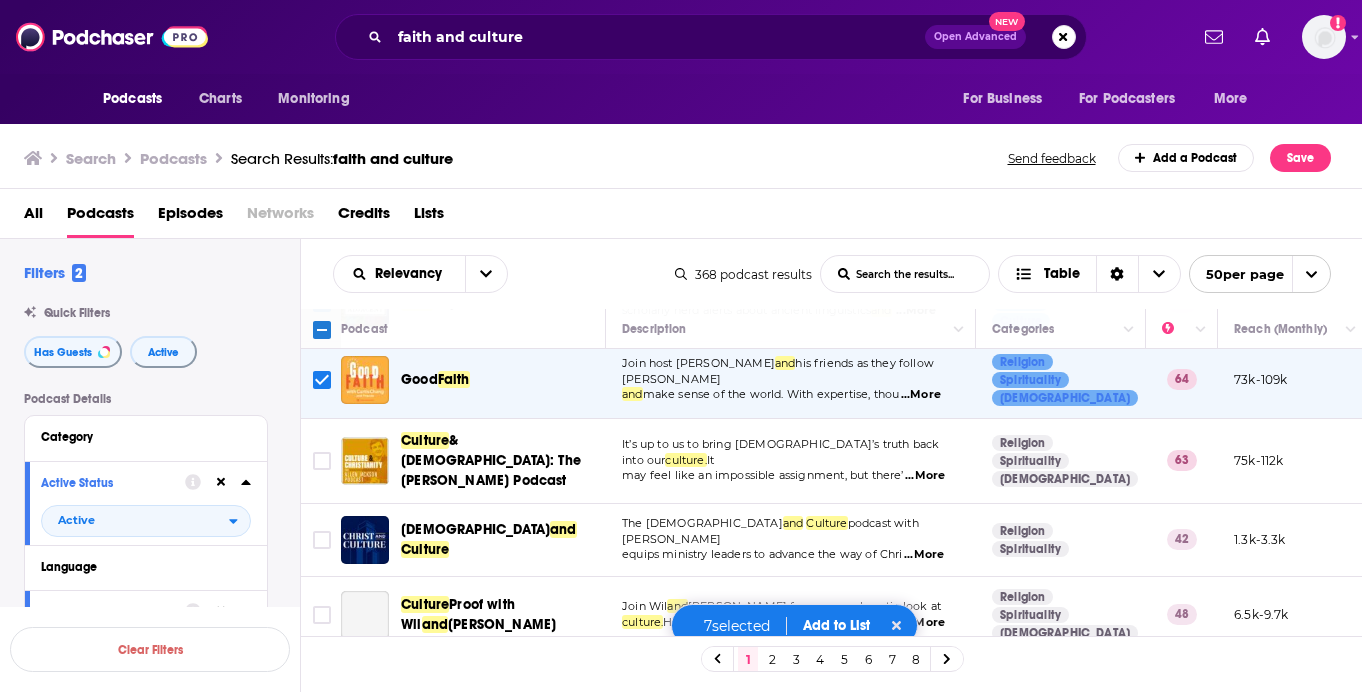 scroll, scrollTop: 806, scrollLeft: 0, axis: vertical 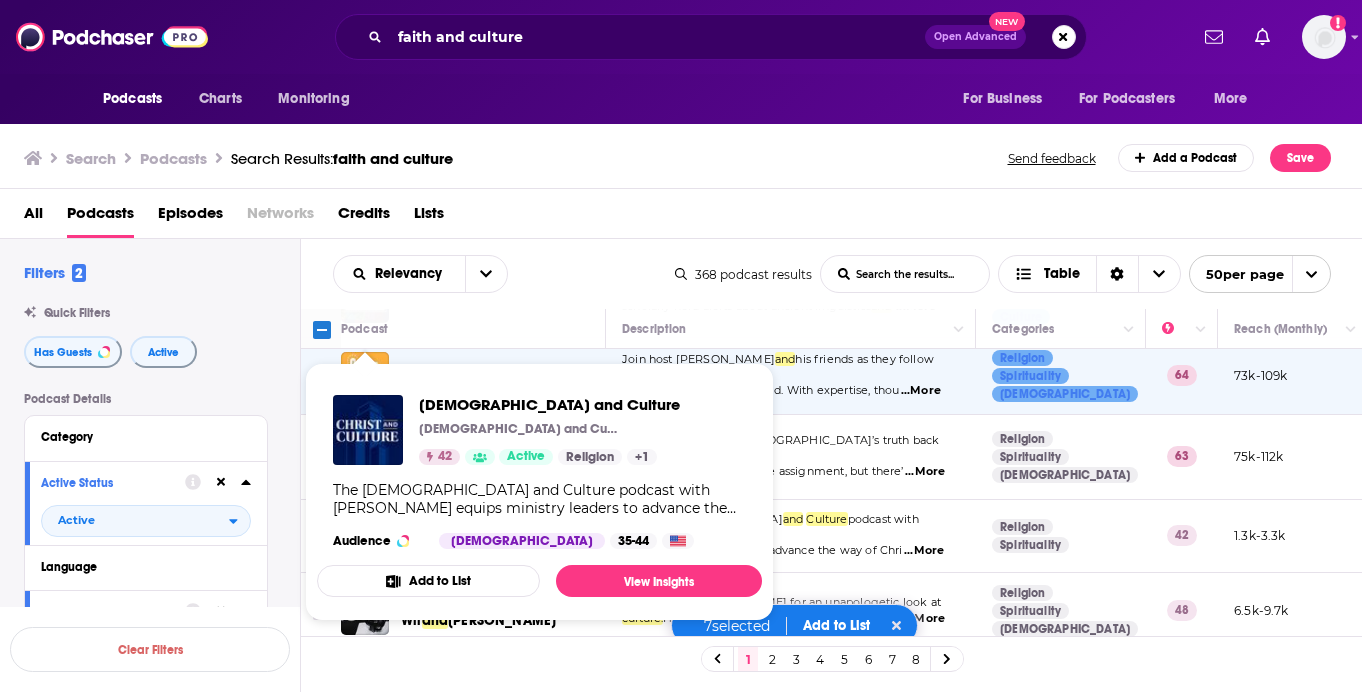 click on "Active Status Active" at bounding box center (146, 503) 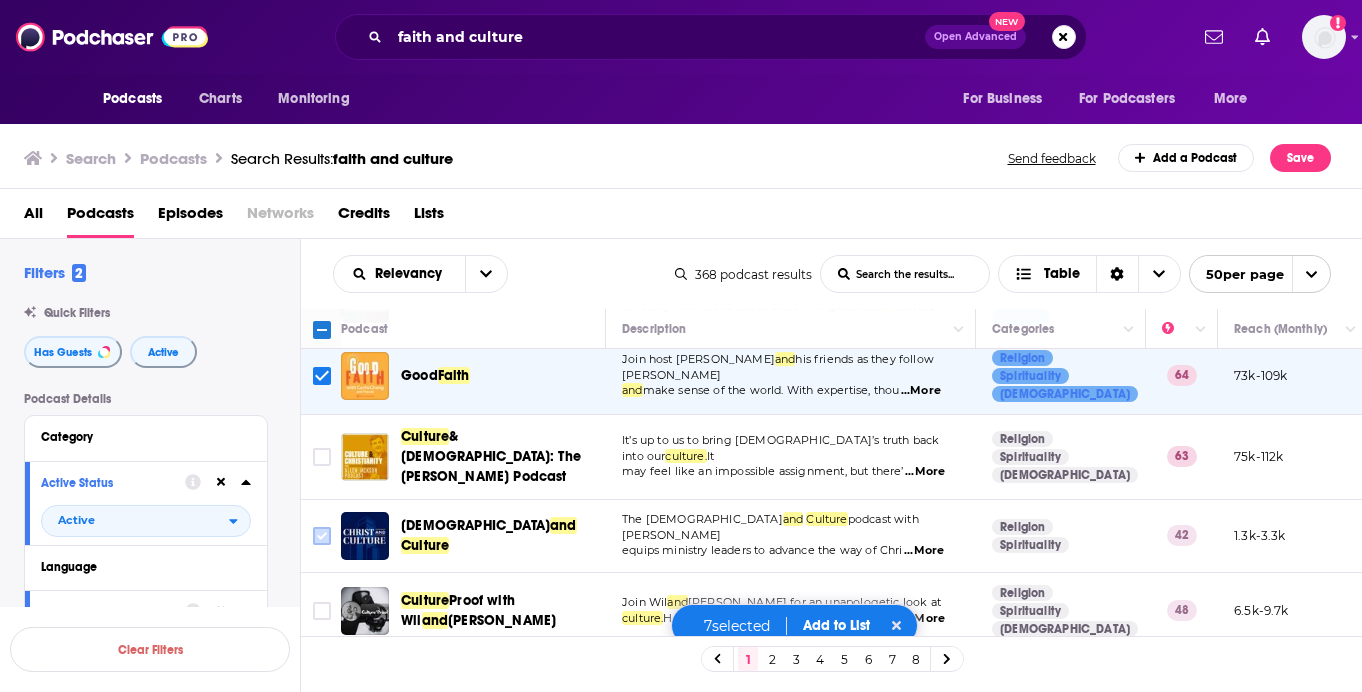 click at bounding box center (322, 536) 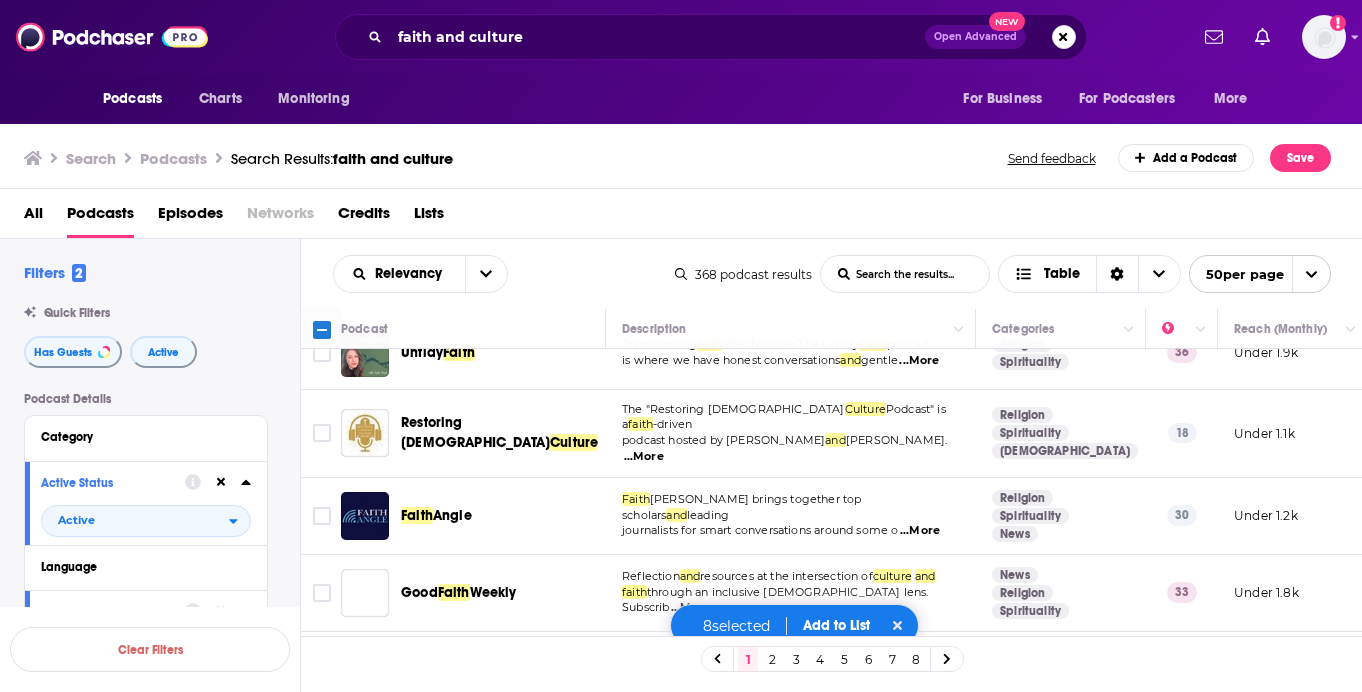 scroll, scrollTop: 1145, scrollLeft: 0, axis: vertical 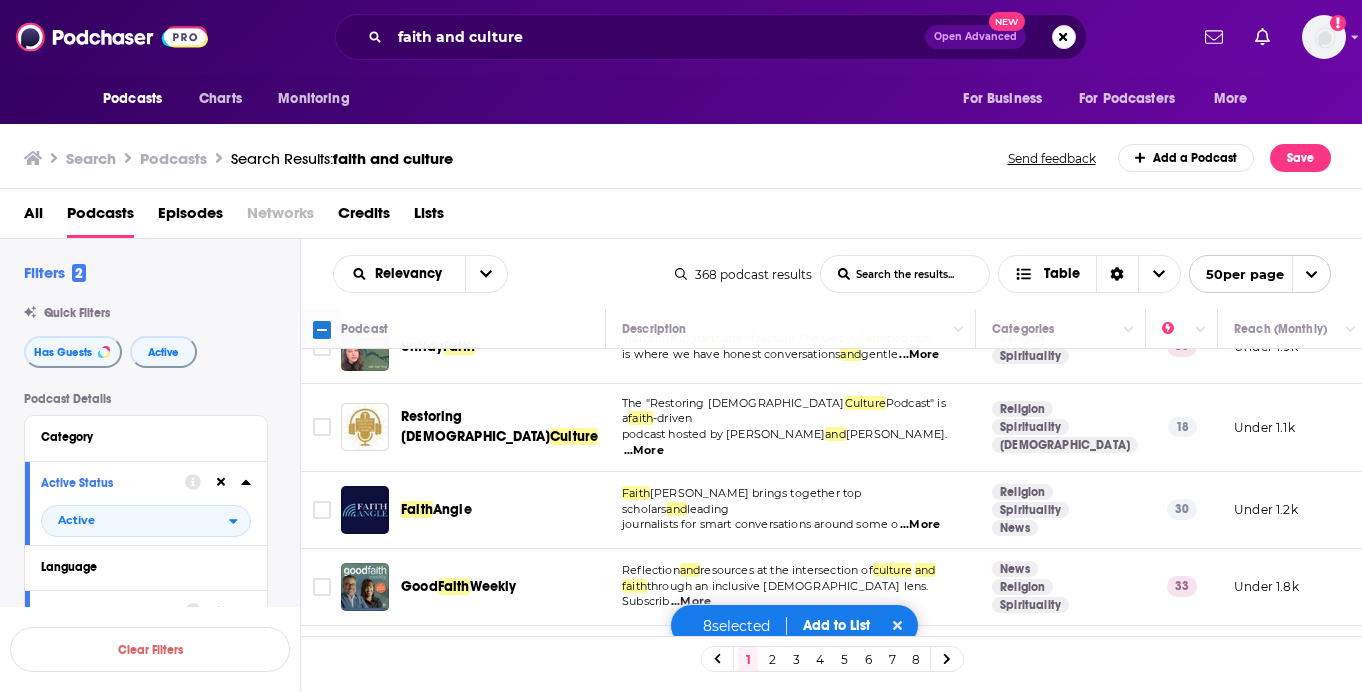 click on "...More" at bounding box center [920, 525] 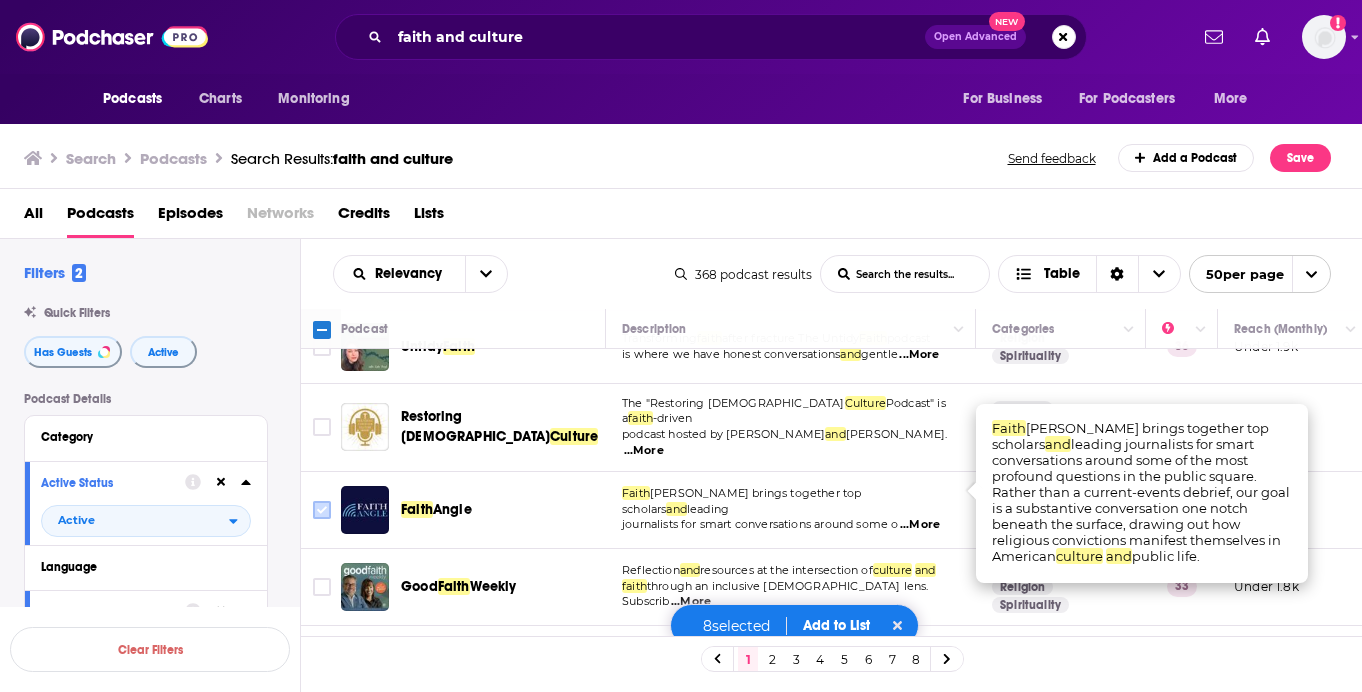 click at bounding box center [322, 510] 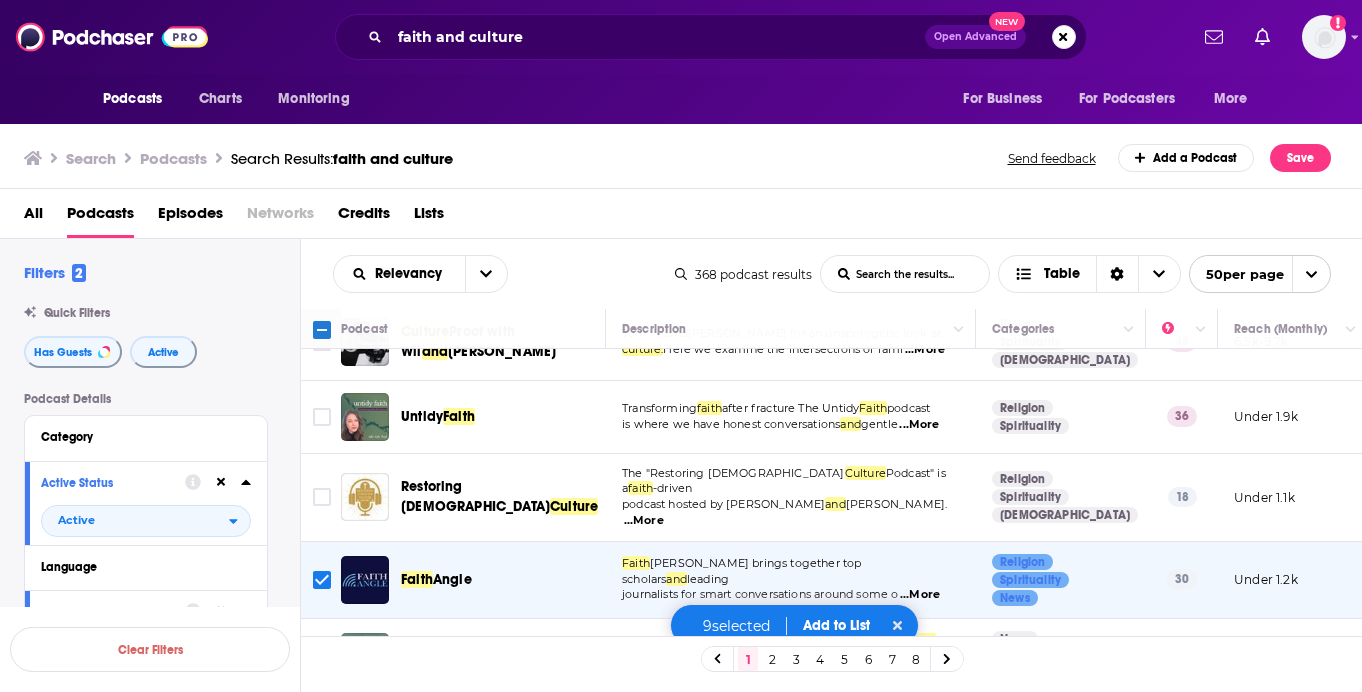 scroll, scrollTop: 1074, scrollLeft: 0, axis: vertical 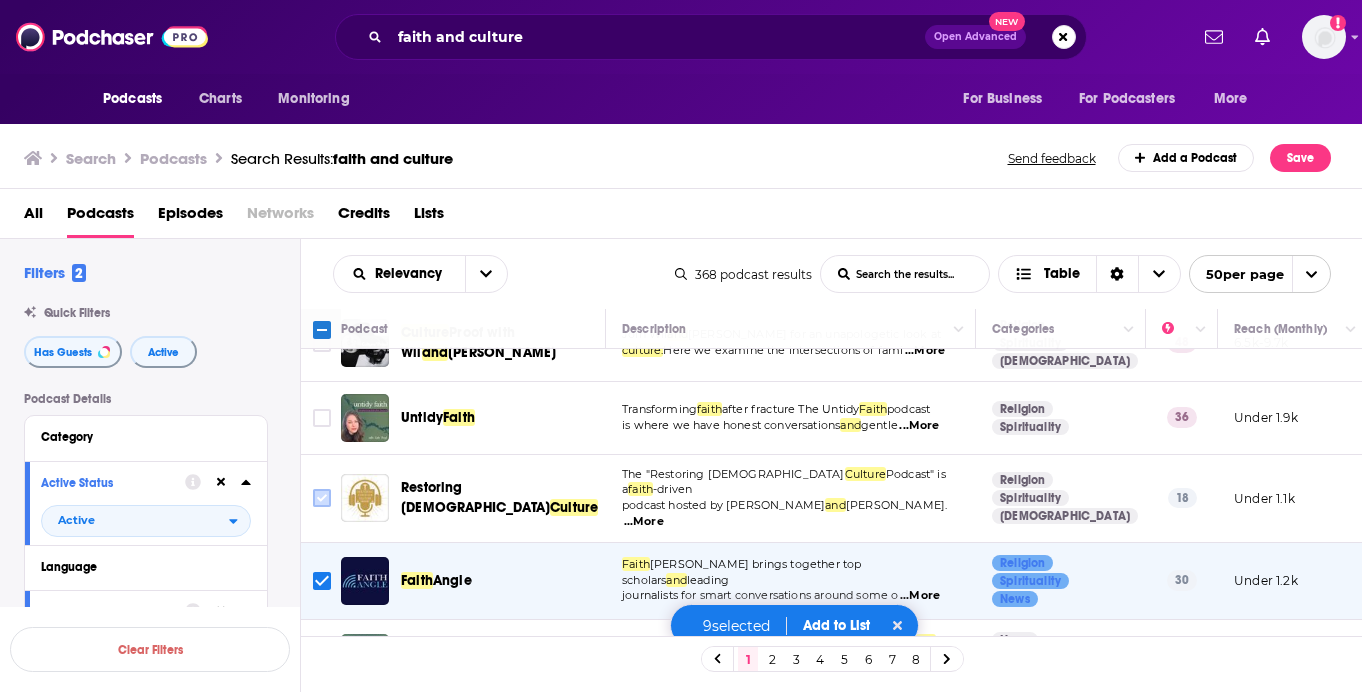 click at bounding box center [322, 498] 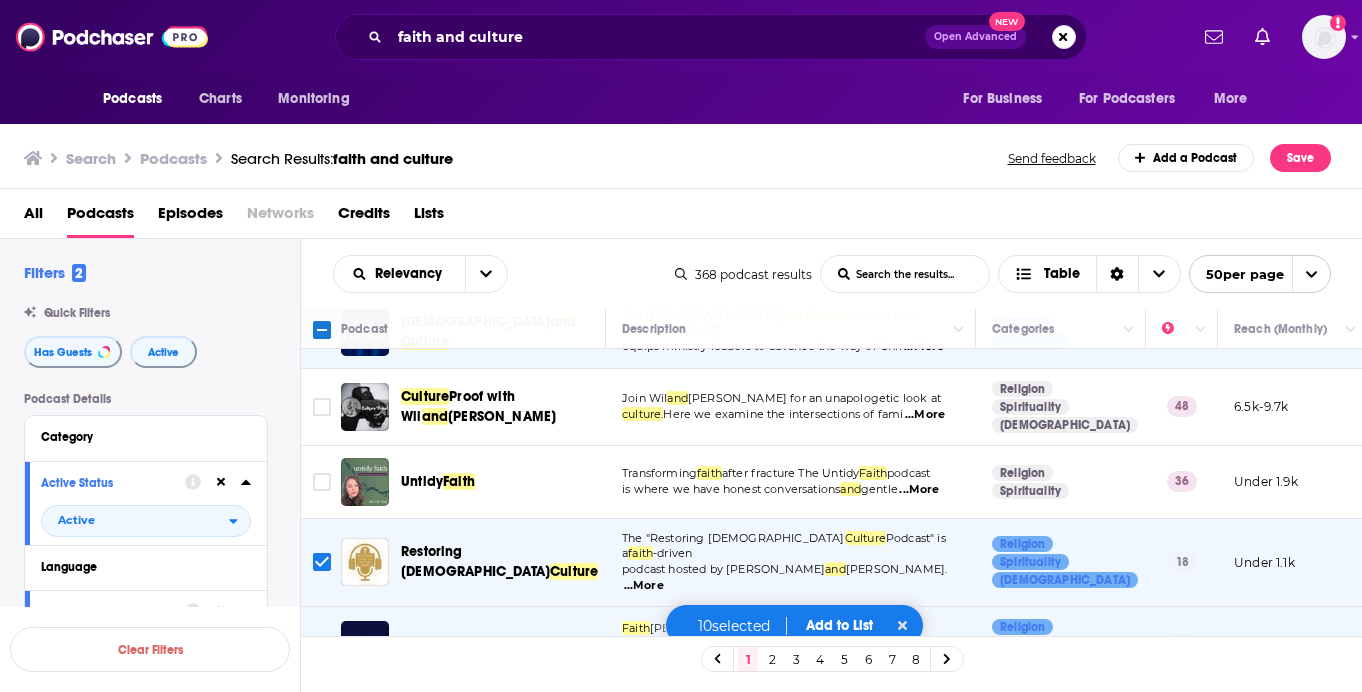 scroll, scrollTop: 1009, scrollLeft: 0, axis: vertical 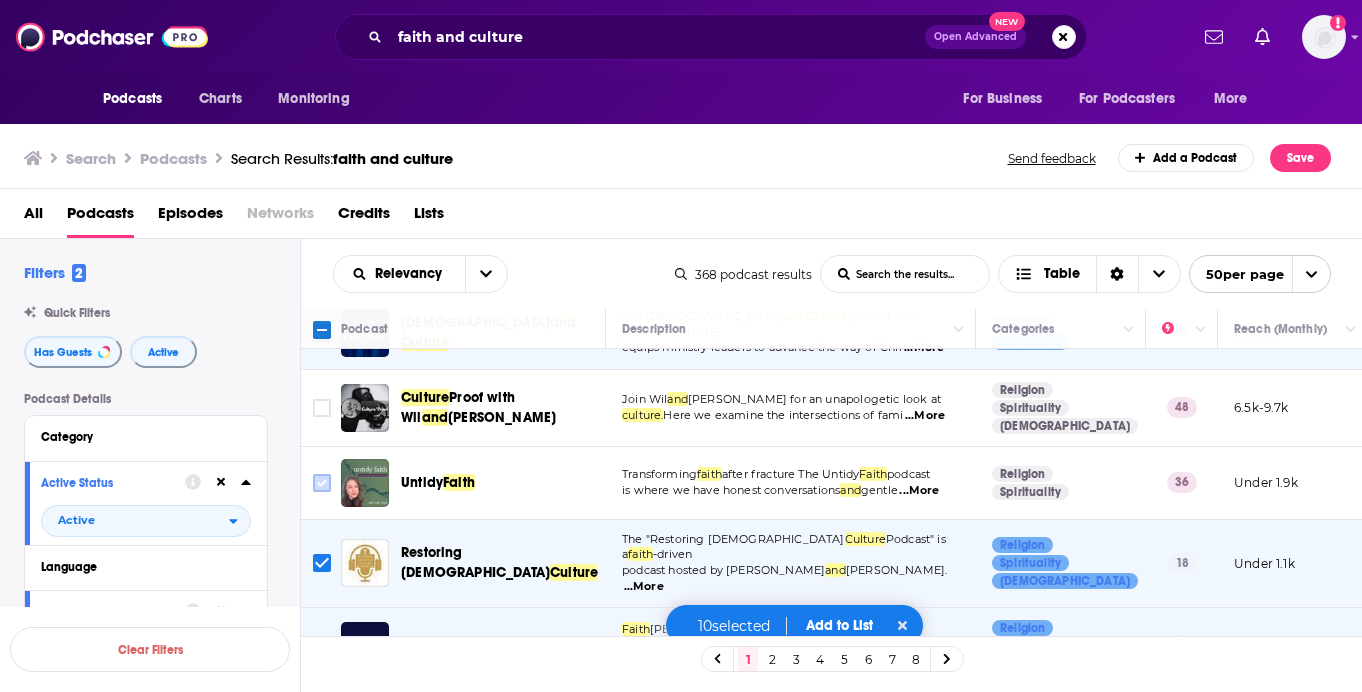 click at bounding box center (322, 483) 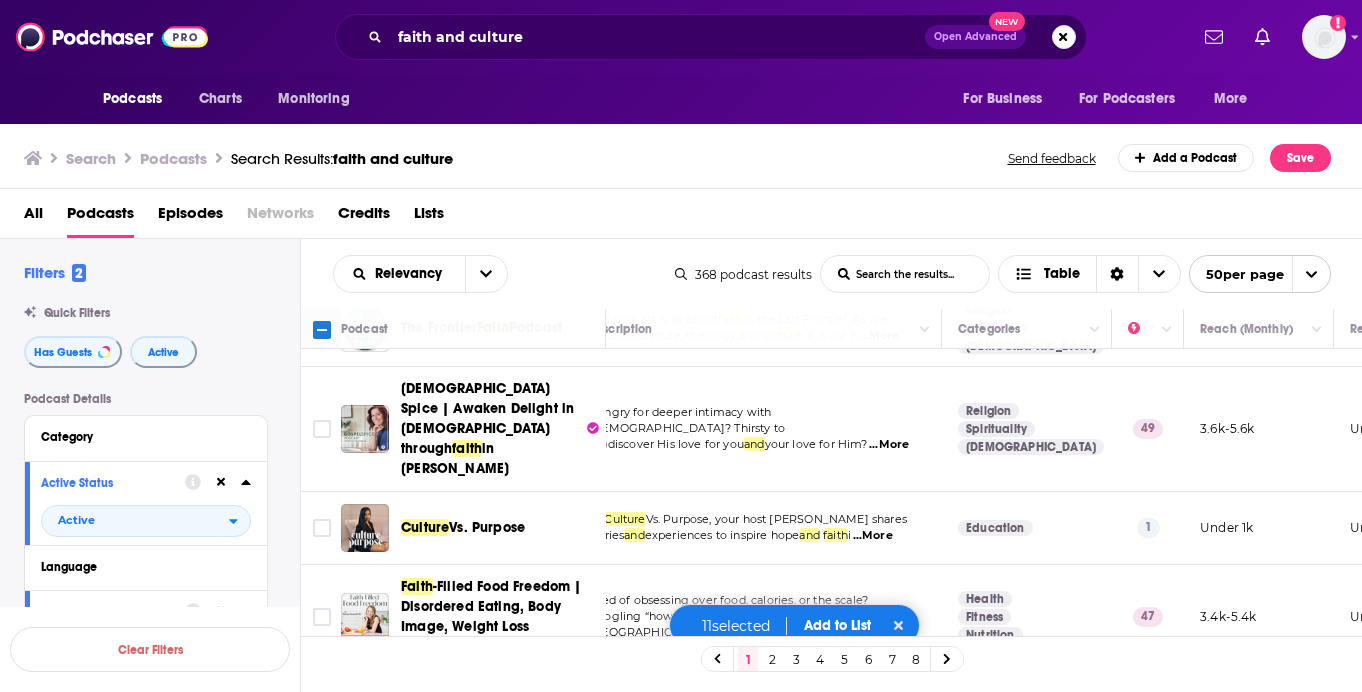scroll, scrollTop: 2354, scrollLeft: 30, axis: both 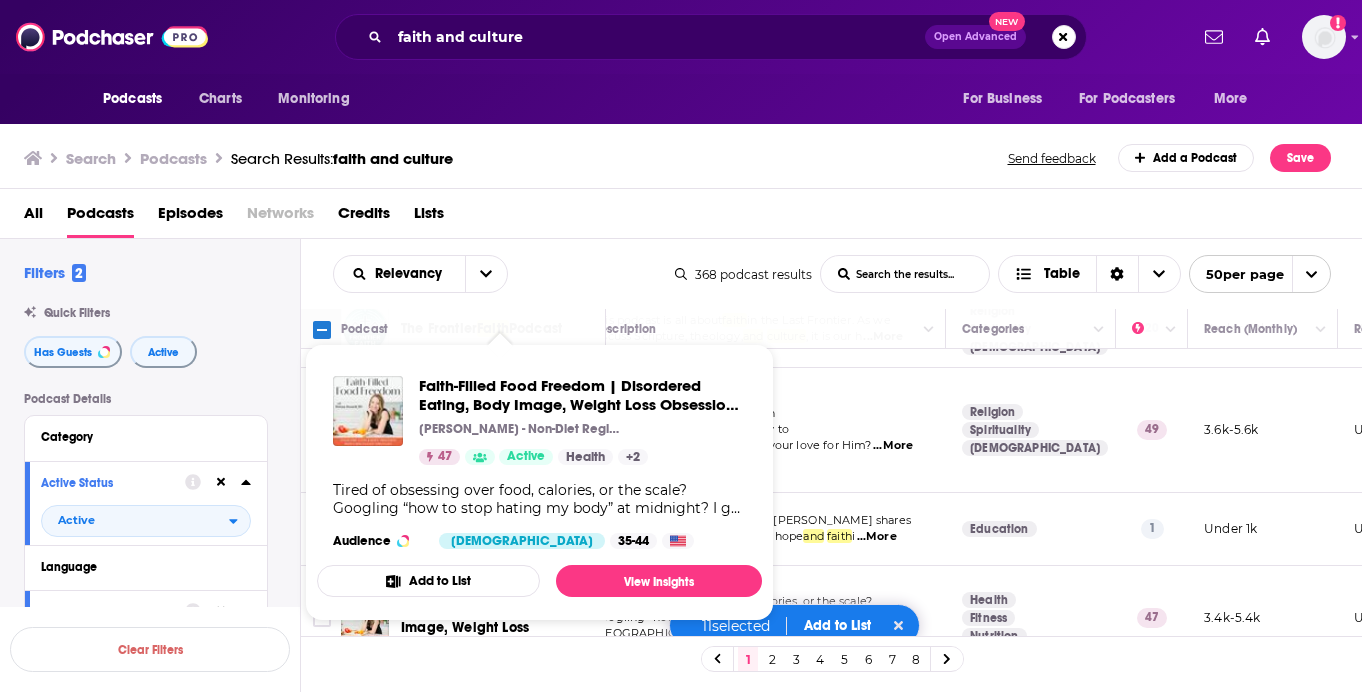 click on "Relevancy List Search Input Search the results... Table" at bounding box center (504, 274) 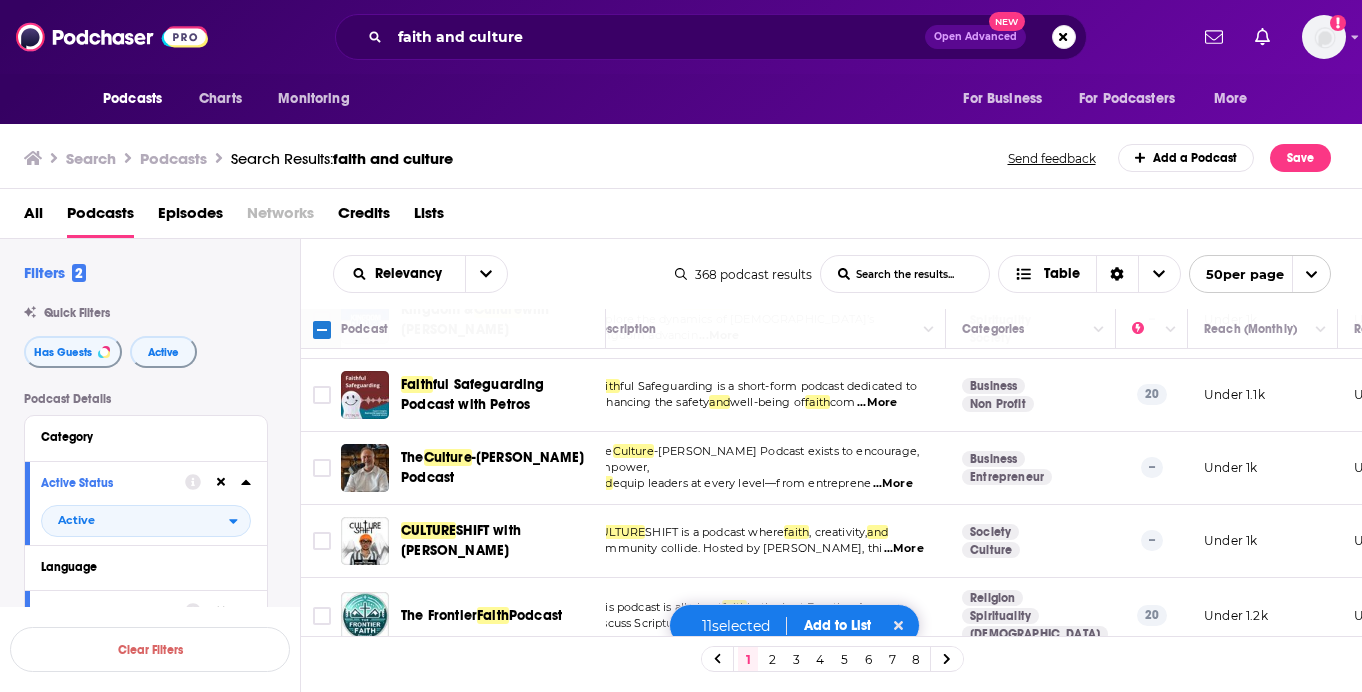 scroll, scrollTop: 2046, scrollLeft: 30, axis: both 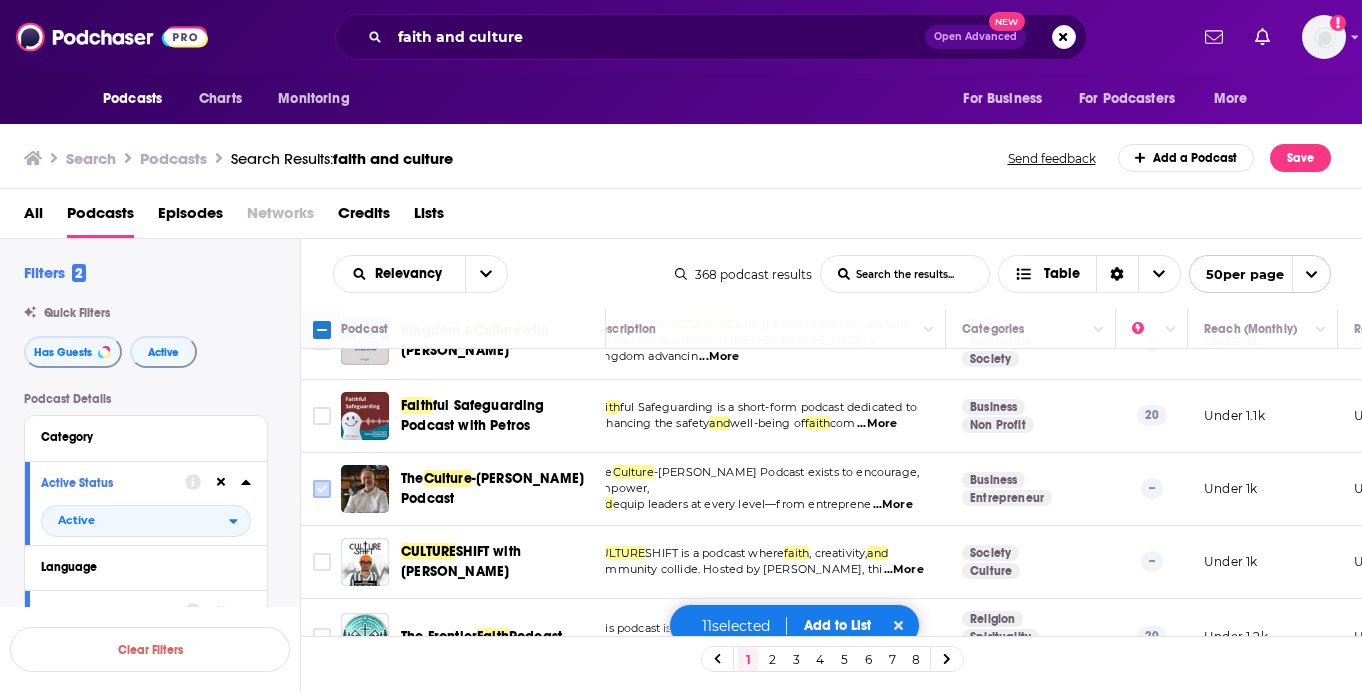 click at bounding box center [322, 489] 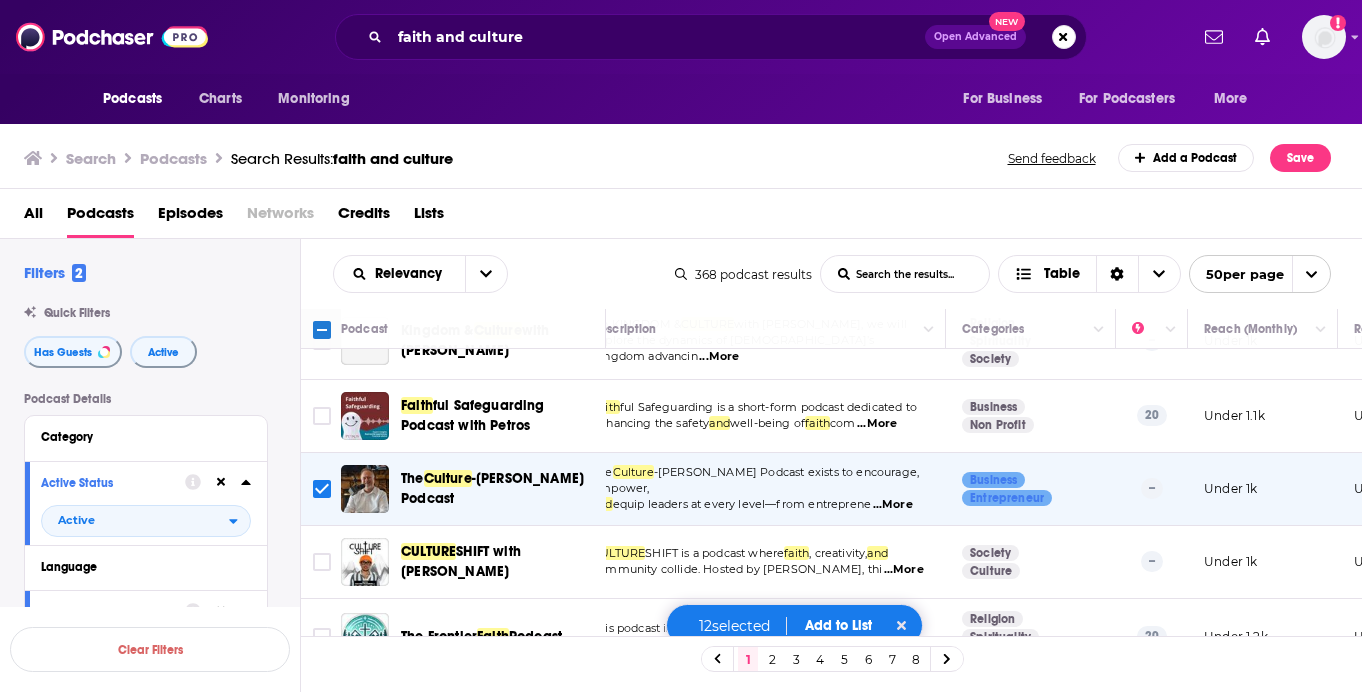 click at bounding box center (321, 489) 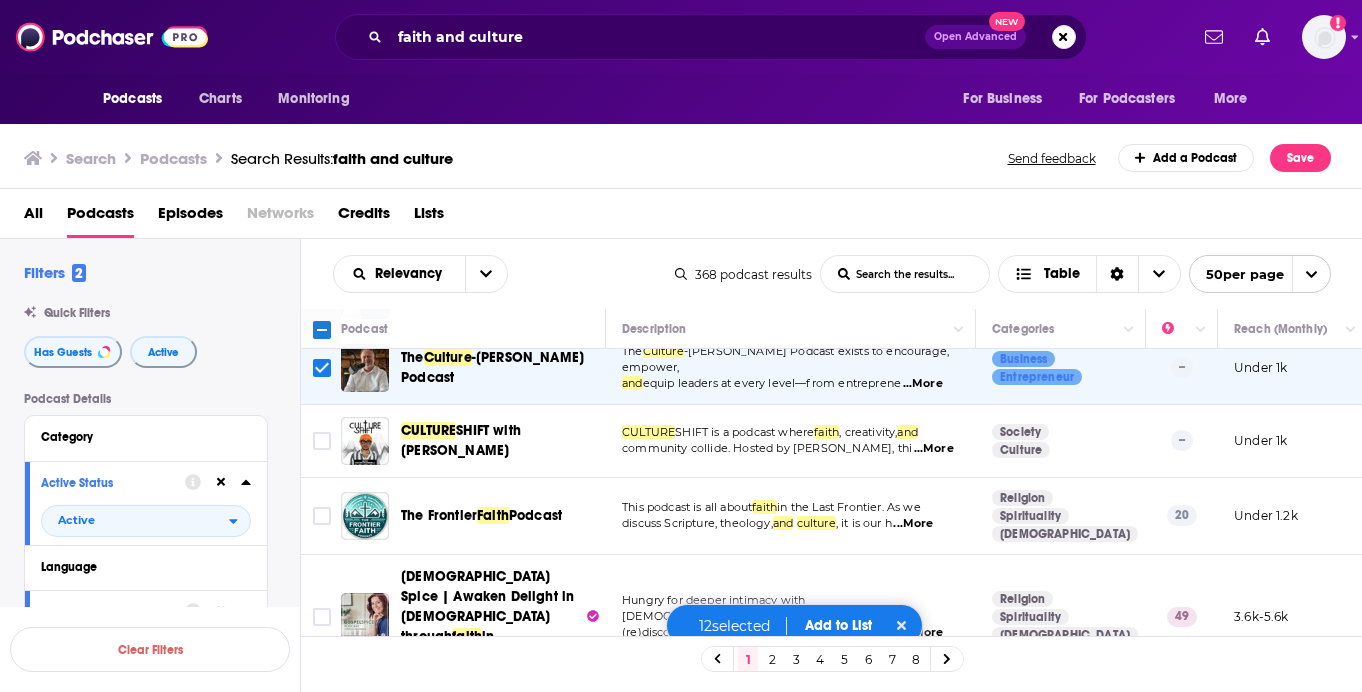 scroll, scrollTop: 2164, scrollLeft: 0, axis: vertical 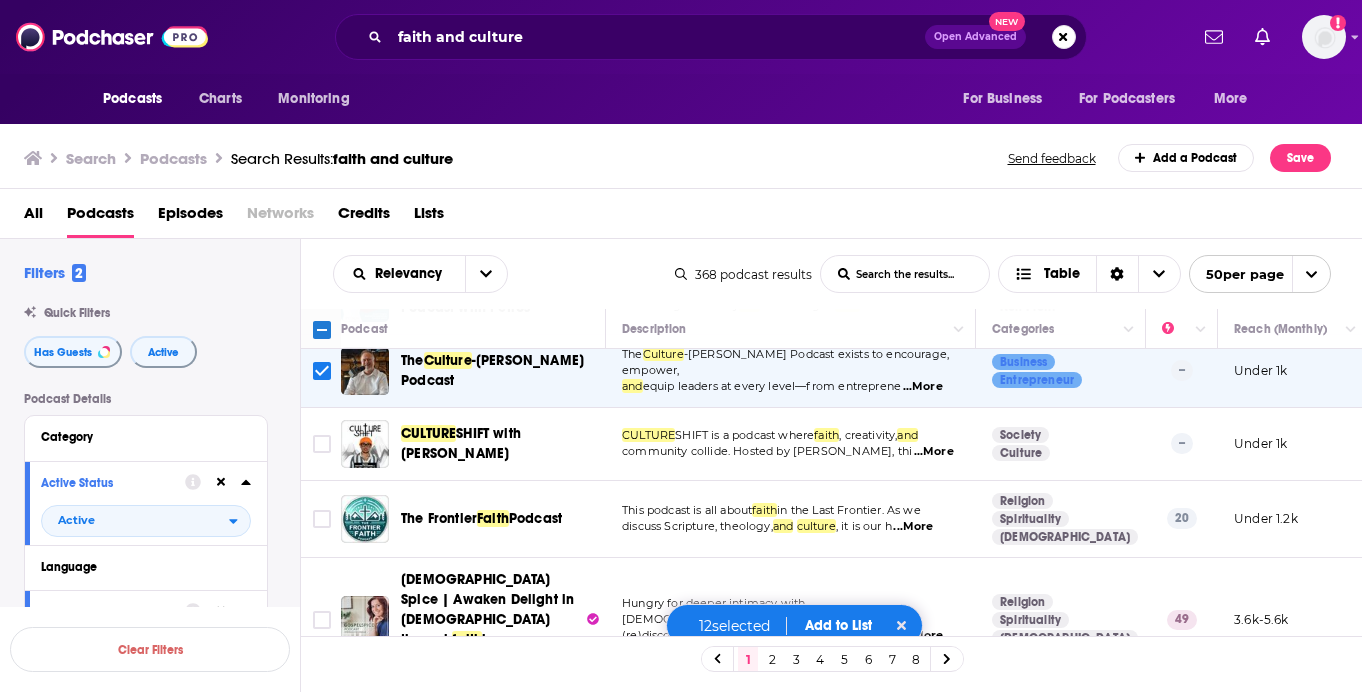 click on "...More" at bounding box center (934, 452) 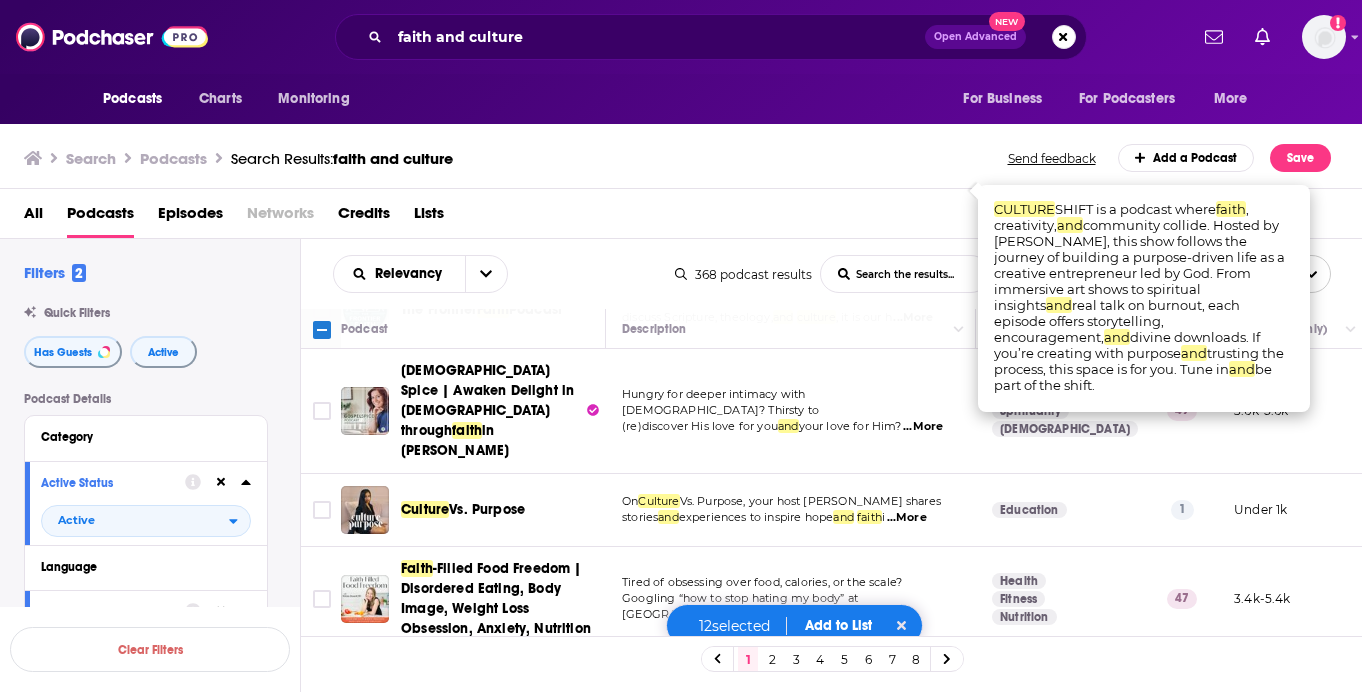 scroll, scrollTop: 2372, scrollLeft: 0, axis: vertical 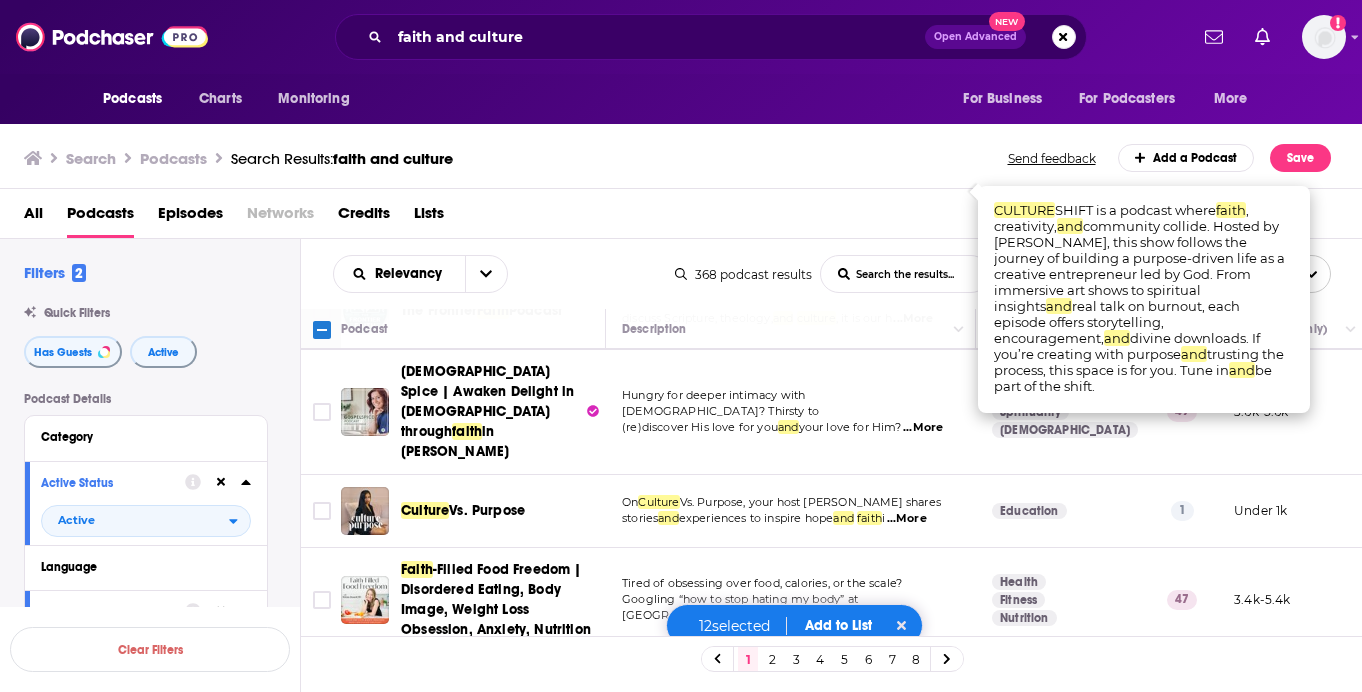 click on "...More" at bounding box center [907, 519] 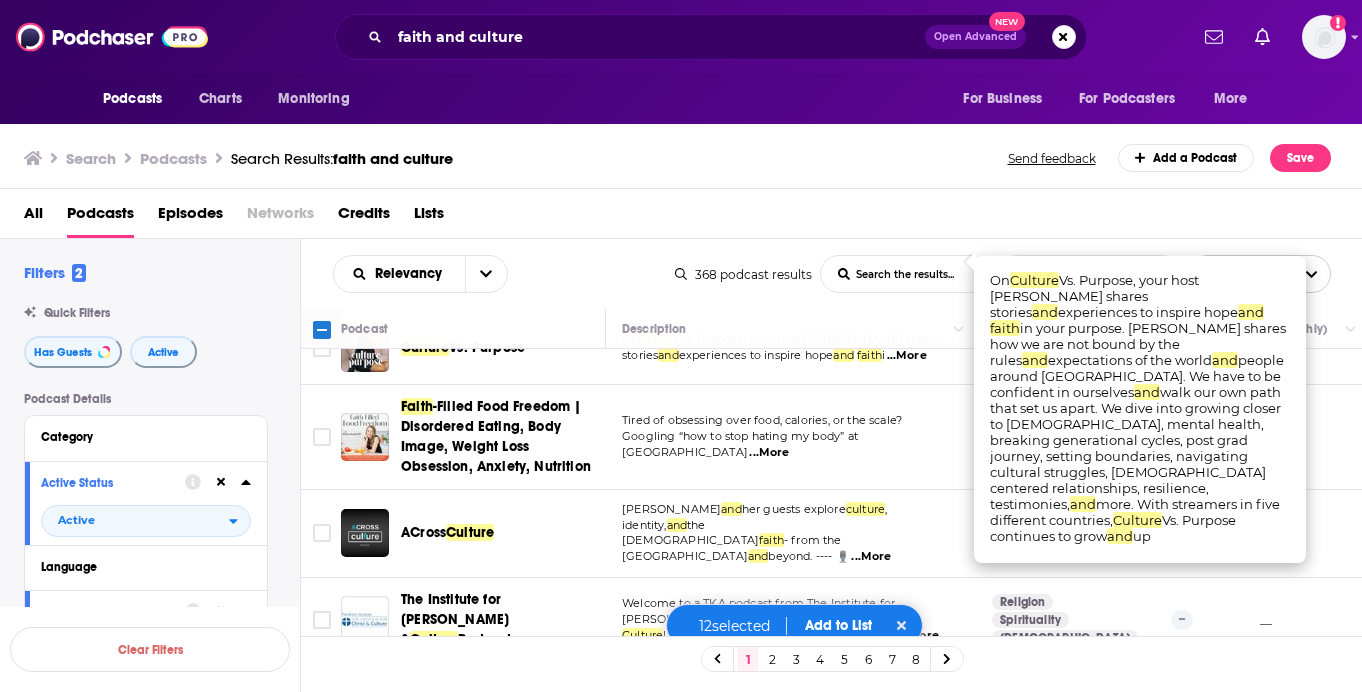 scroll, scrollTop: 2538, scrollLeft: 0, axis: vertical 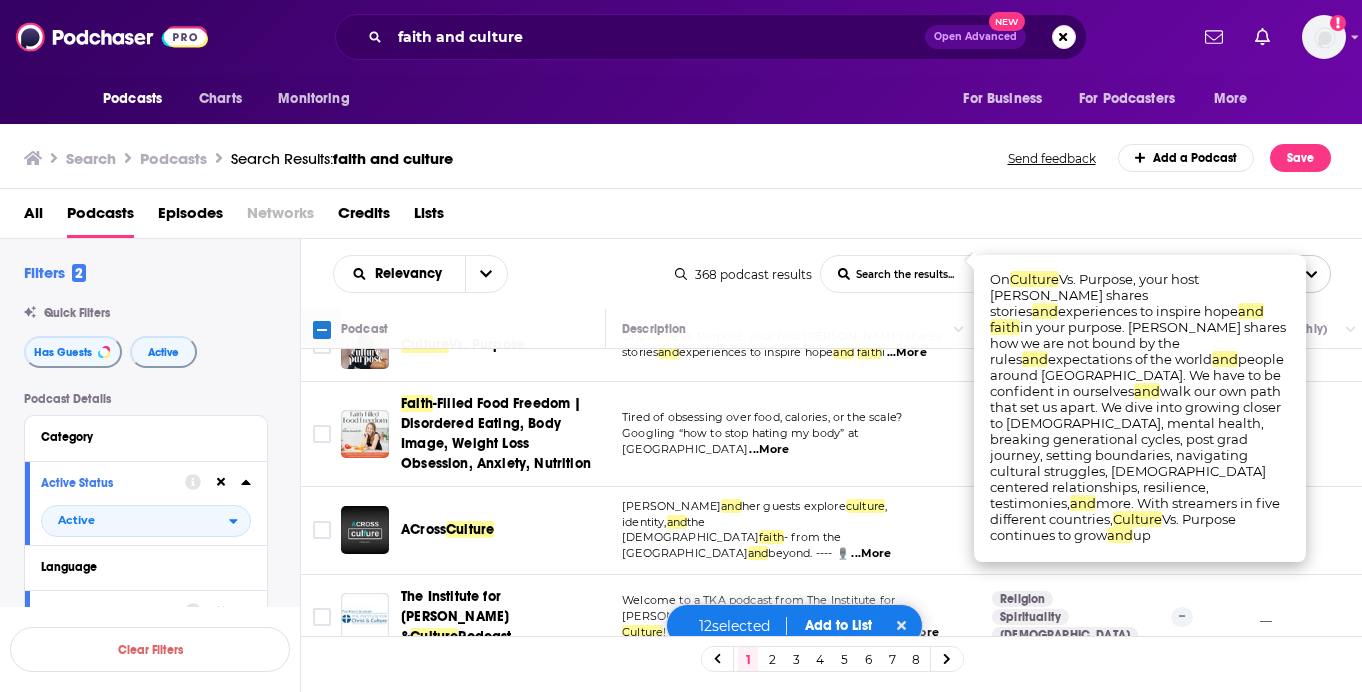 click on "...More" at bounding box center [871, 554] 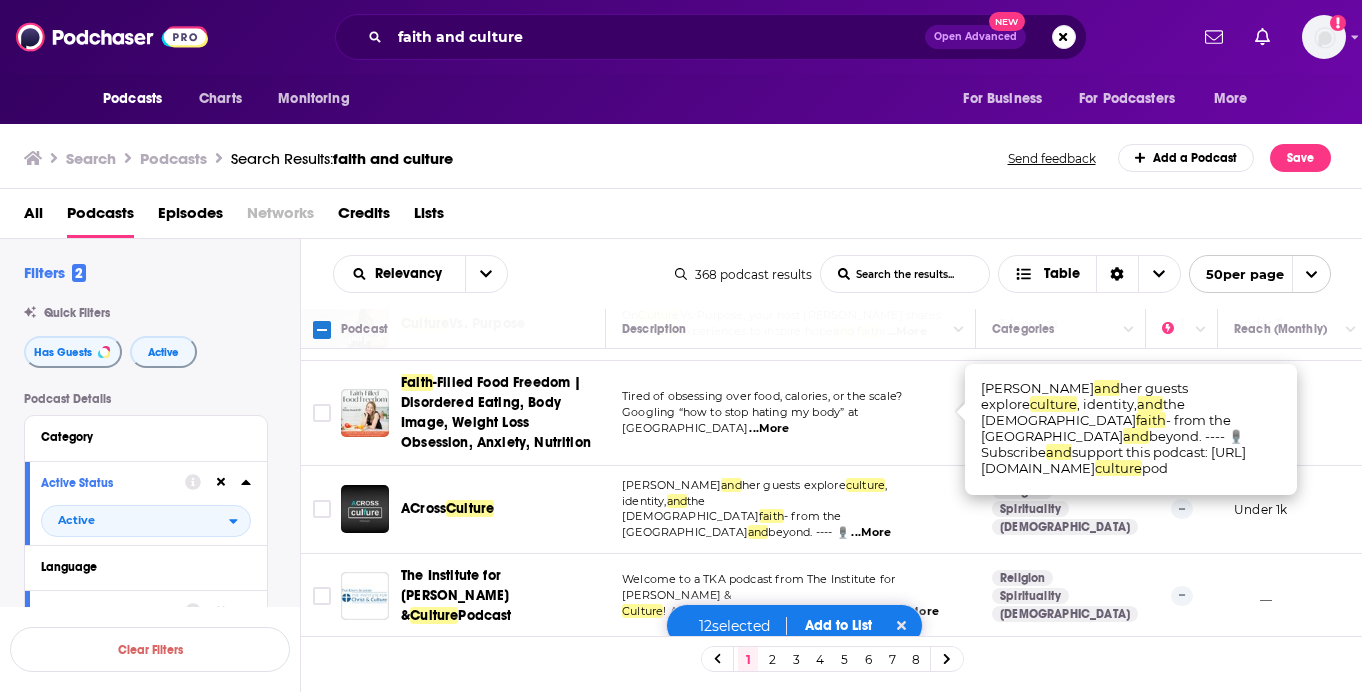 scroll, scrollTop: 2561, scrollLeft: 0, axis: vertical 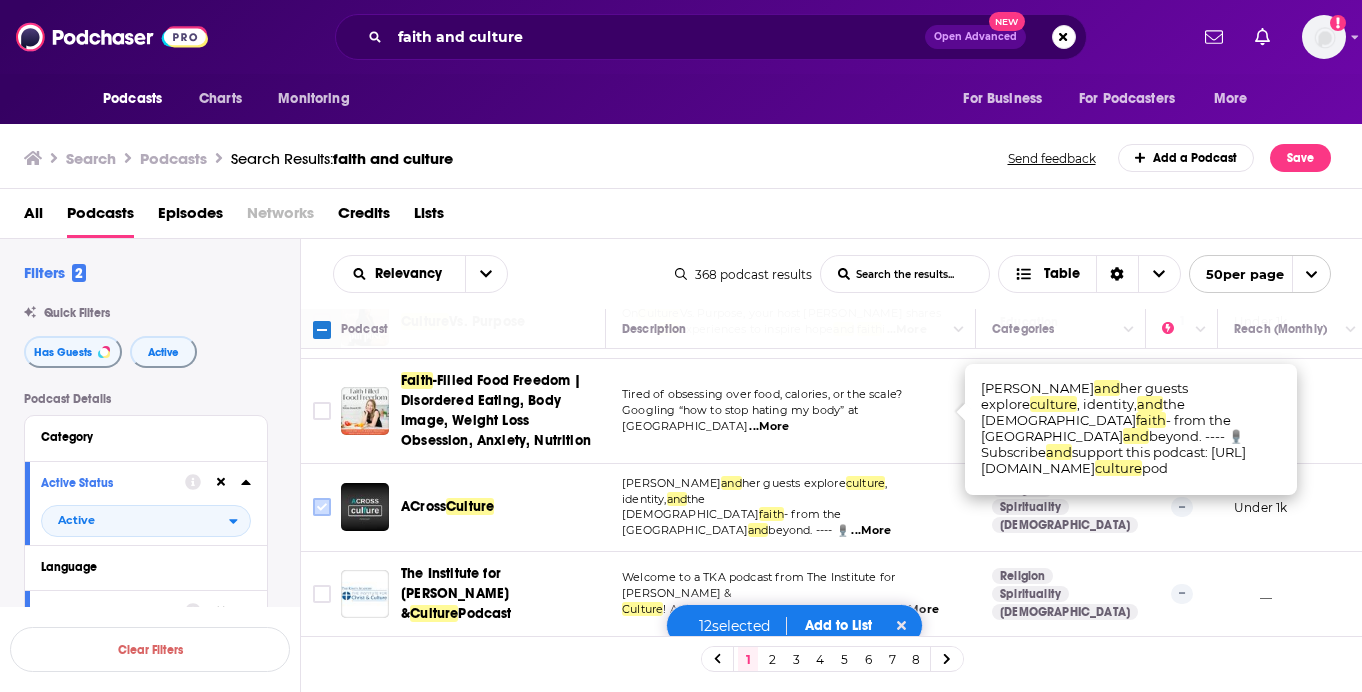 click at bounding box center (322, 507) 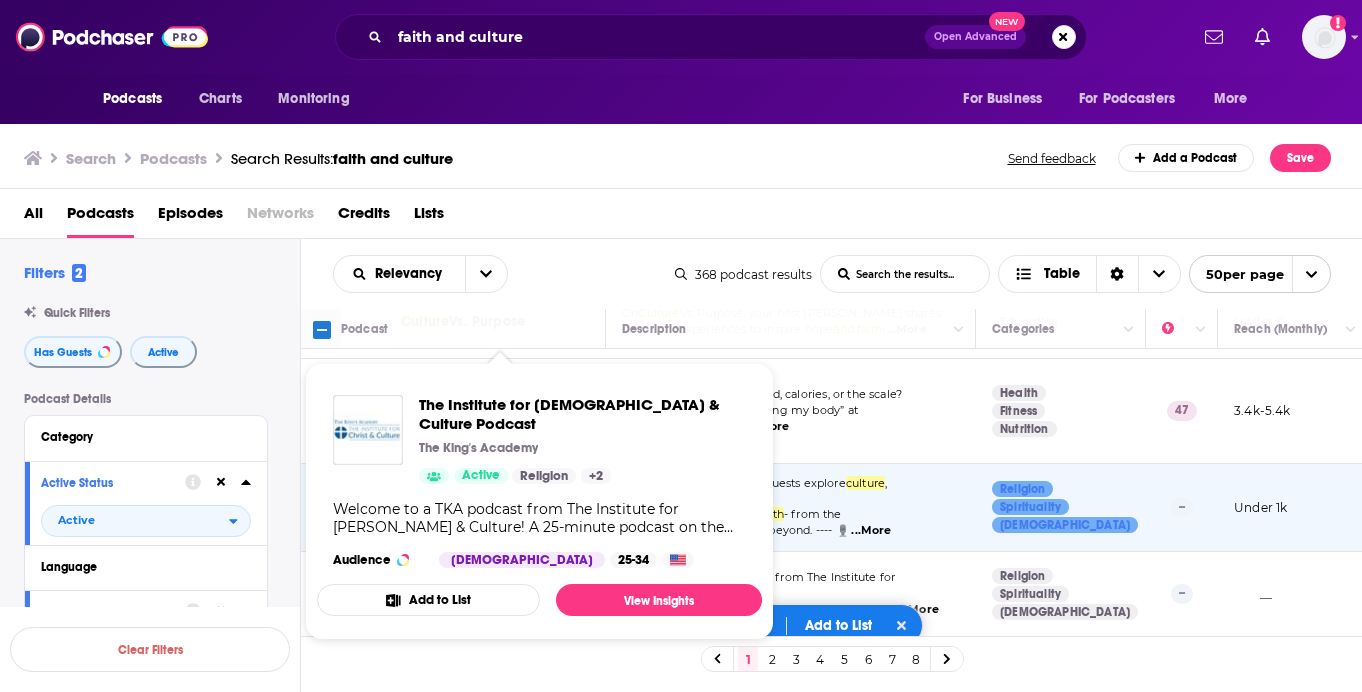 click on "Religion Spirituality Christianity" at bounding box center [1061, 594] 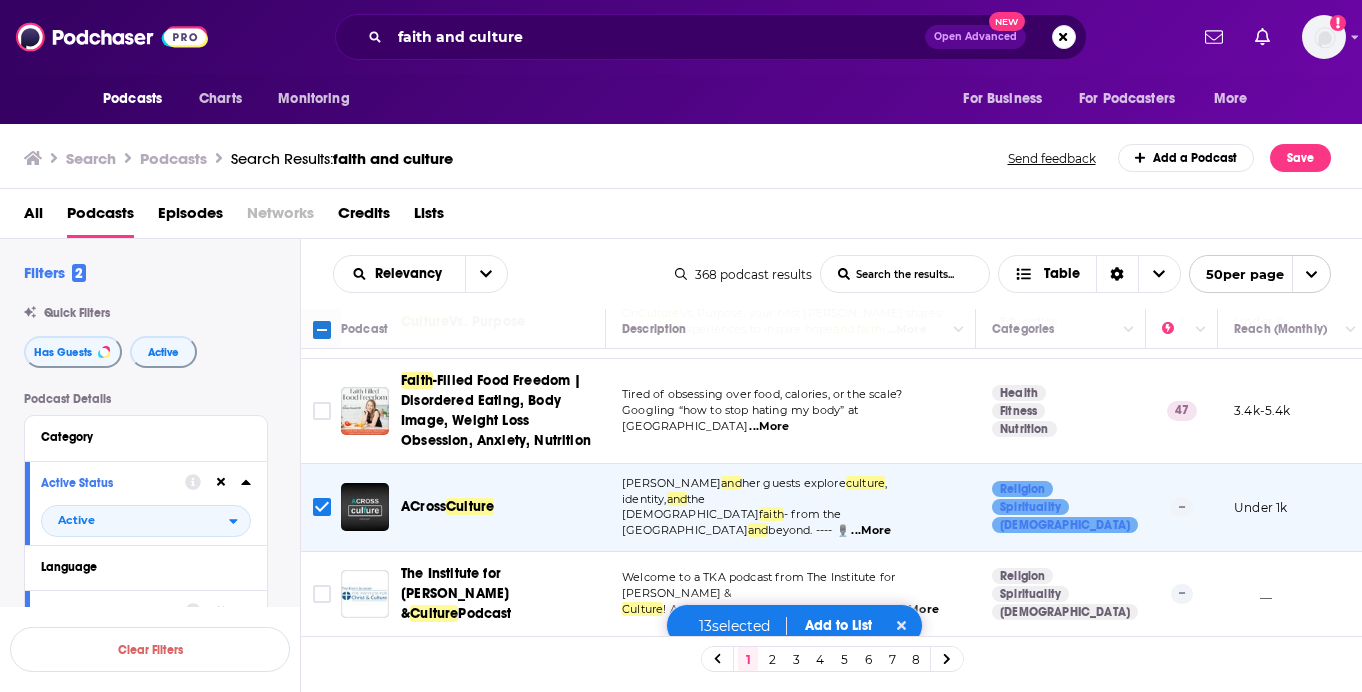 click on "Culture ! A 25-minute podcast on the topic of how   ...More" at bounding box center (790, 610) 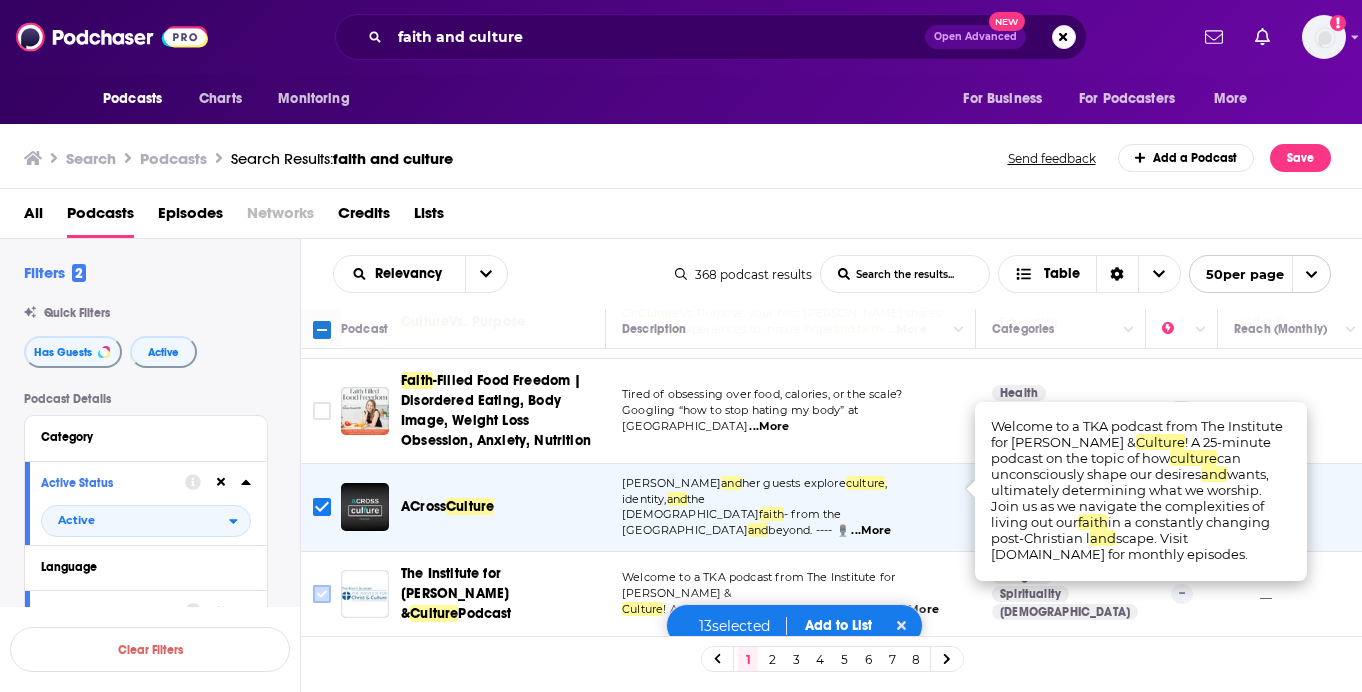 click at bounding box center (322, 594) 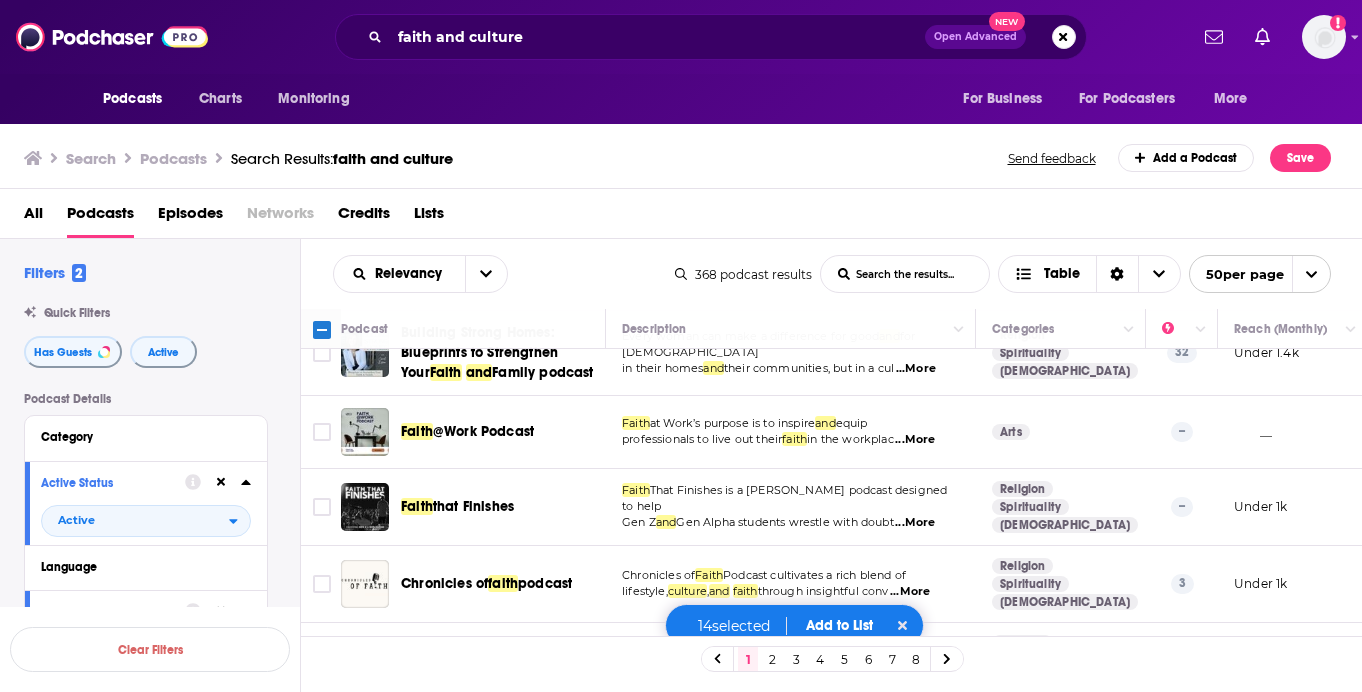 scroll, scrollTop: 3013, scrollLeft: 0, axis: vertical 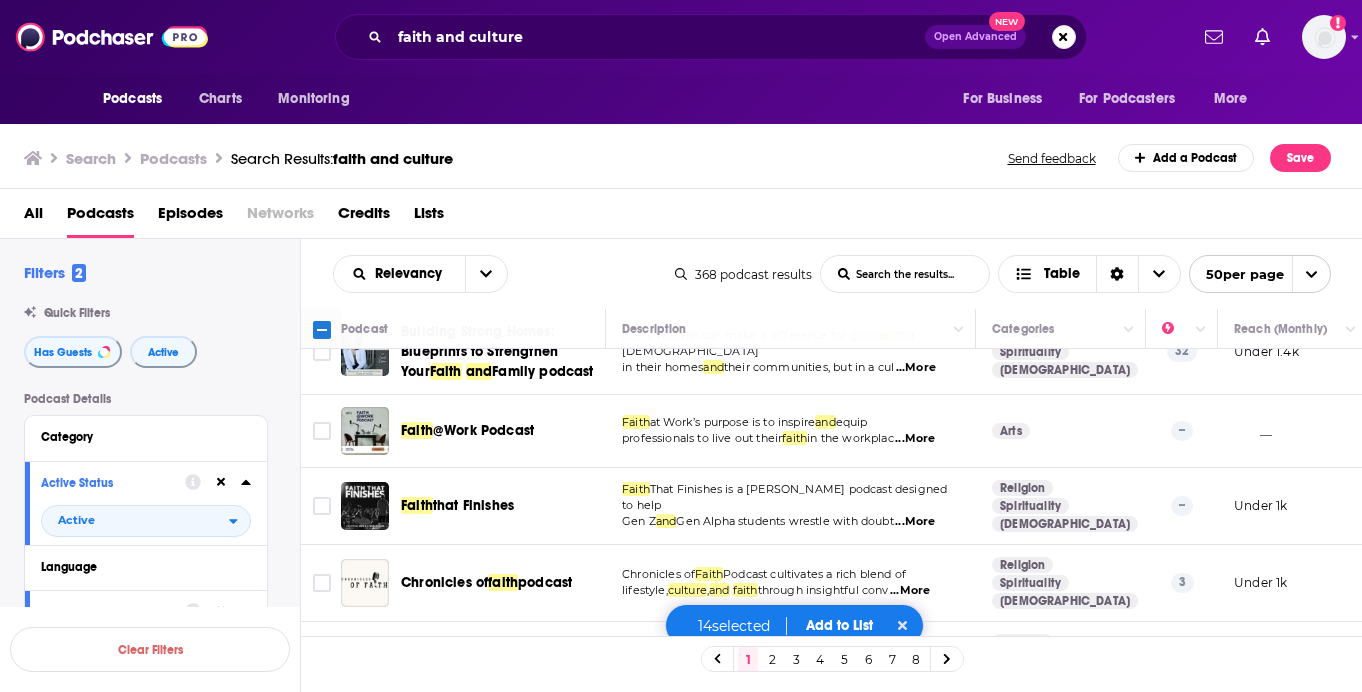 click on "...More" at bounding box center (910, 591) 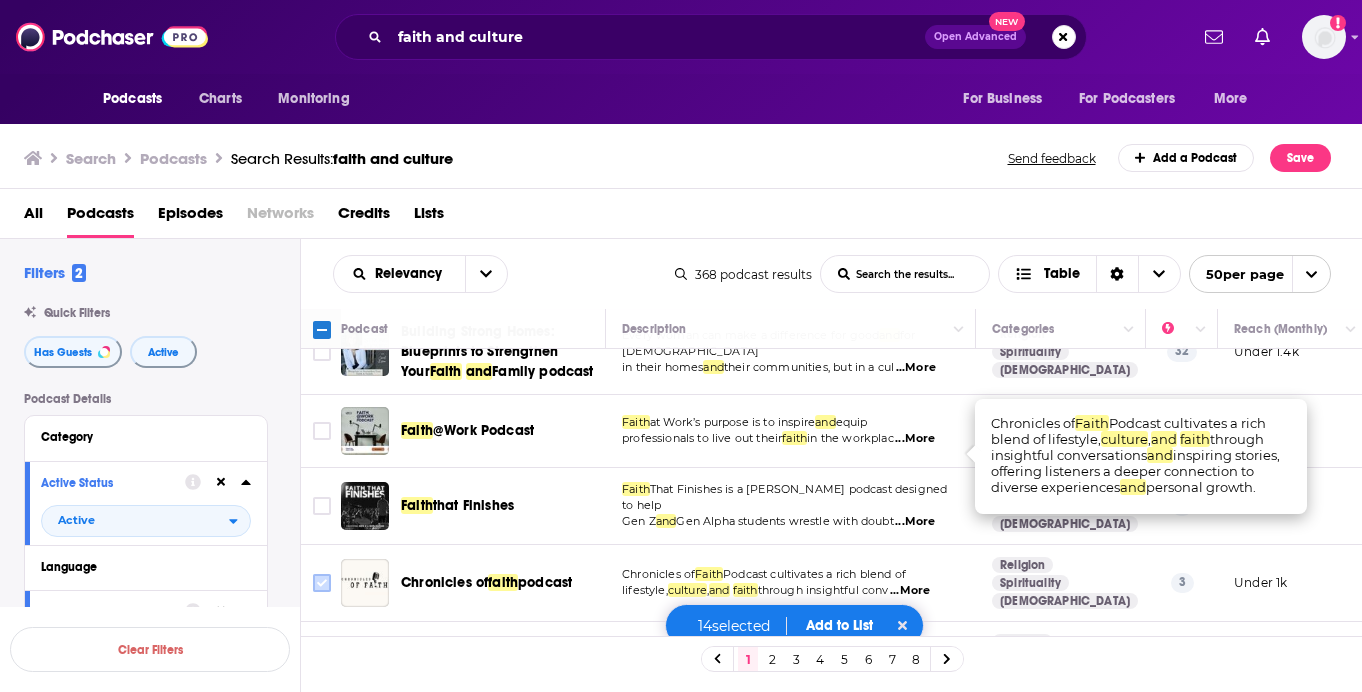 click at bounding box center [322, 583] 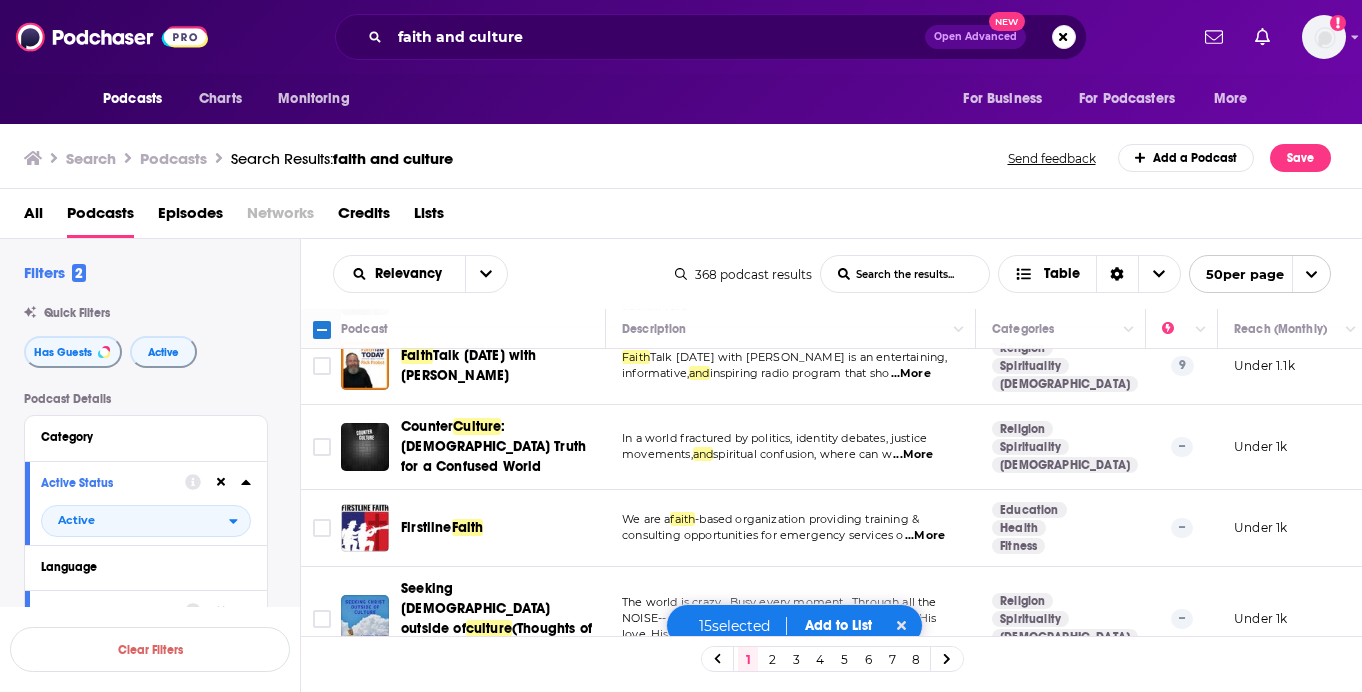 scroll, scrollTop: 3623, scrollLeft: 0, axis: vertical 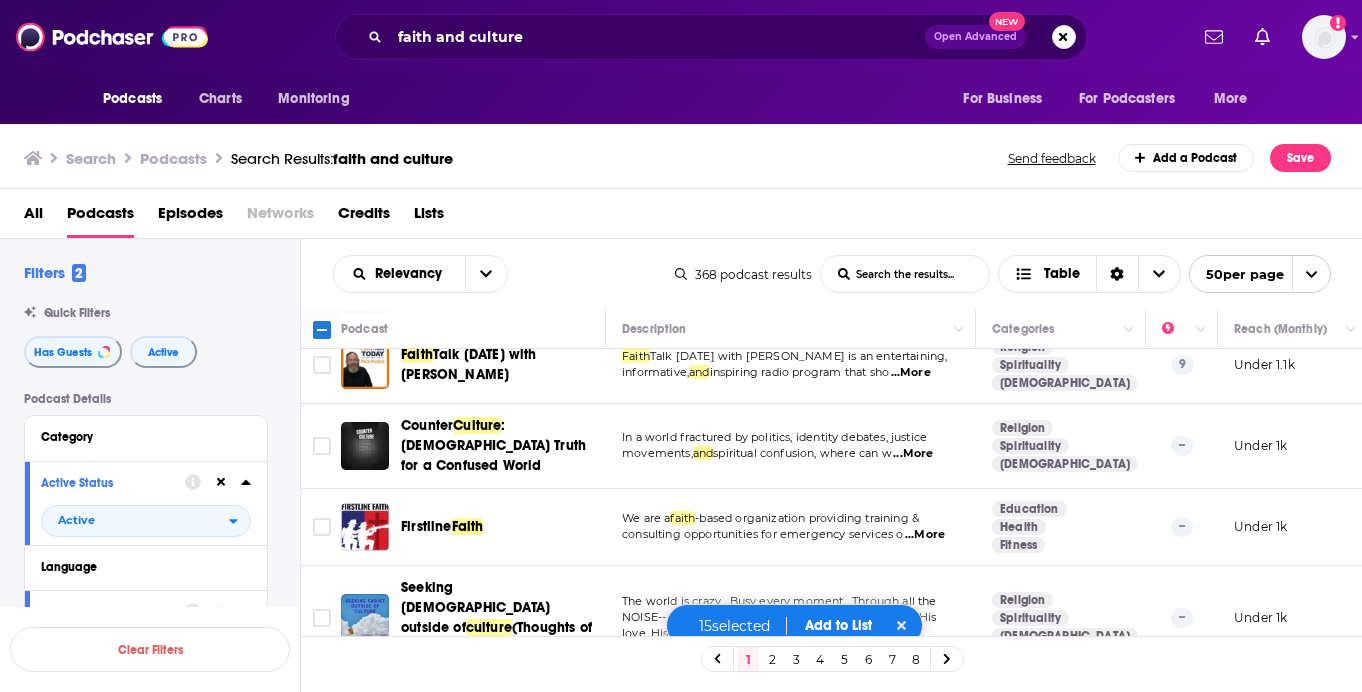 click on "...More" at bounding box center [705, 634] 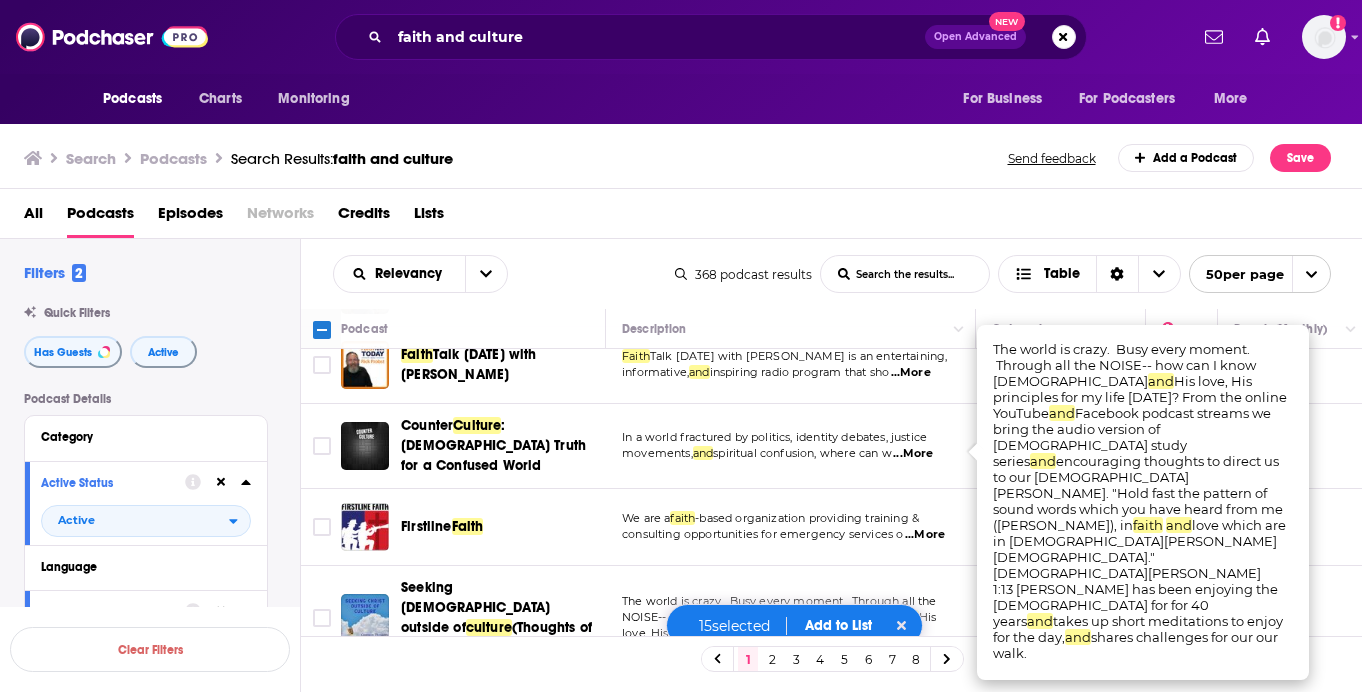 click on "Óptica: Reflective  Faith   and  Latinidad" at bounding box center [505, 709] 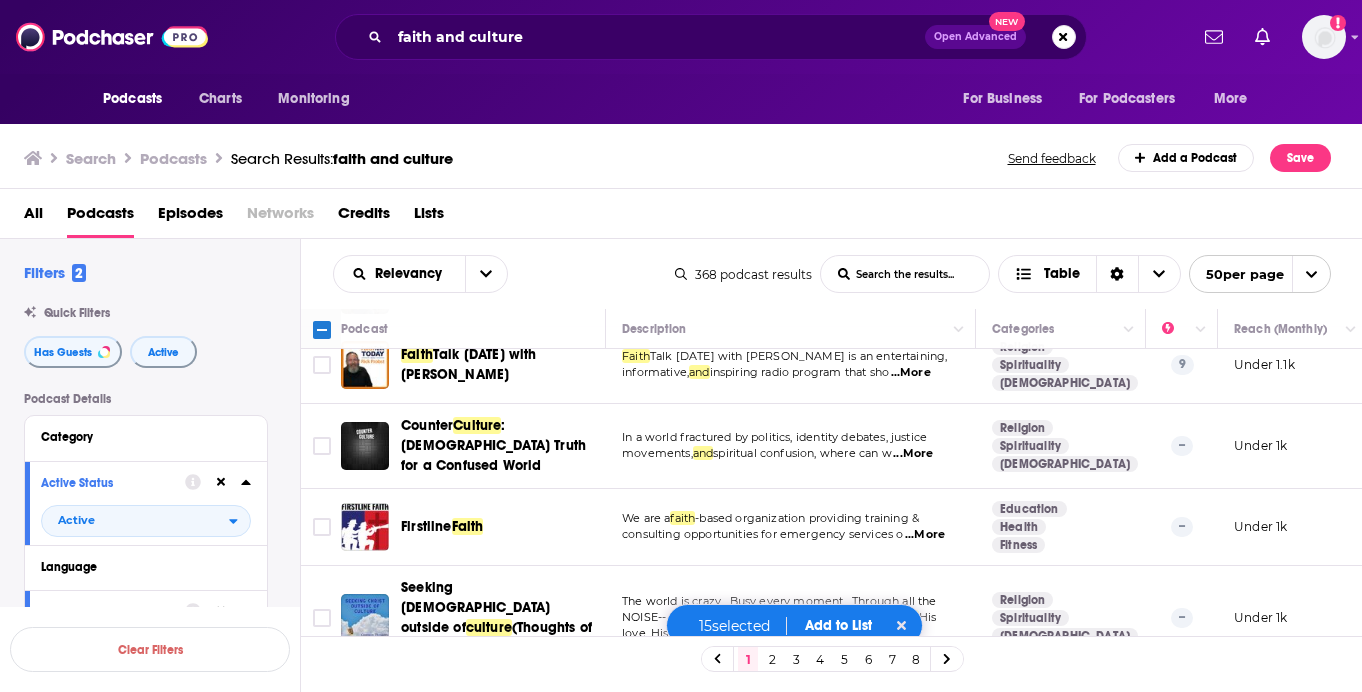 click on "Óptica: Reflective  Faith   and  Latinidad" at bounding box center (505, 709) 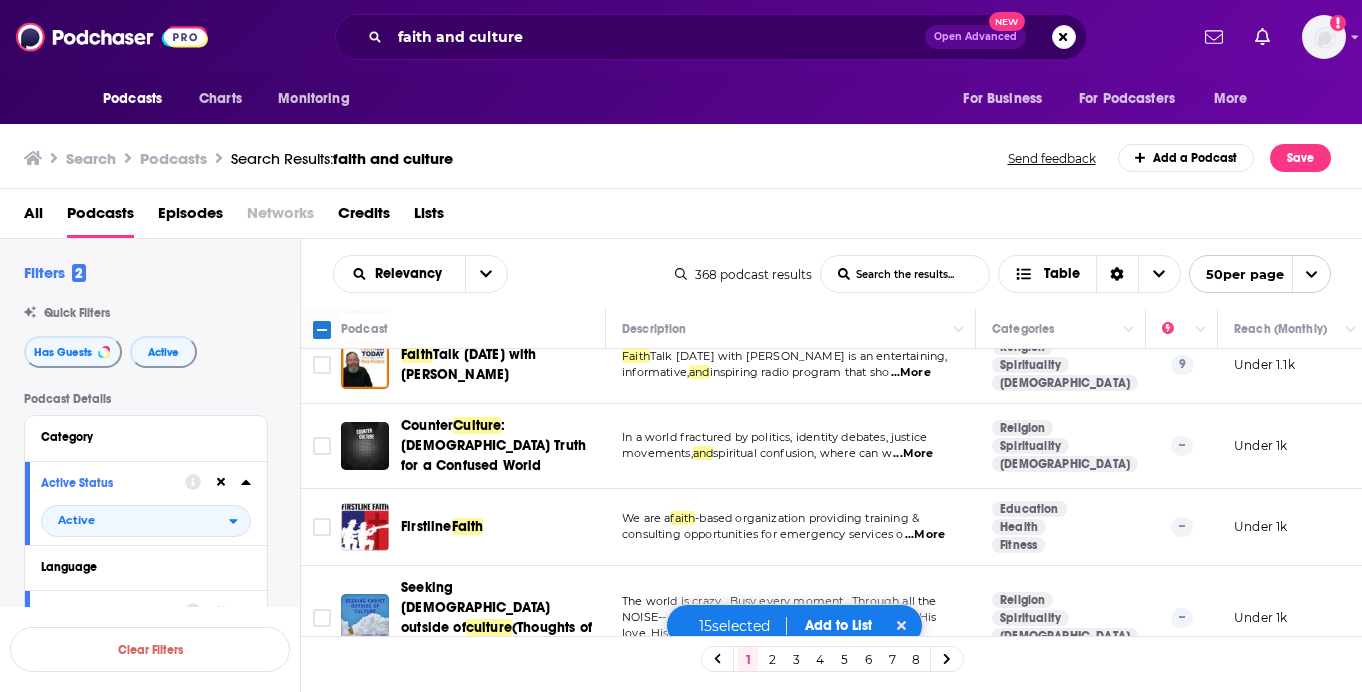 click on "2" at bounding box center [772, 659] 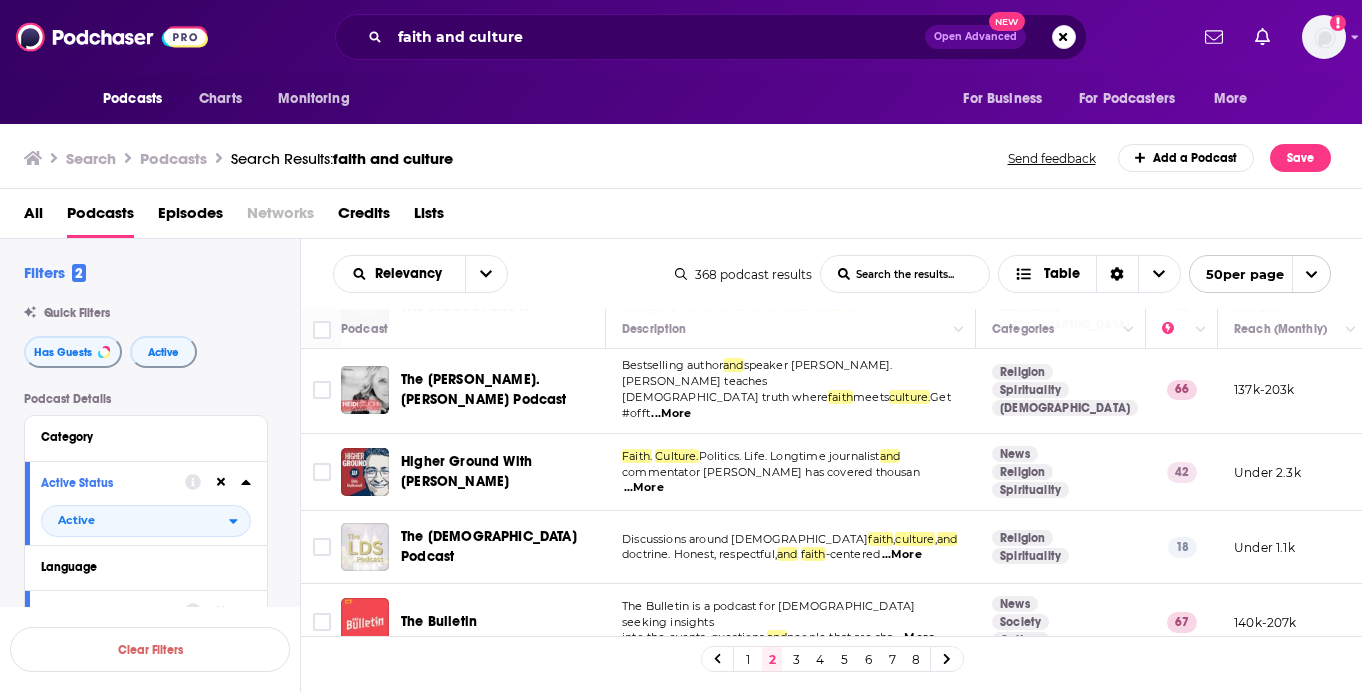 scroll, scrollTop: 0, scrollLeft: 0, axis: both 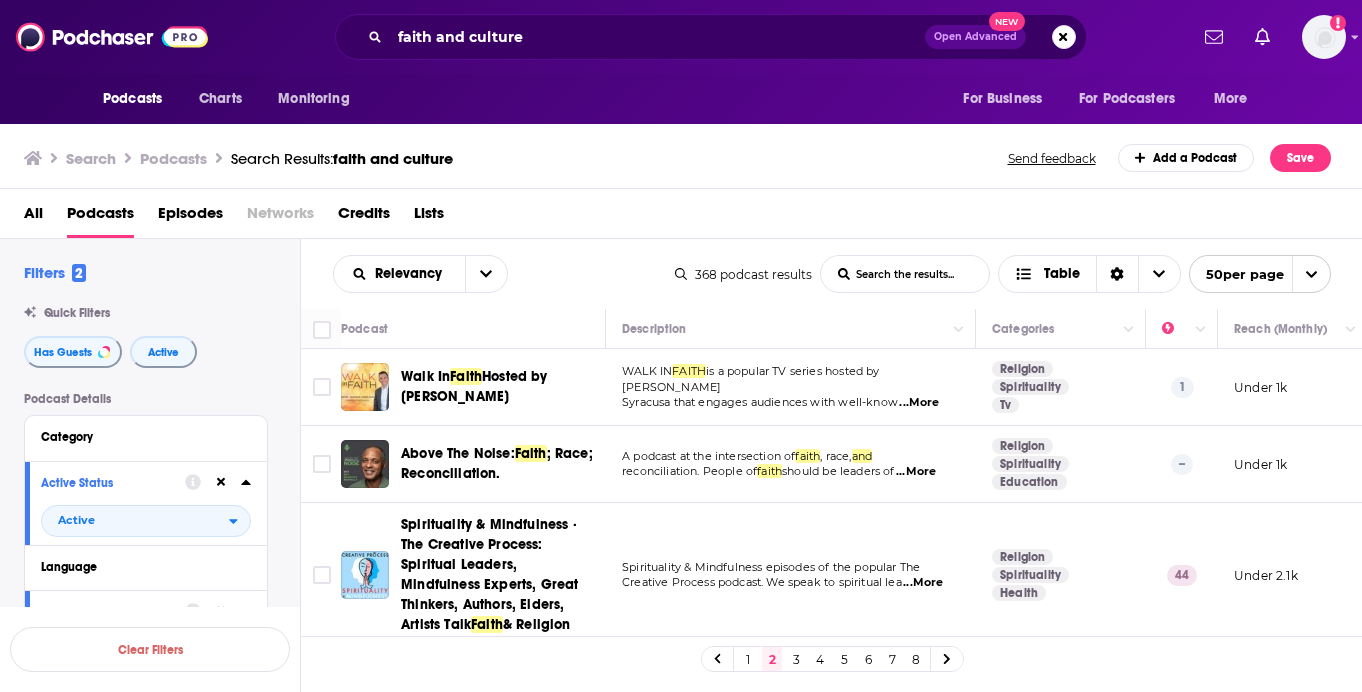 click on "1" at bounding box center (748, 659) 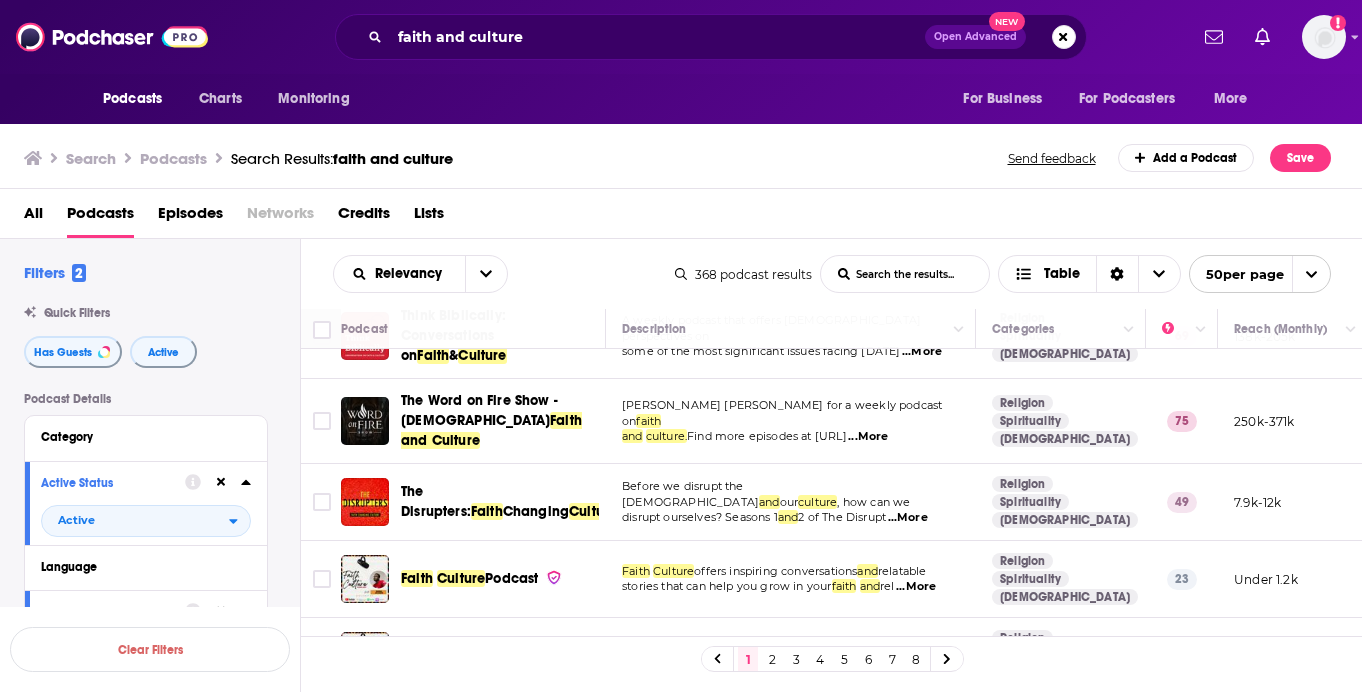 scroll, scrollTop: 0, scrollLeft: 0, axis: both 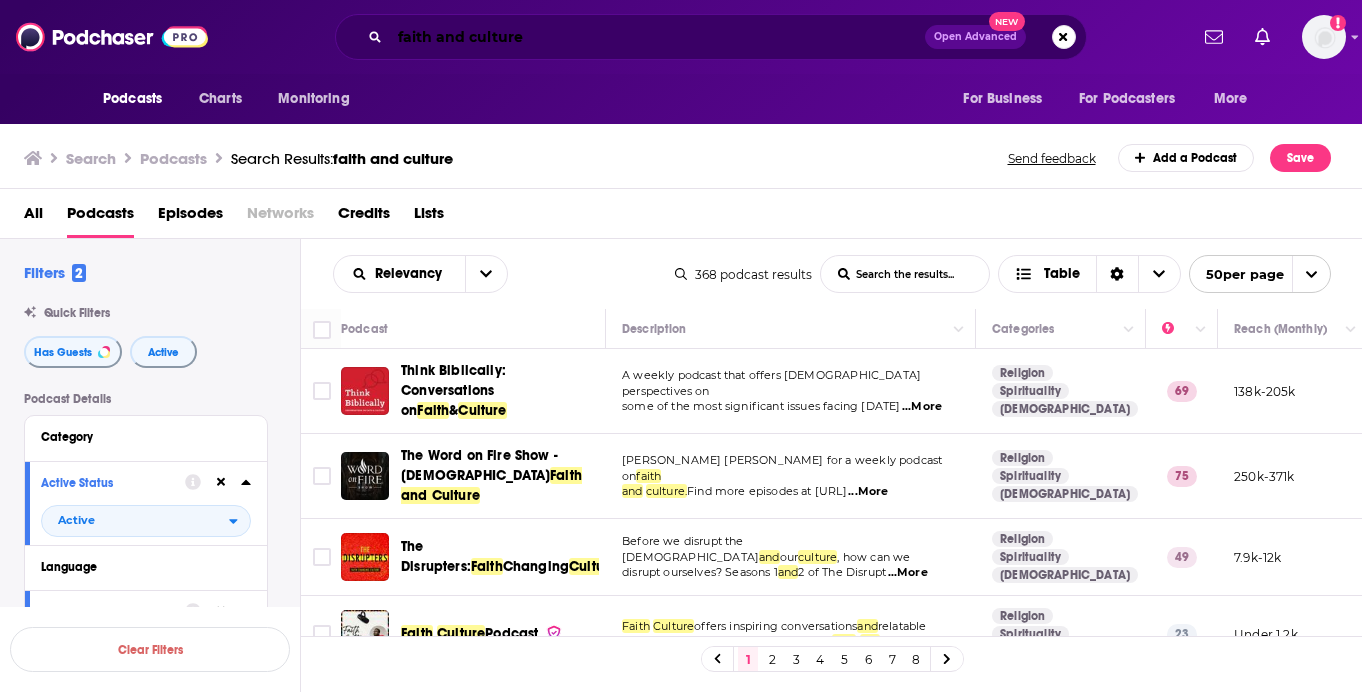click on "faith and culture" at bounding box center (657, 37) 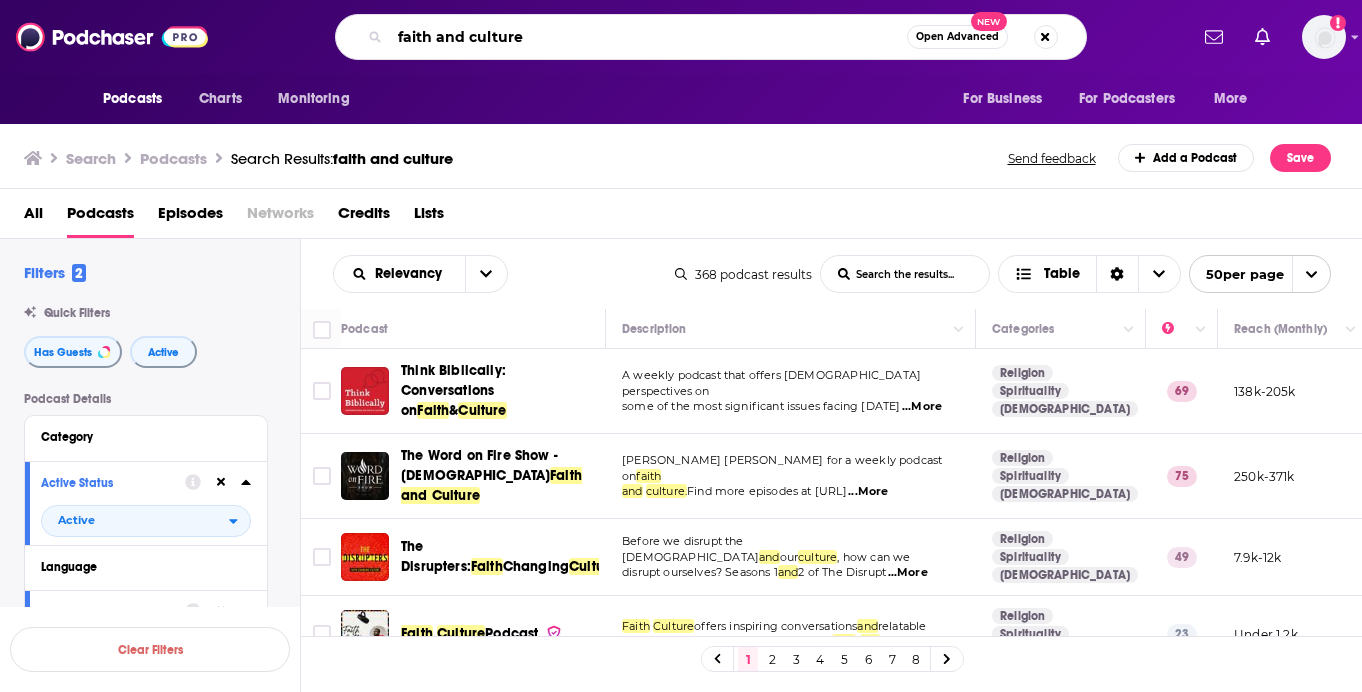 paste on "[DEMOGRAPHIC_DATA] archaeology" 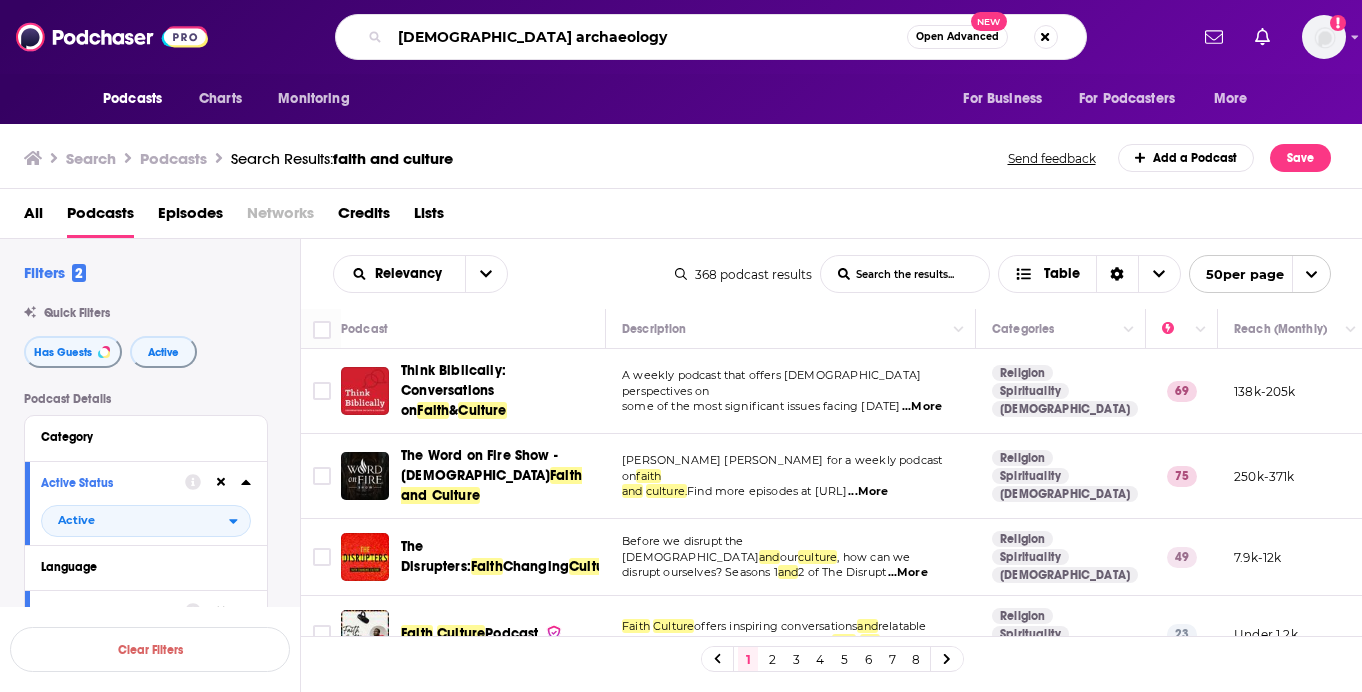 type on "[DEMOGRAPHIC_DATA] archaeology" 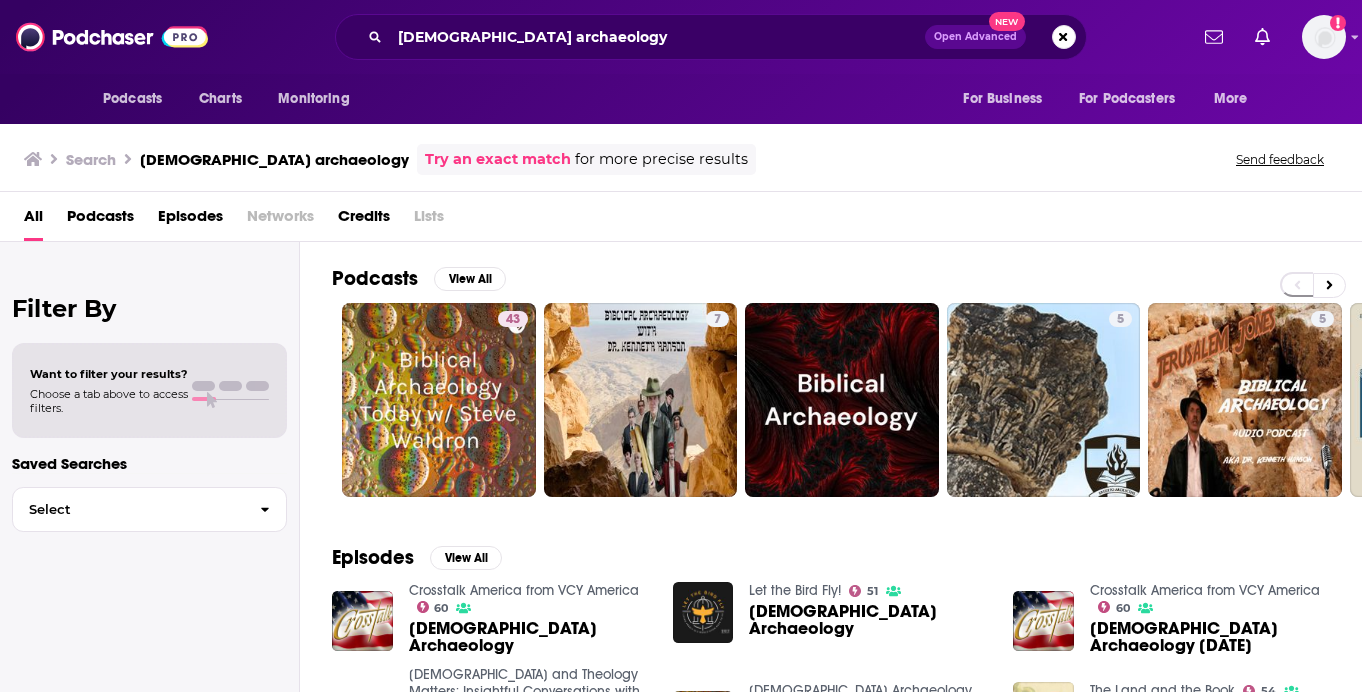 click on "Podcasts" at bounding box center [100, 220] 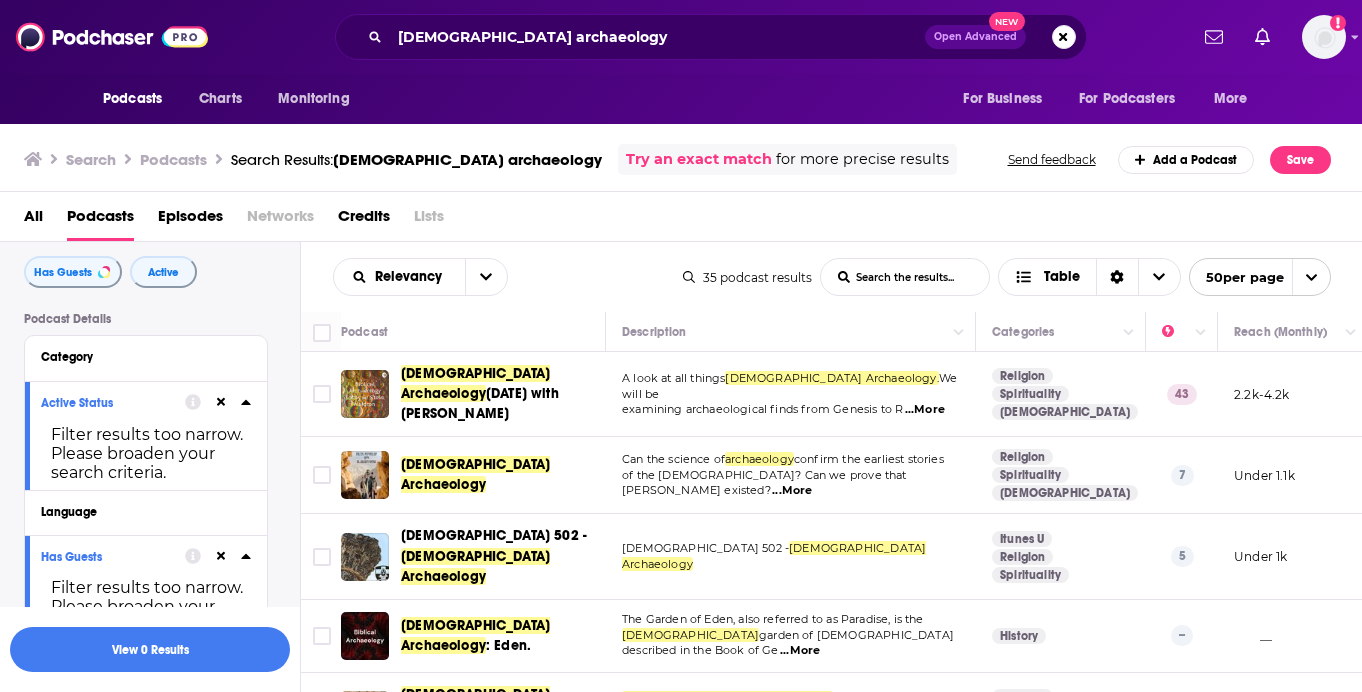 scroll, scrollTop: 0, scrollLeft: 0, axis: both 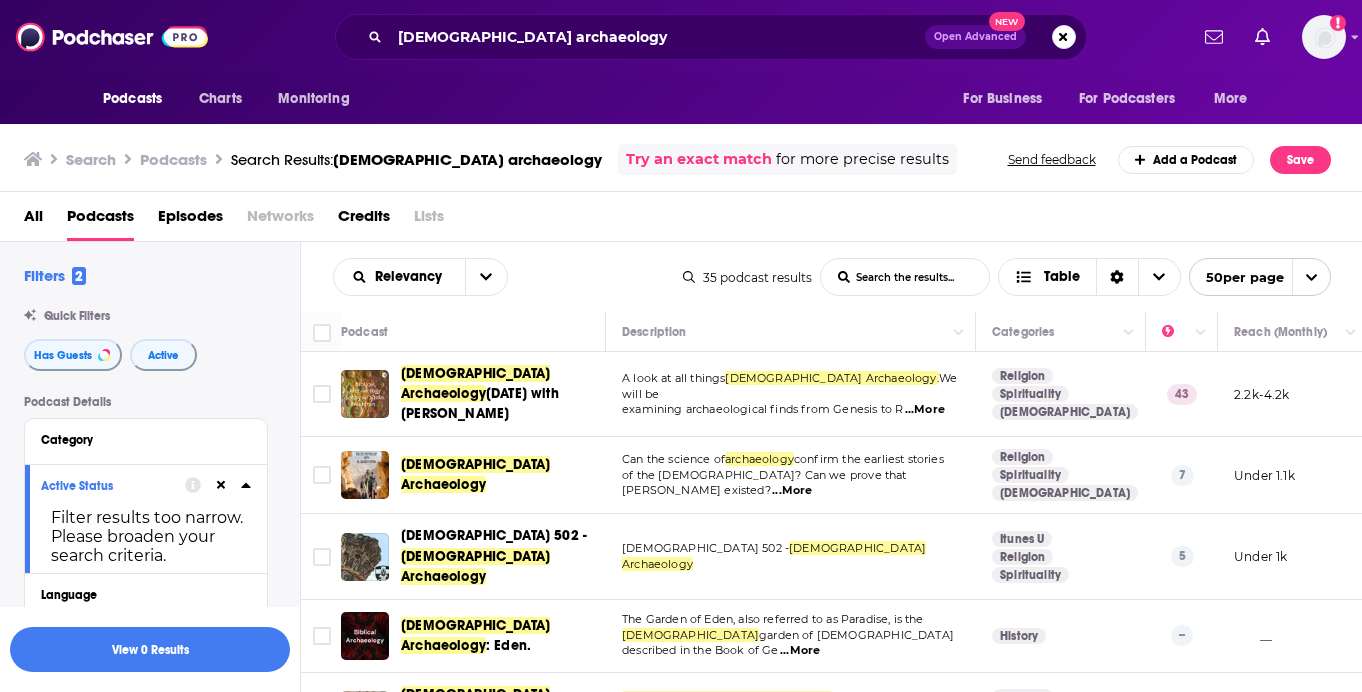 click on "Relevancy List Search Input Search the results... Table" at bounding box center (508, 277) 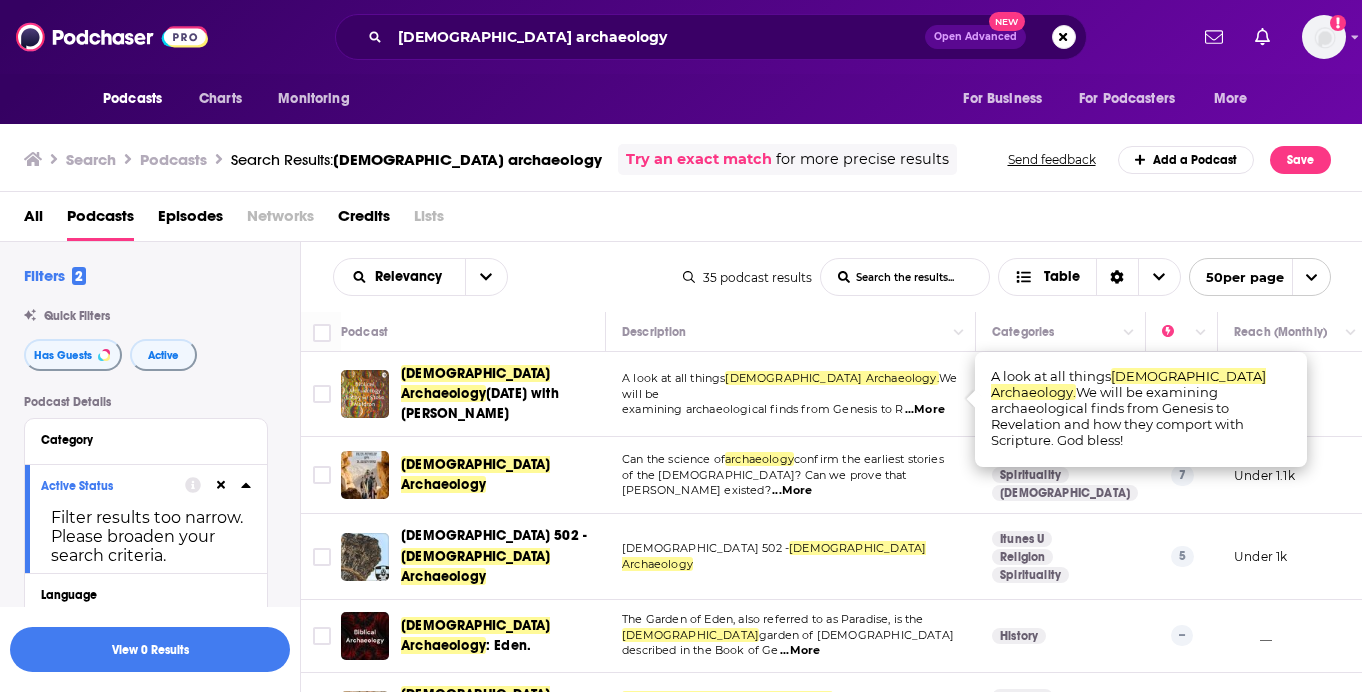 click on "A look at all things  [DEMOGRAPHIC_DATA] Archaeology.  We will be examining archaeological finds from Genesis to R  ...More" at bounding box center (791, 394) 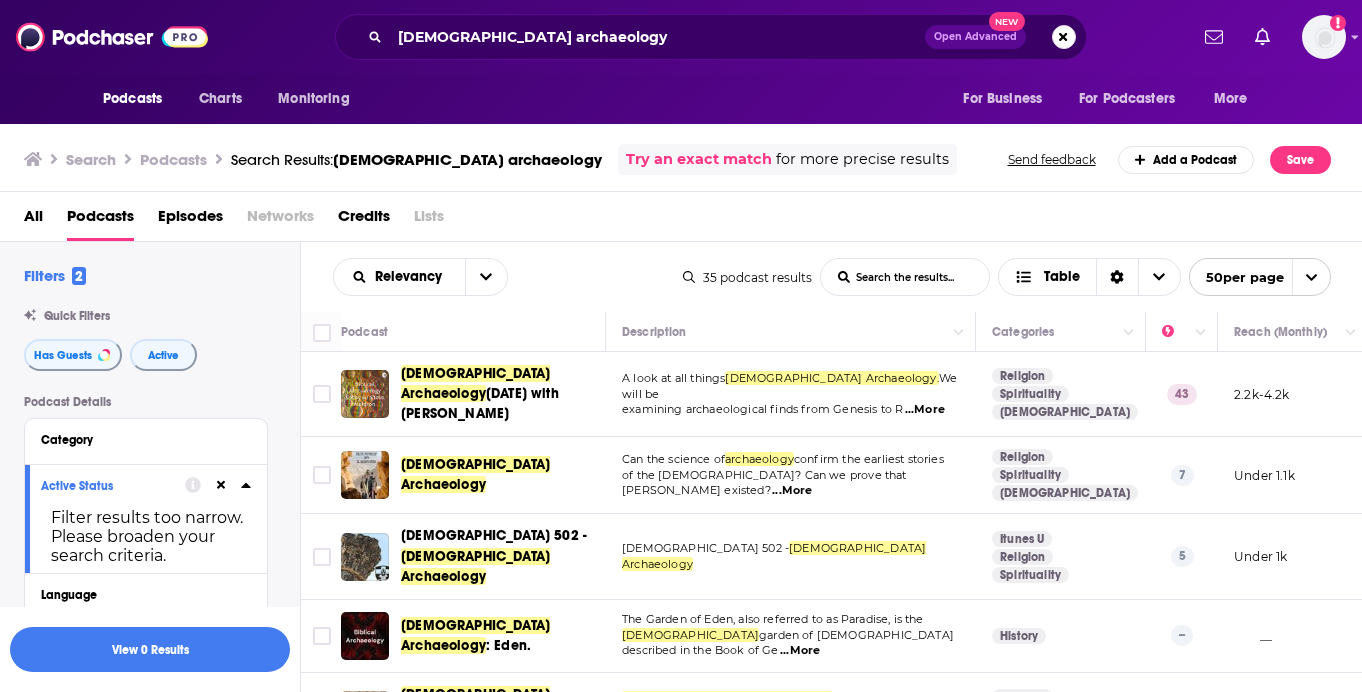 click on "...More" at bounding box center (925, 410) 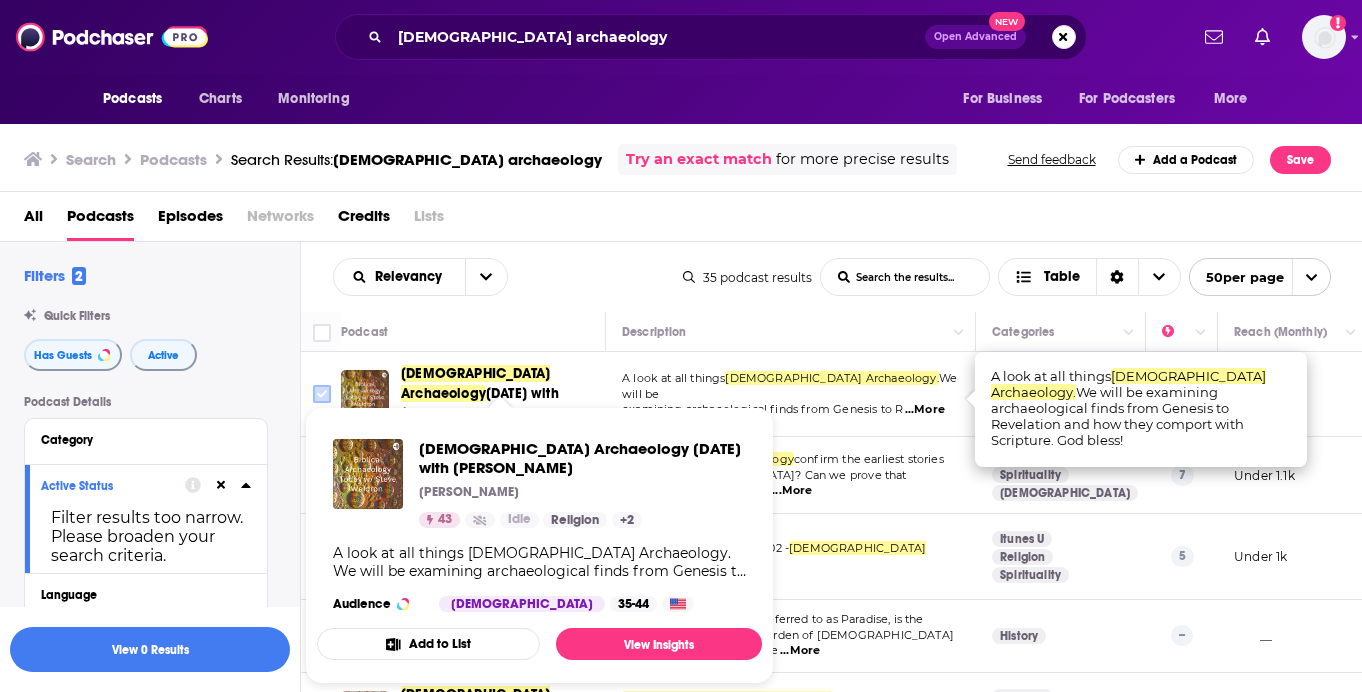 click 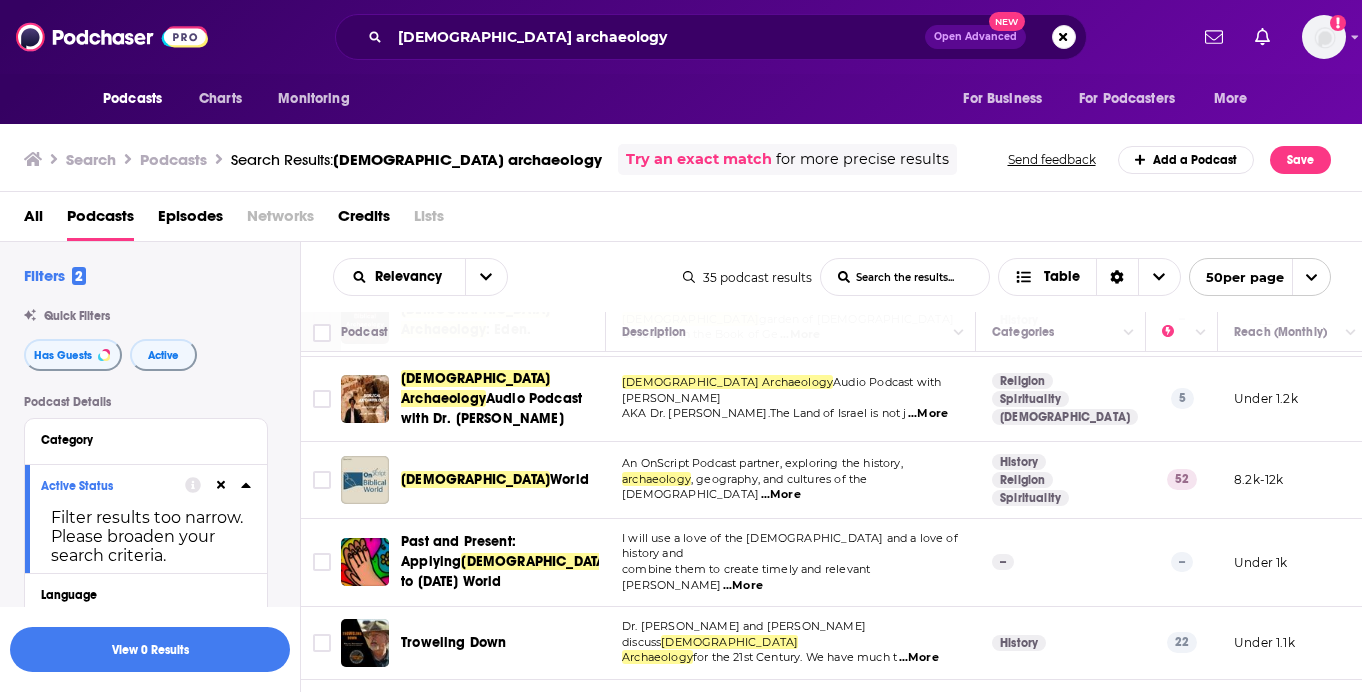 scroll, scrollTop: 0, scrollLeft: 0, axis: both 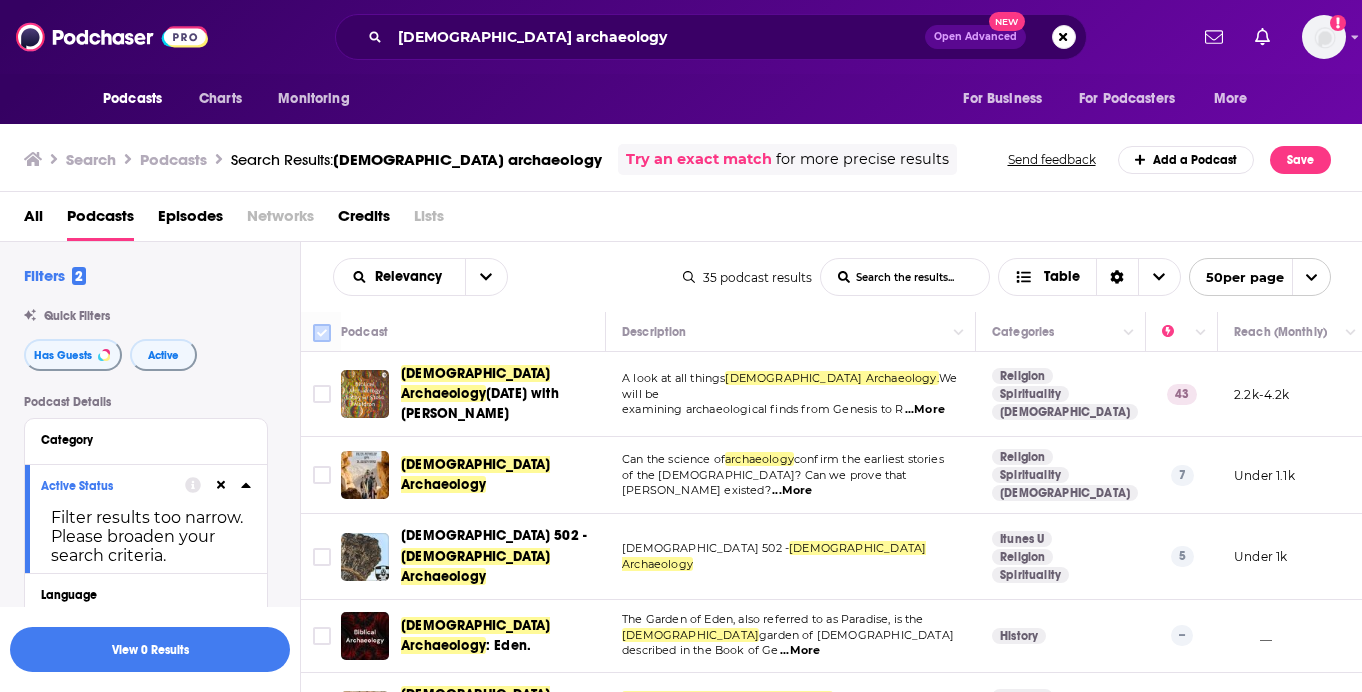 click at bounding box center [322, 333] 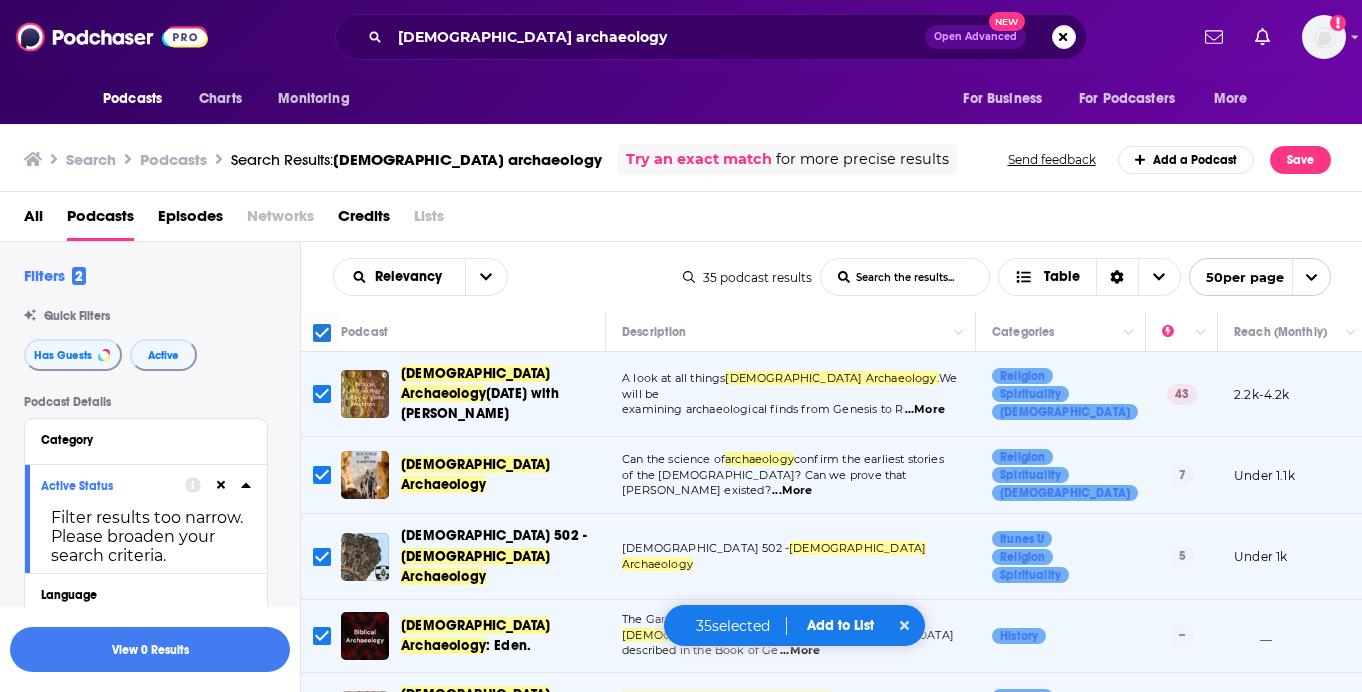 click on "35  selected Add to List" at bounding box center [795, 625] 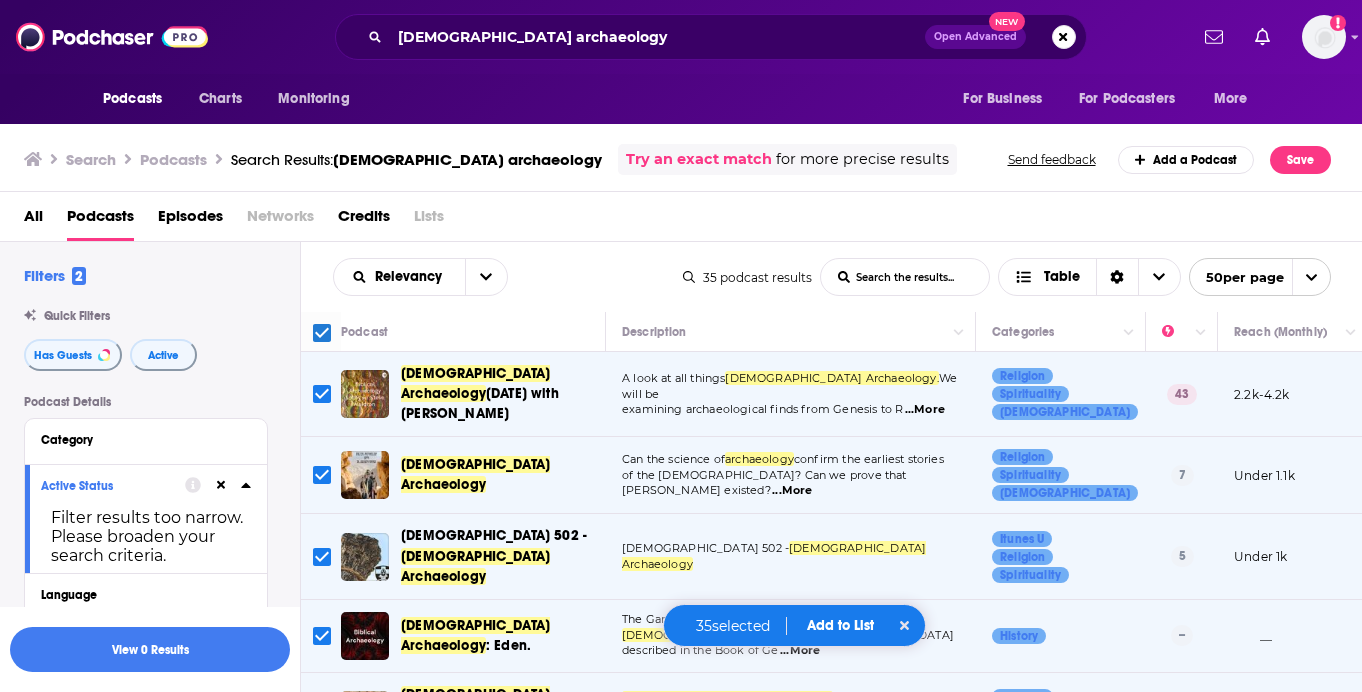 scroll, scrollTop: 0, scrollLeft: 0, axis: both 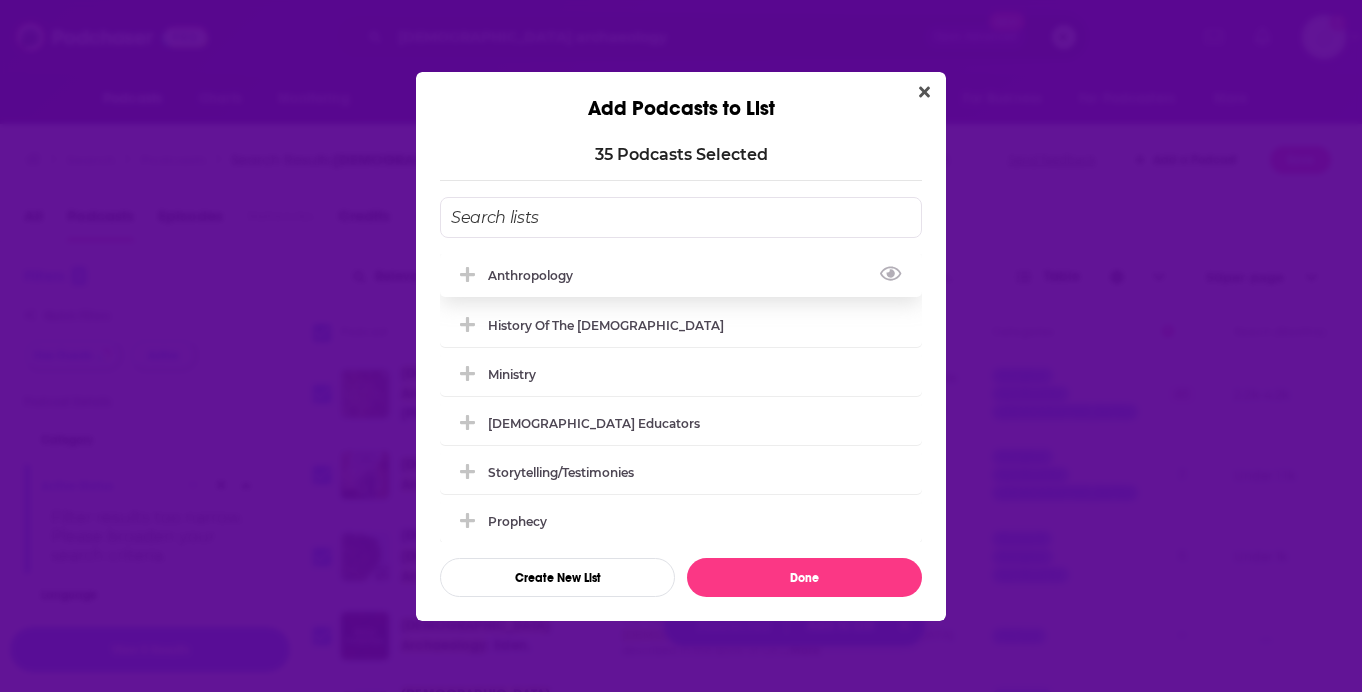 click on "Anthropology" at bounding box center [536, 275] 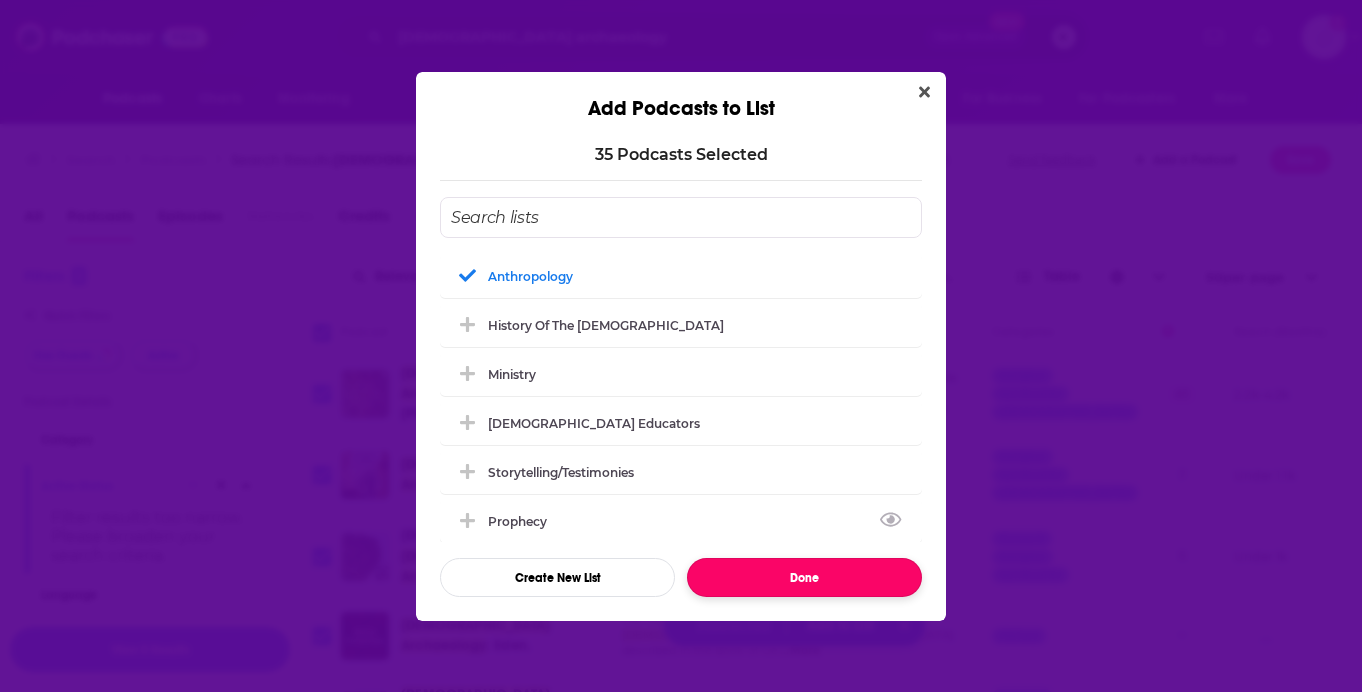 click on "Done" at bounding box center (804, 577) 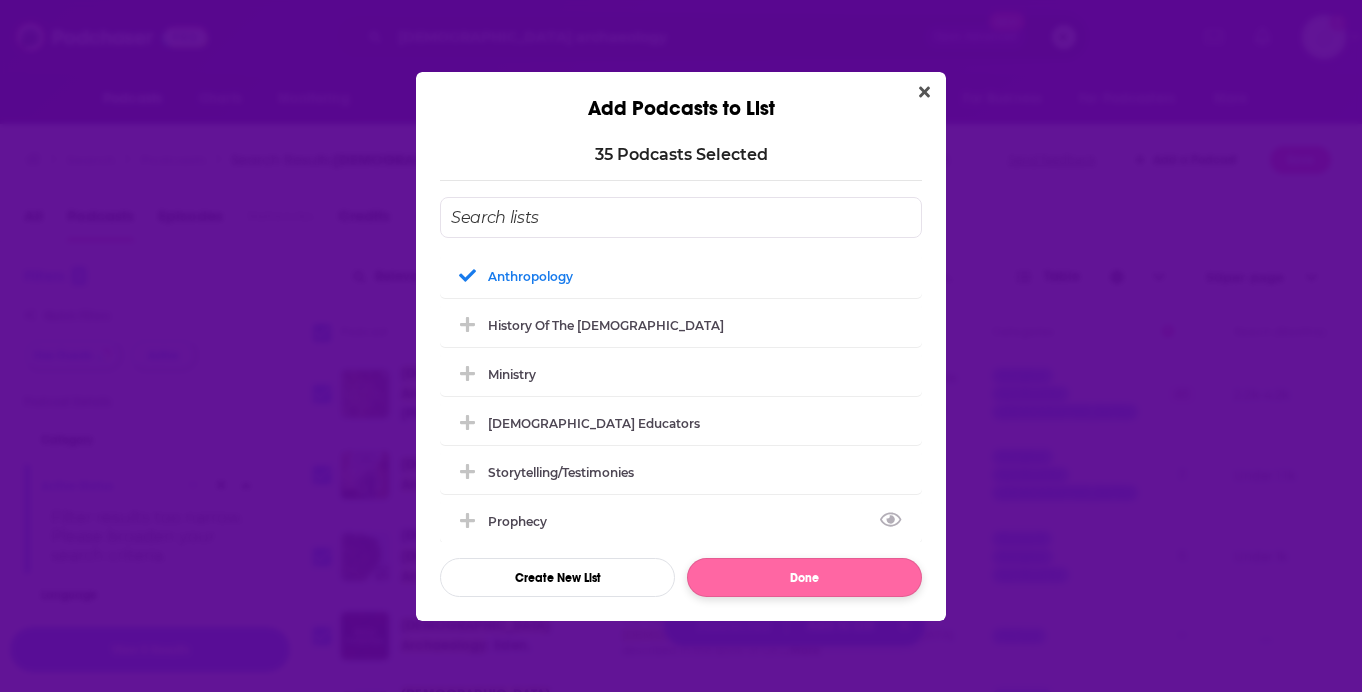 checkbox on "false" 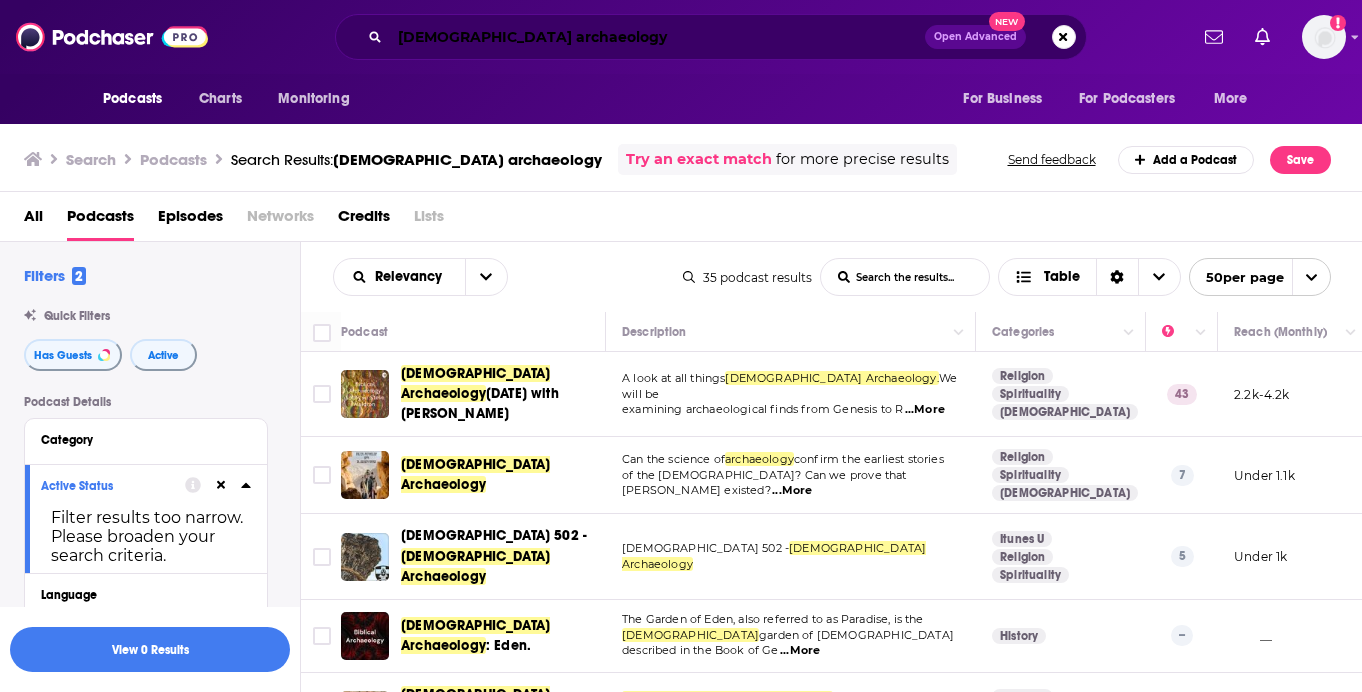 click on "[DEMOGRAPHIC_DATA] archaeology" at bounding box center (657, 37) 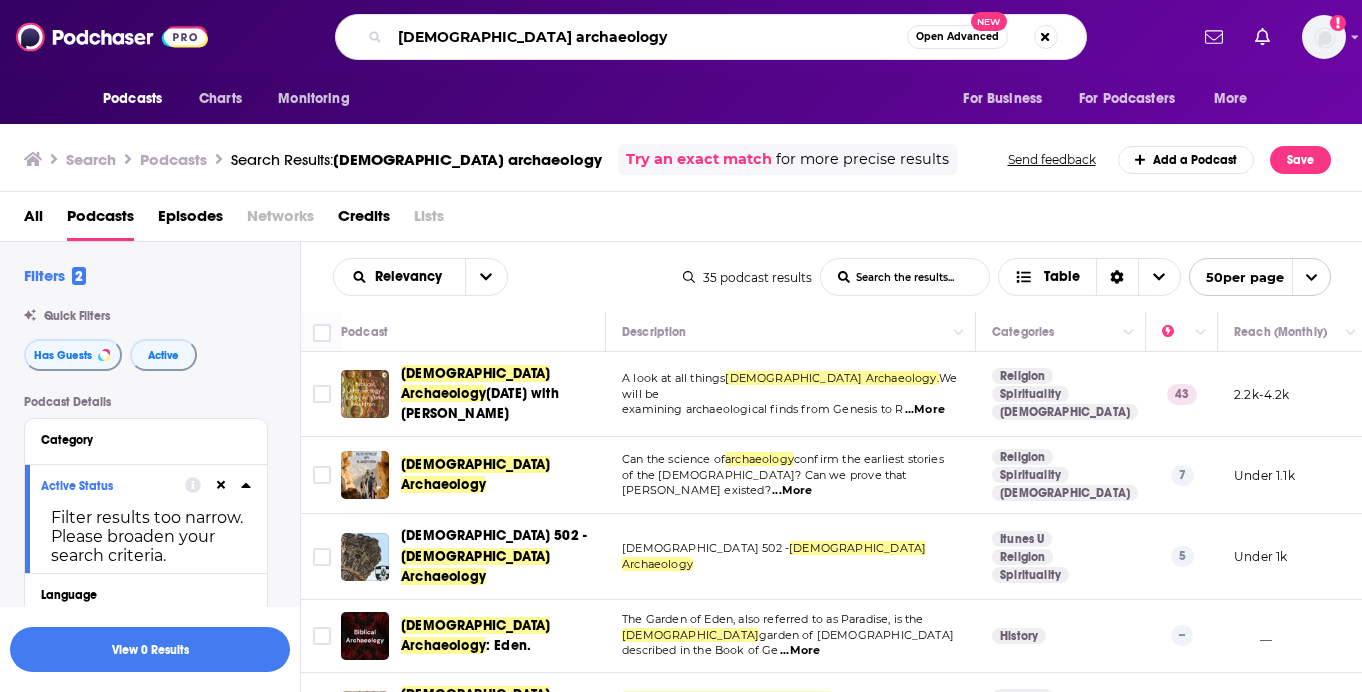 paste on "ancient religions" 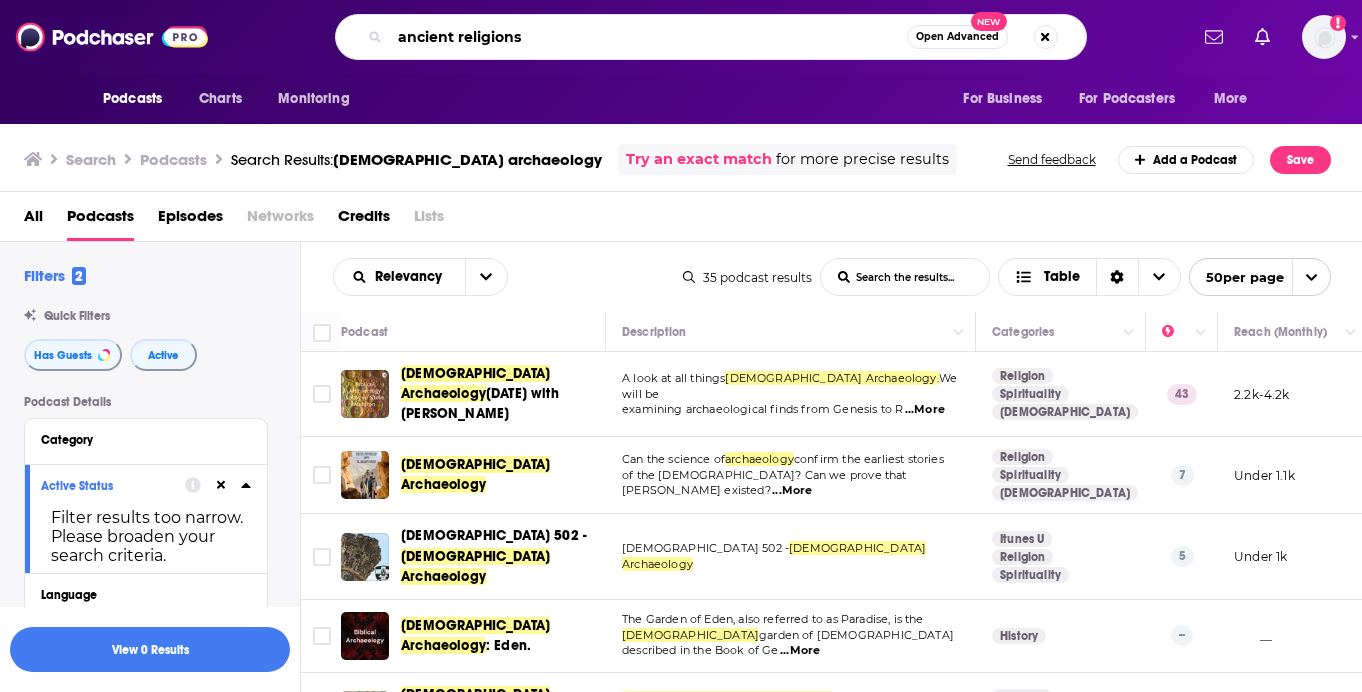 type on "ancient religions" 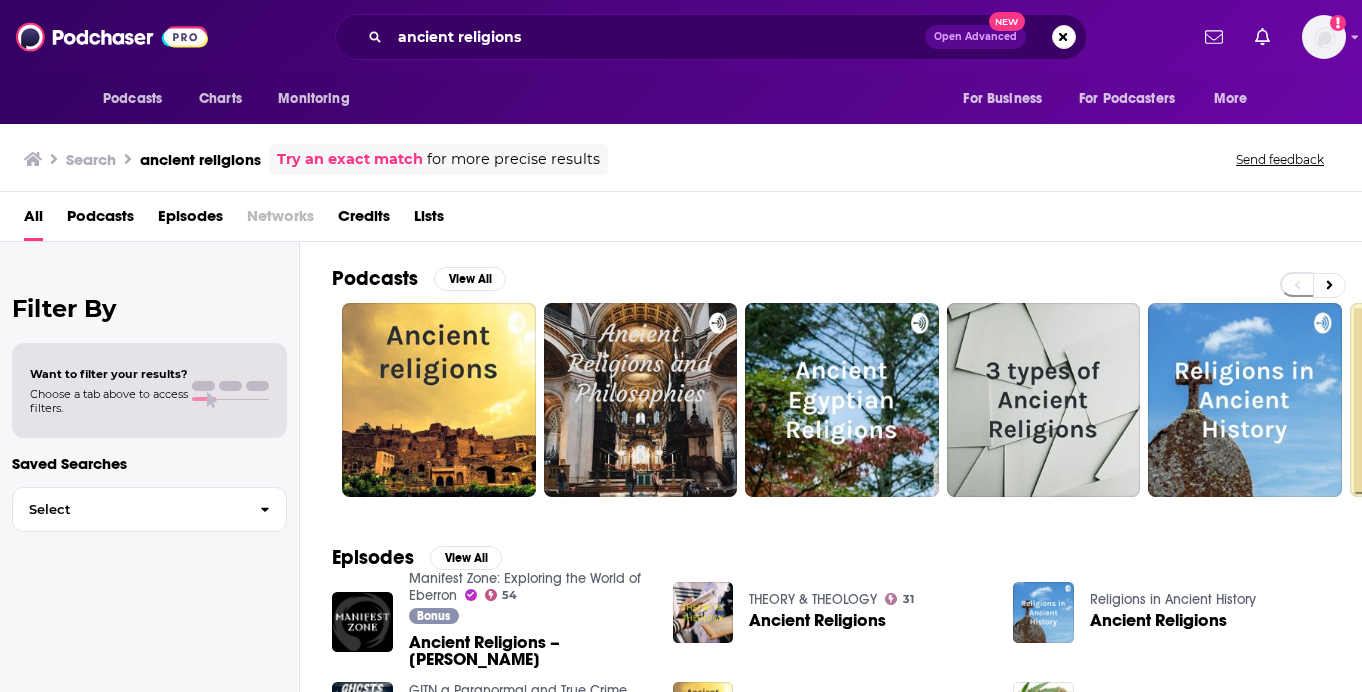 click on "Podcasts" at bounding box center (100, 220) 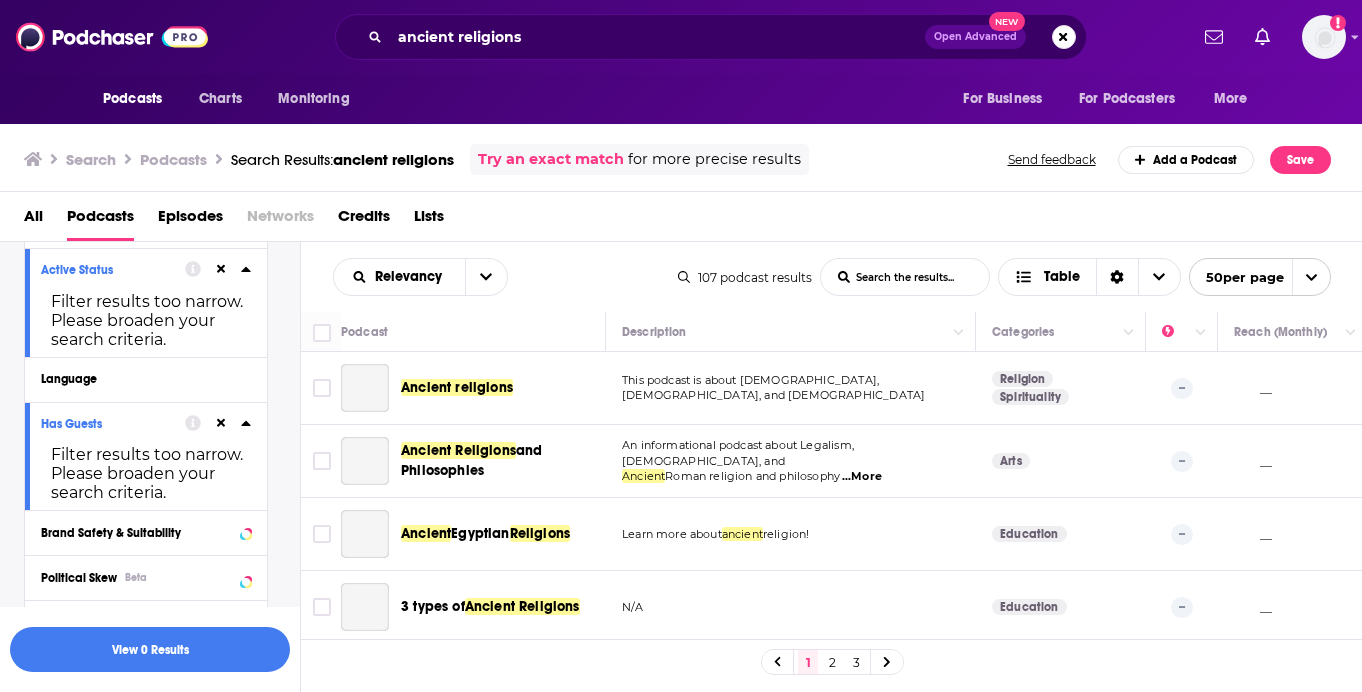 scroll, scrollTop: 230, scrollLeft: 0, axis: vertical 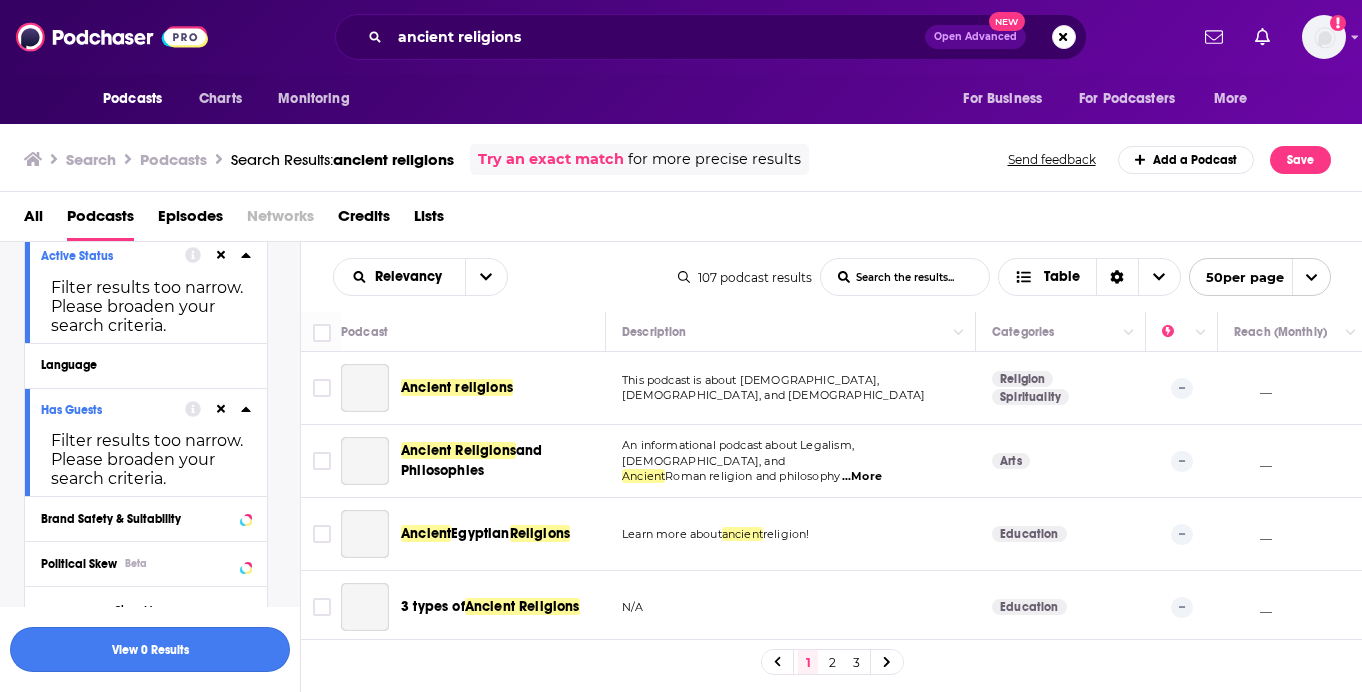 click on "View 0 Results" at bounding box center (150, 649) 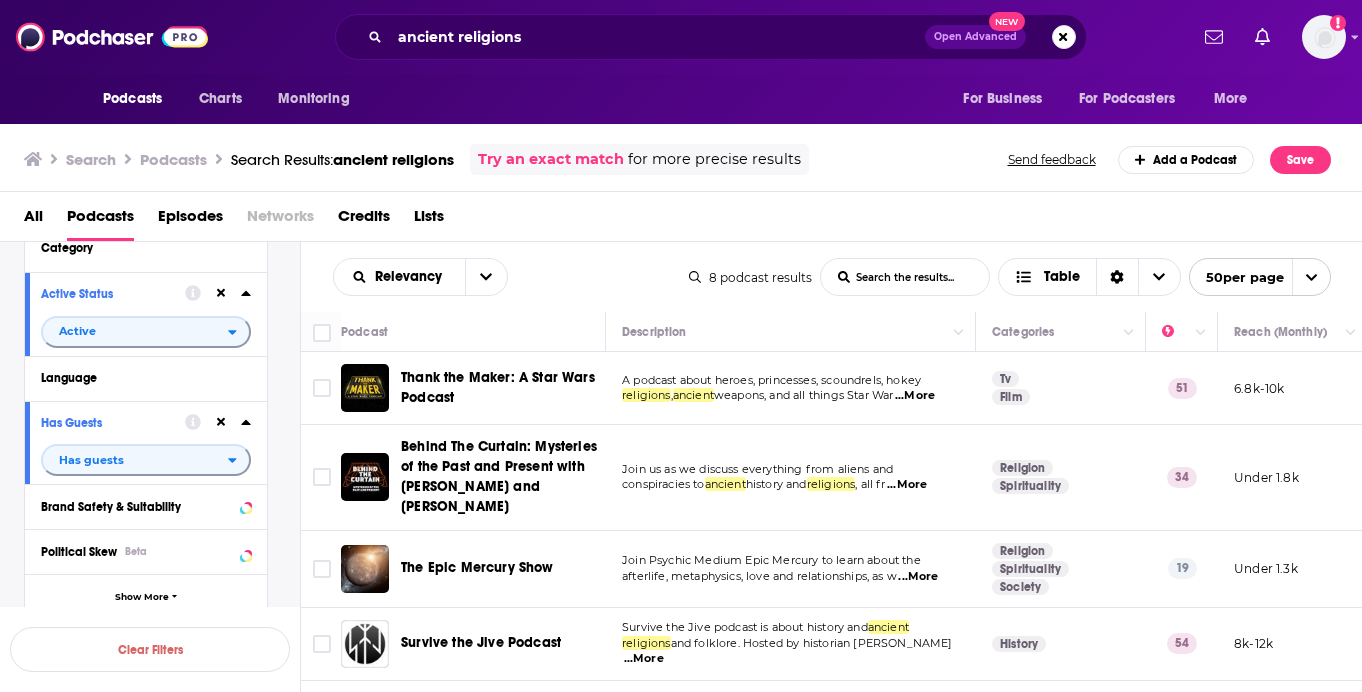 scroll, scrollTop: 213, scrollLeft: 0, axis: vertical 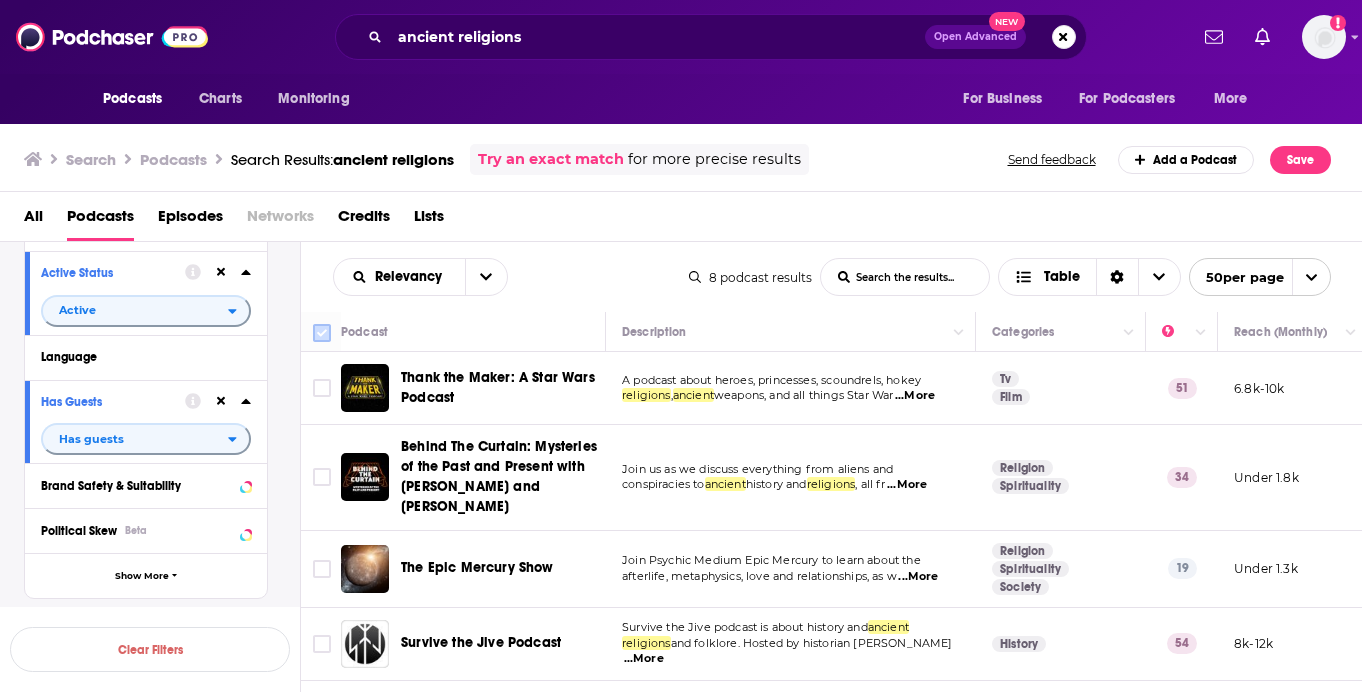 click at bounding box center (322, 333) 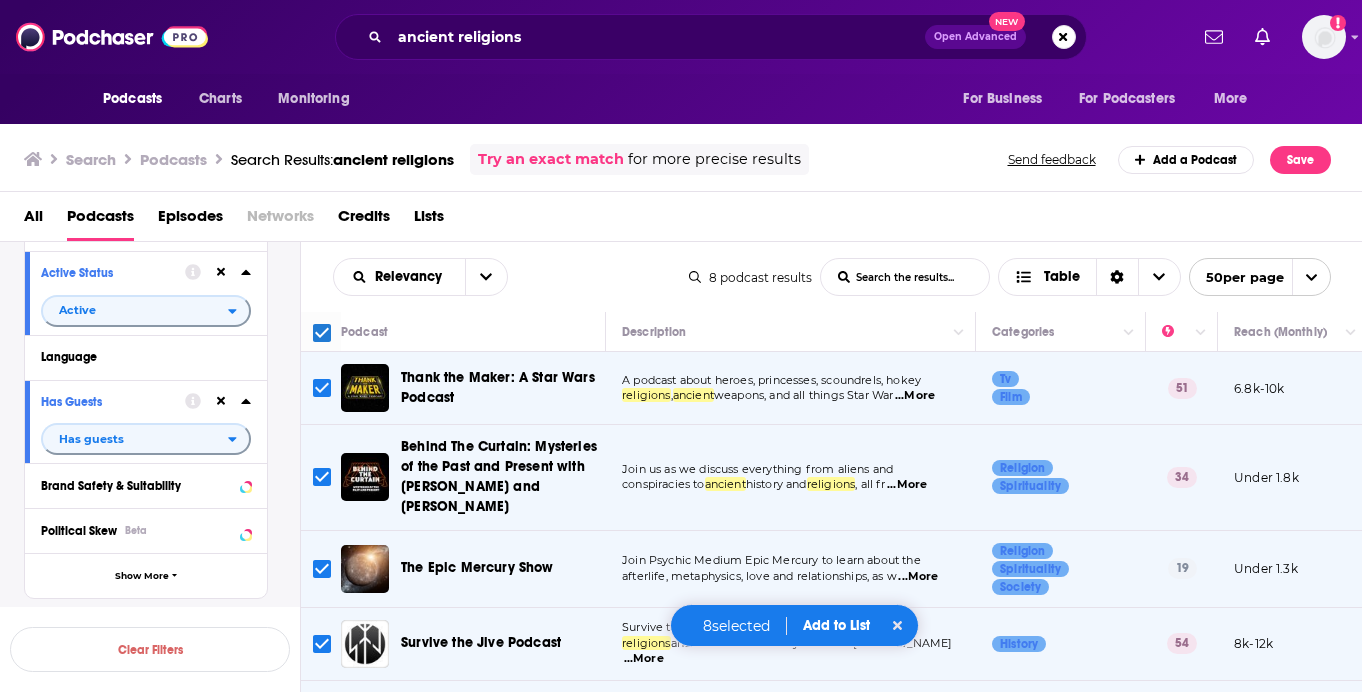 click at bounding box center [322, 388] 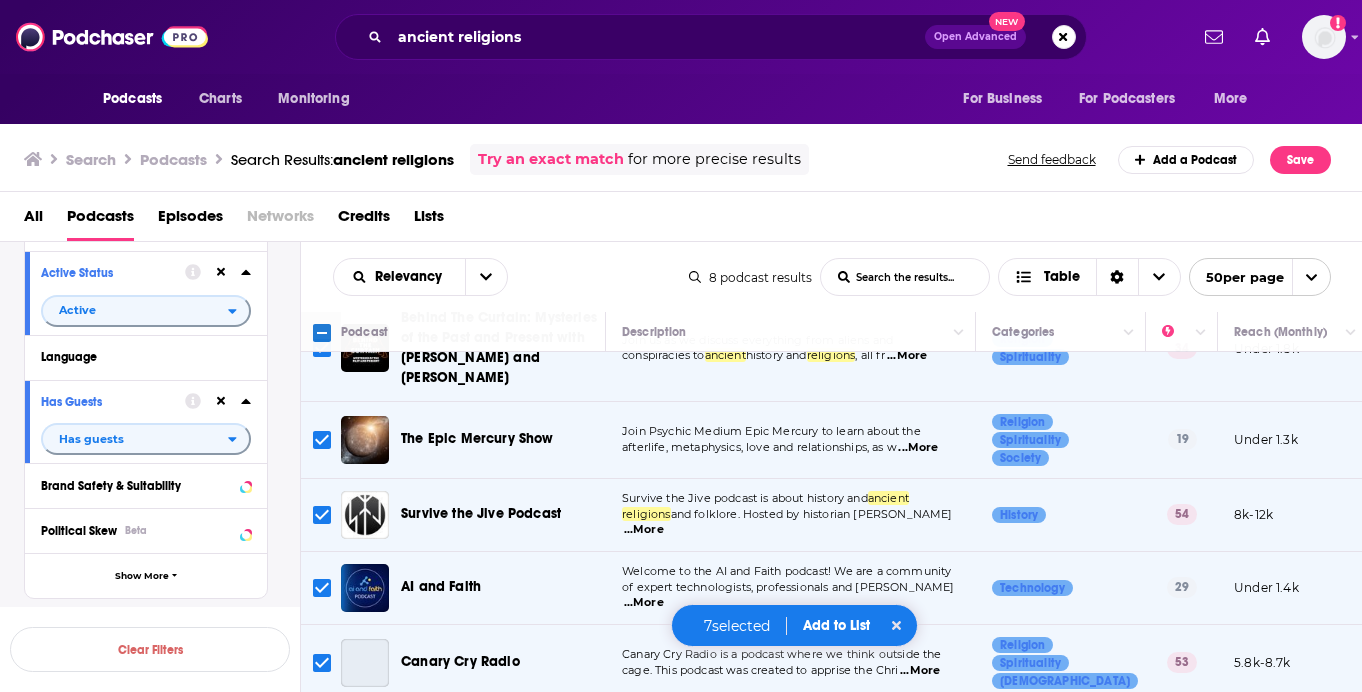 scroll, scrollTop: 130, scrollLeft: 0, axis: vertical 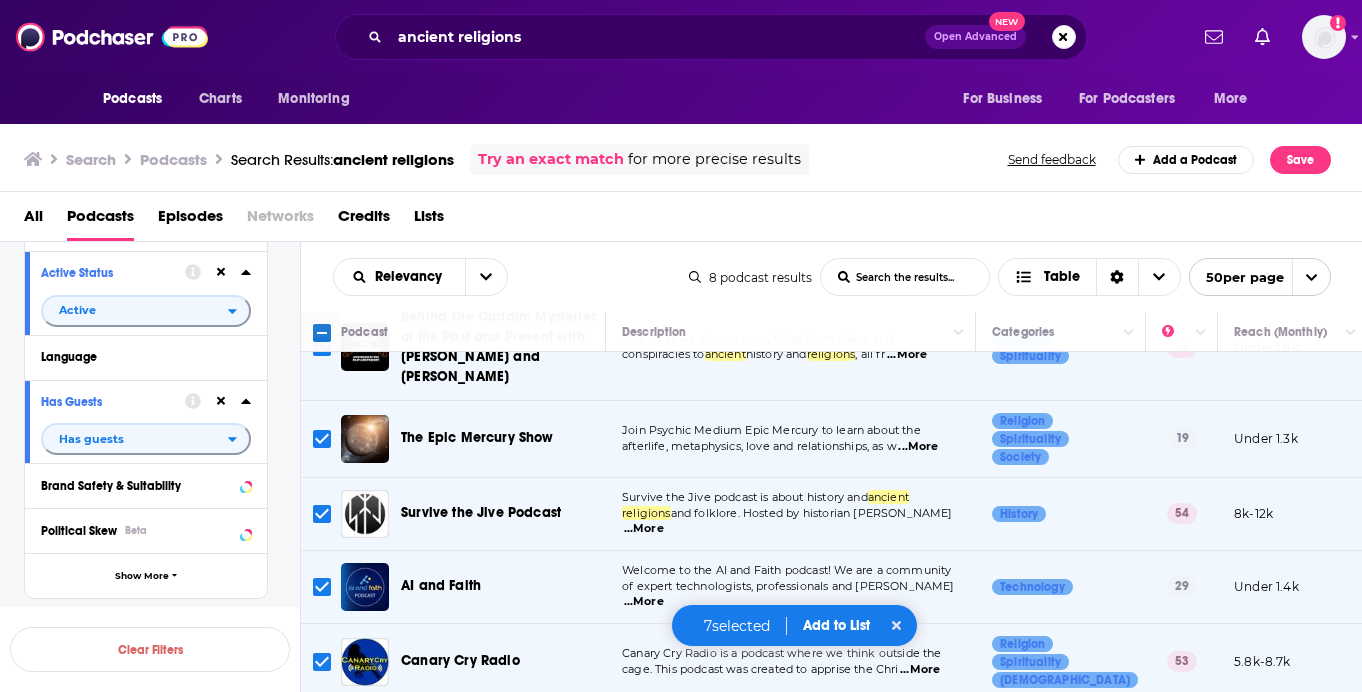 click on "...More" at bounding box center (918, 447) 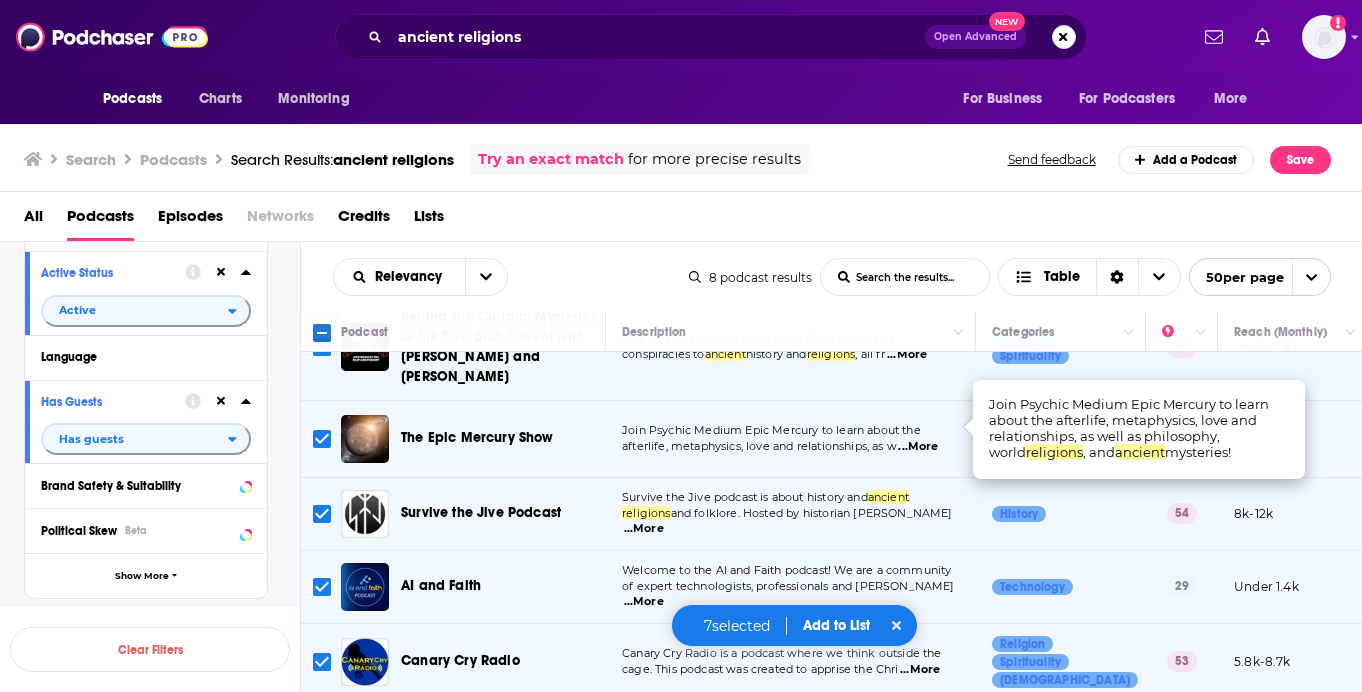click on "...More" at bounding box center [644, 529] 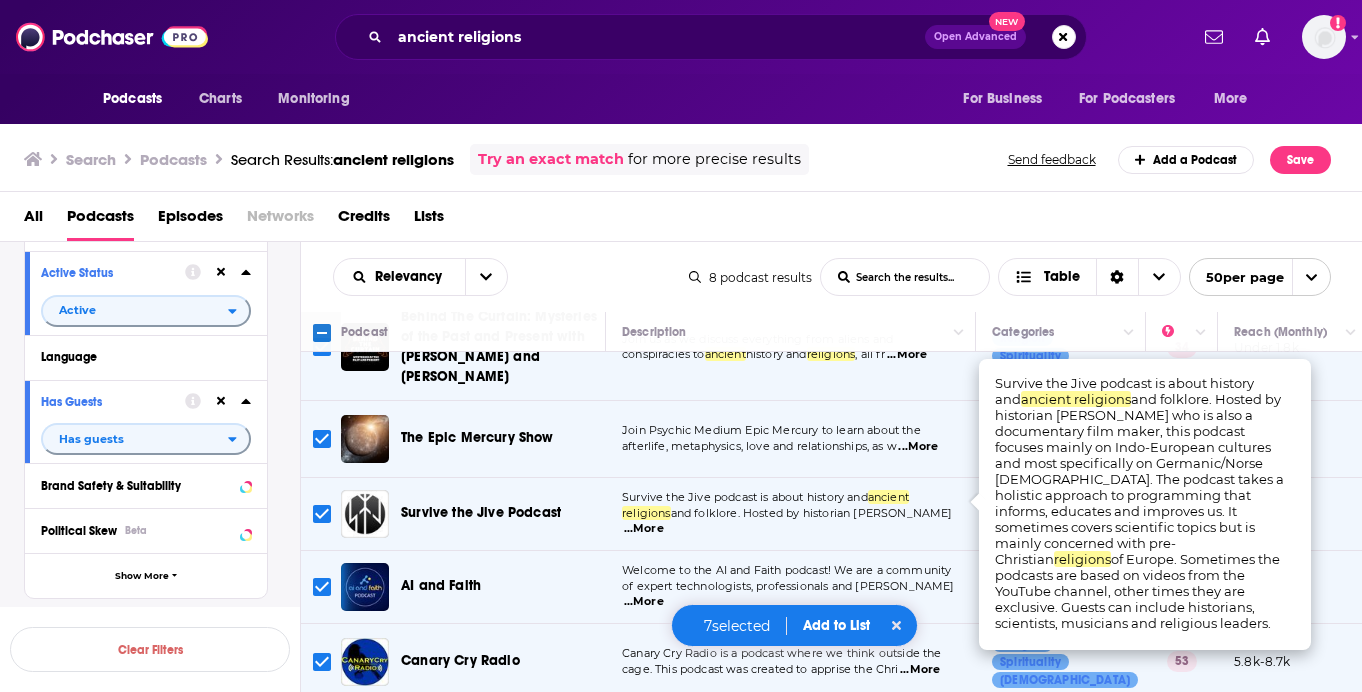 click on "Survive the Jive Podcast" at bounding box center (505, 514) 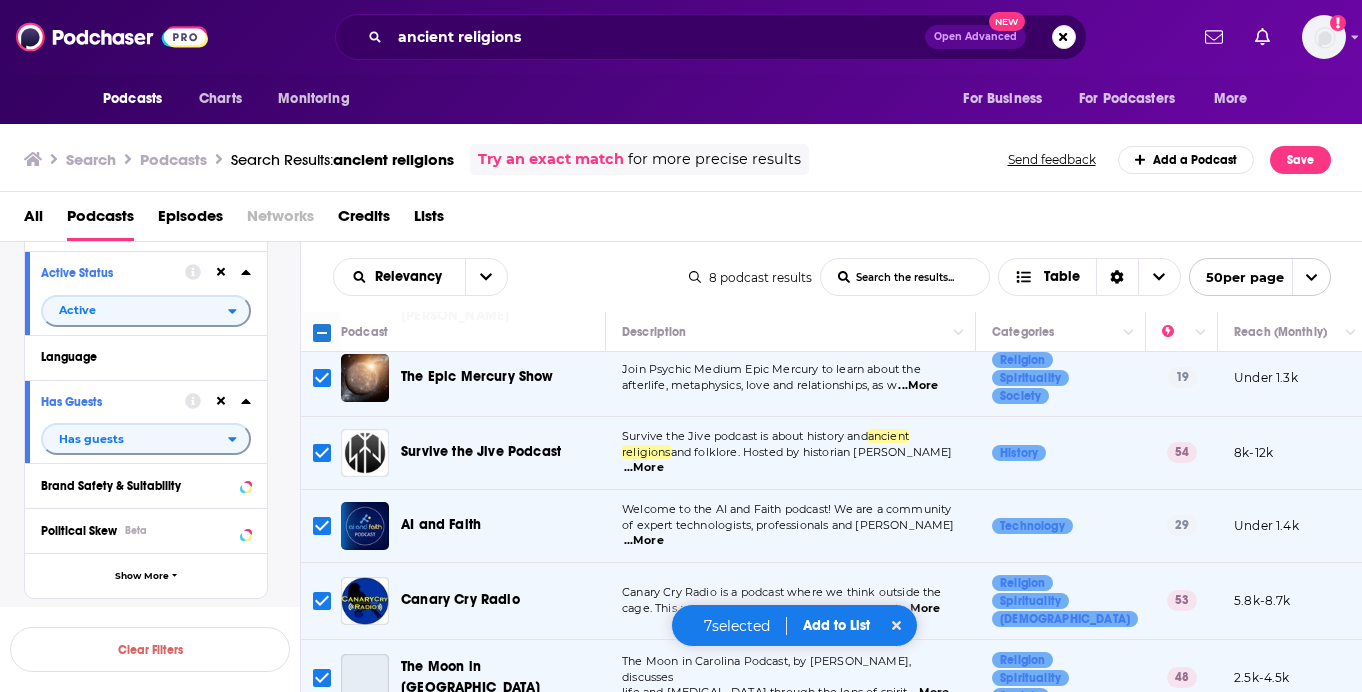 scroll, scrollTop: 217, scrollLeft: 0, axis: vertical 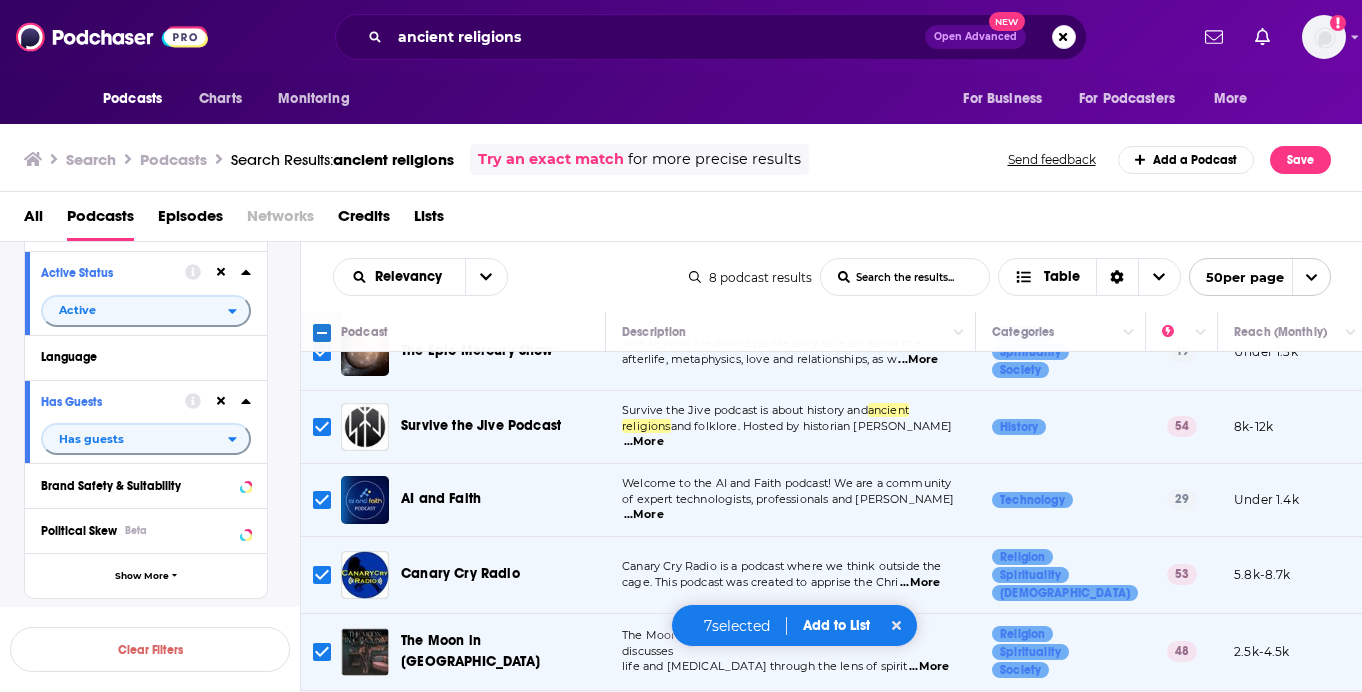 click on "...More" at bounding box center (644, 515) 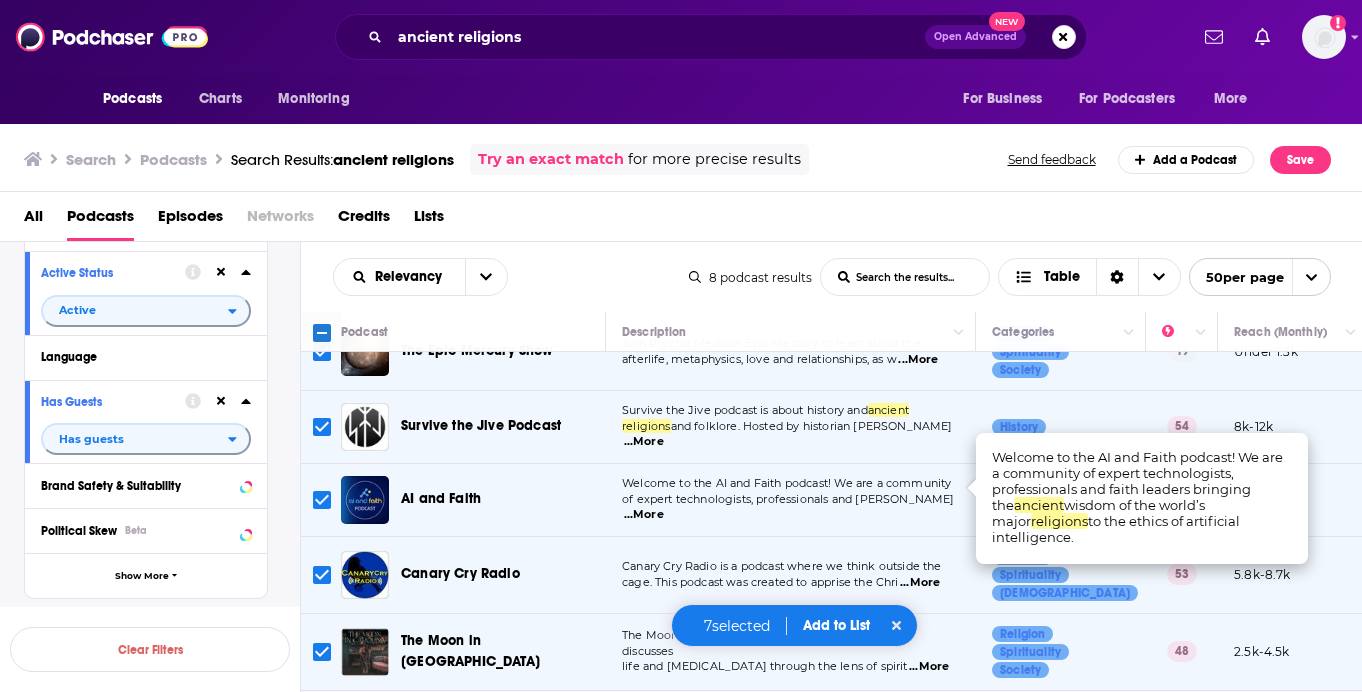click 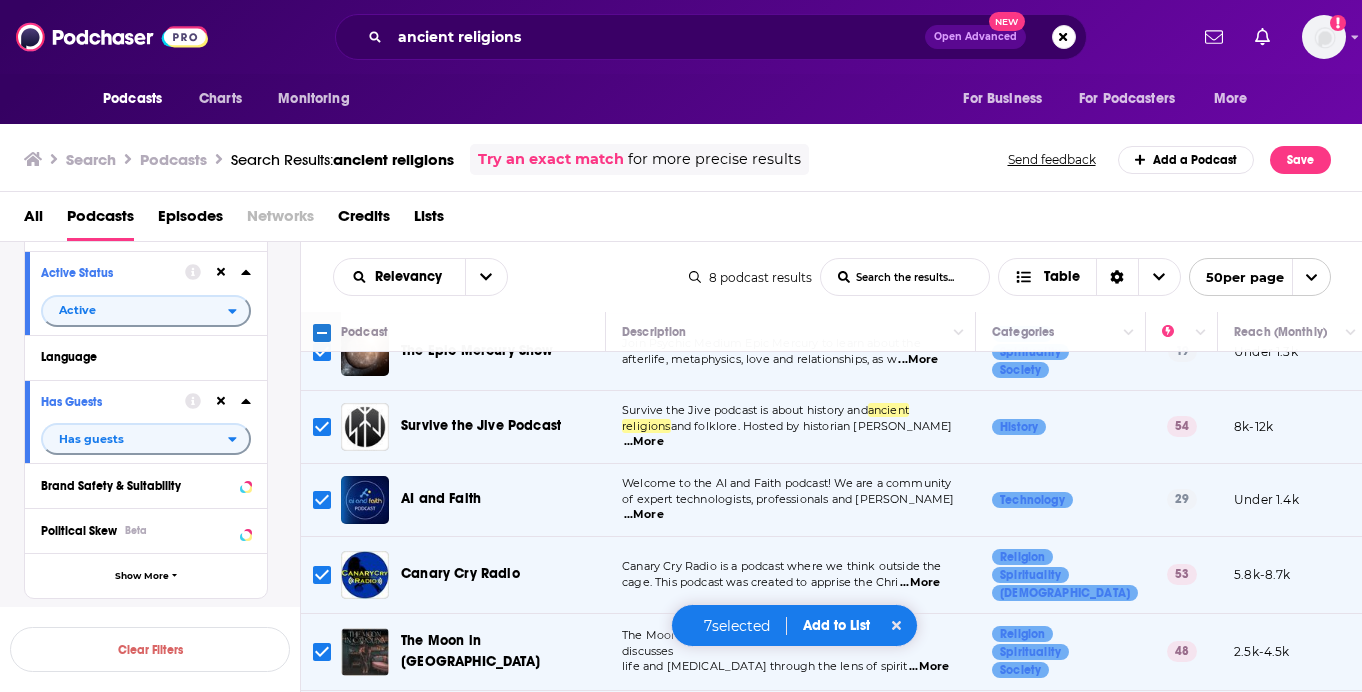 click at bounding box center (322, 500) 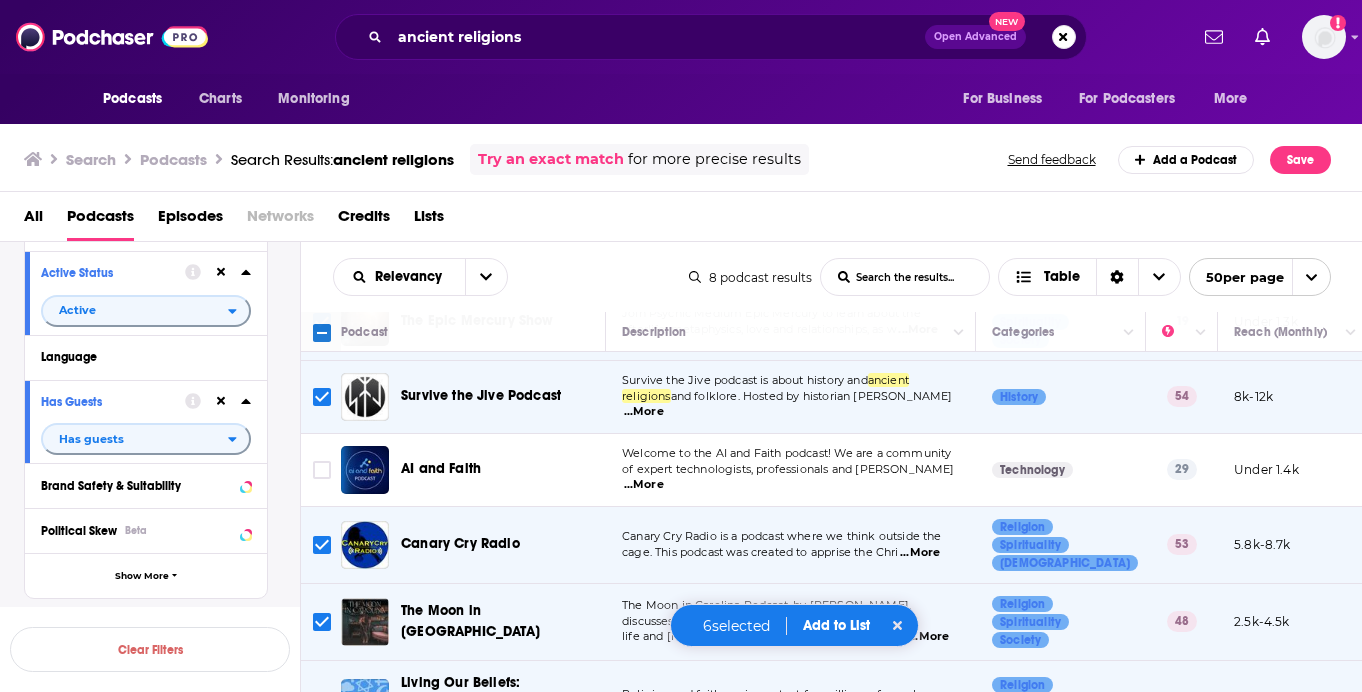 scroll, scrollTop: 273, scrollLeft: 0, axis: vertical 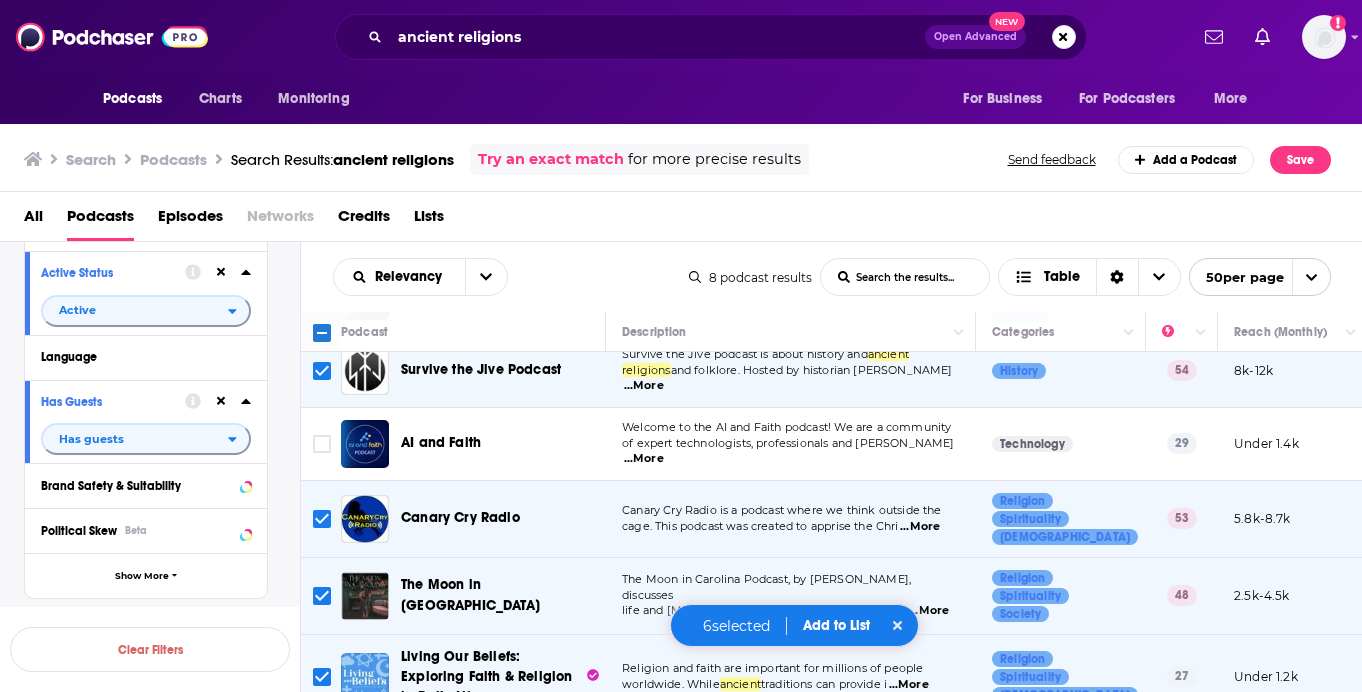 click on "...More" at bounding box center [920, 527] 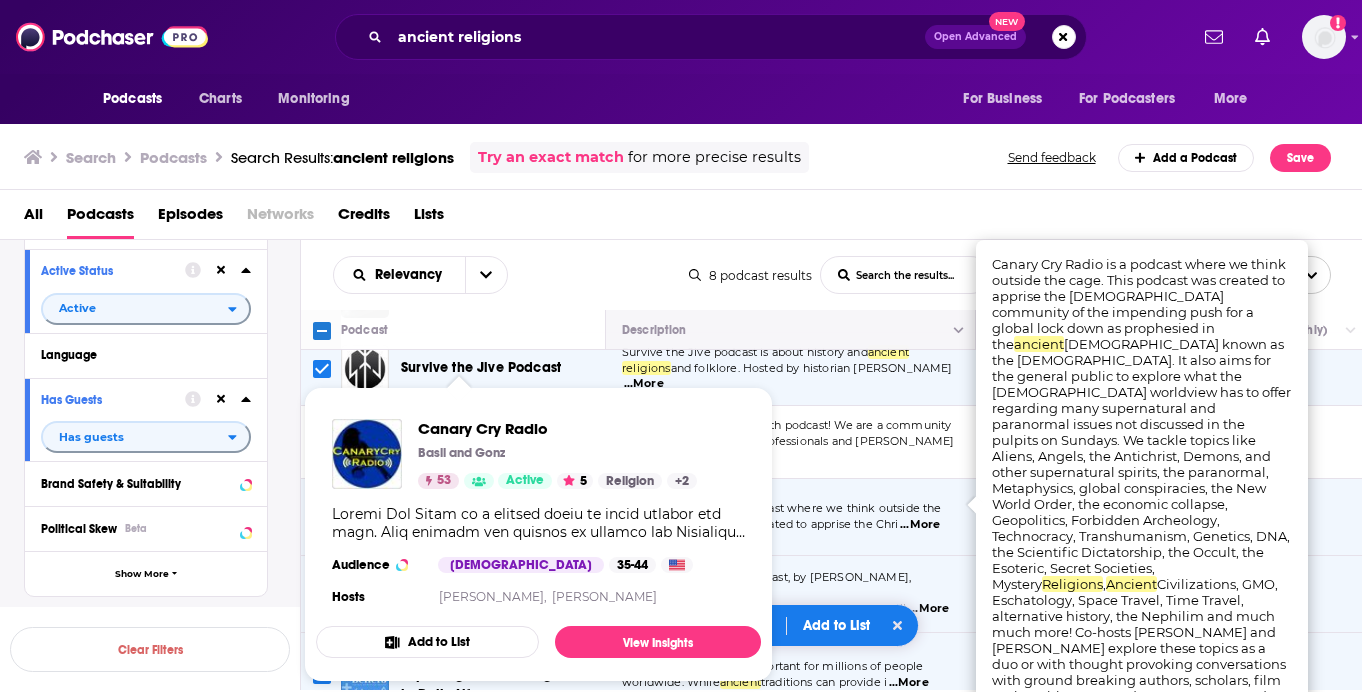 scroll, scrollTop: 1, scrollLeft: 0, axis: vertical 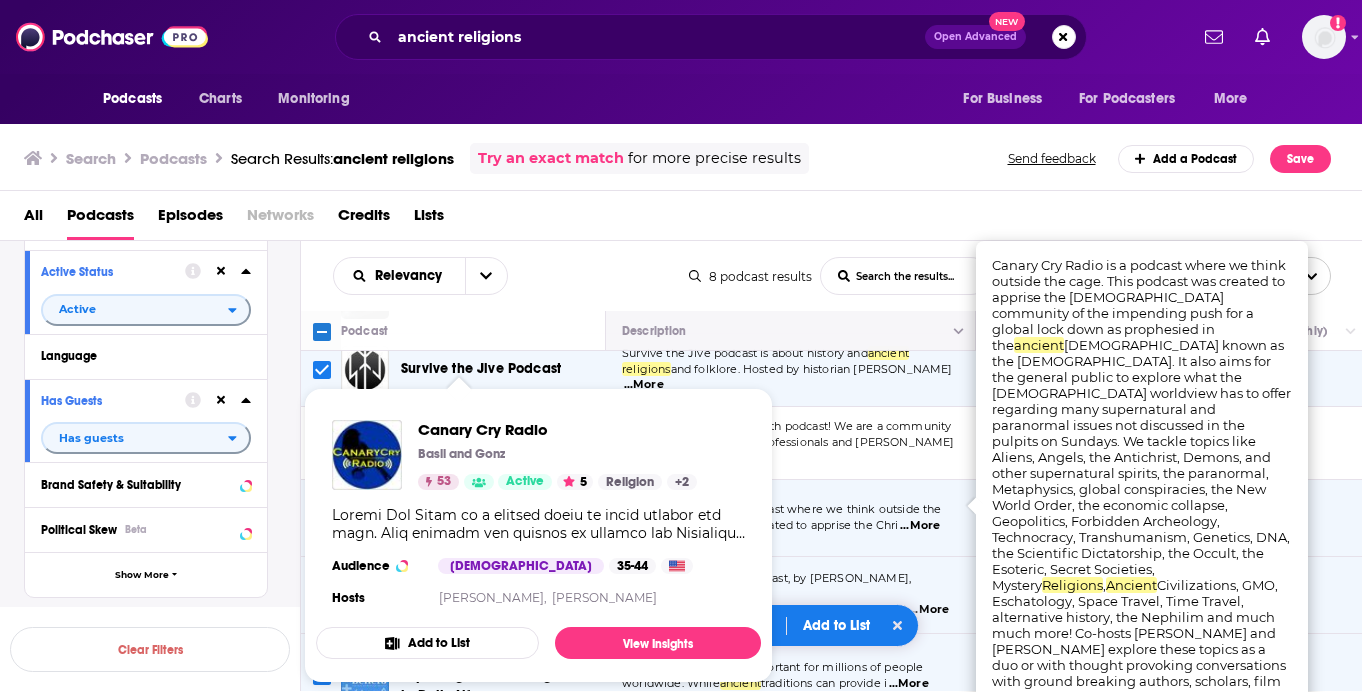 click at bounding box center [788, 331] 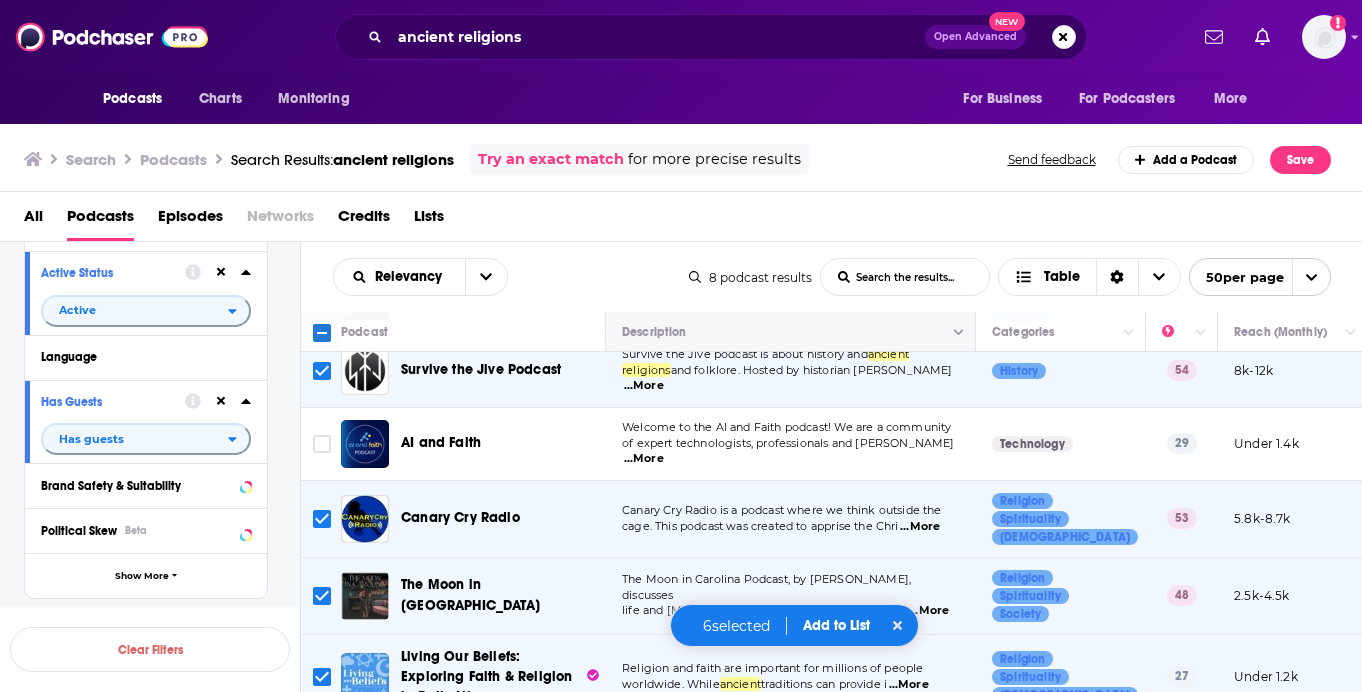 scroll, scrollTop: 0, scrollLeft: 0, axis: both 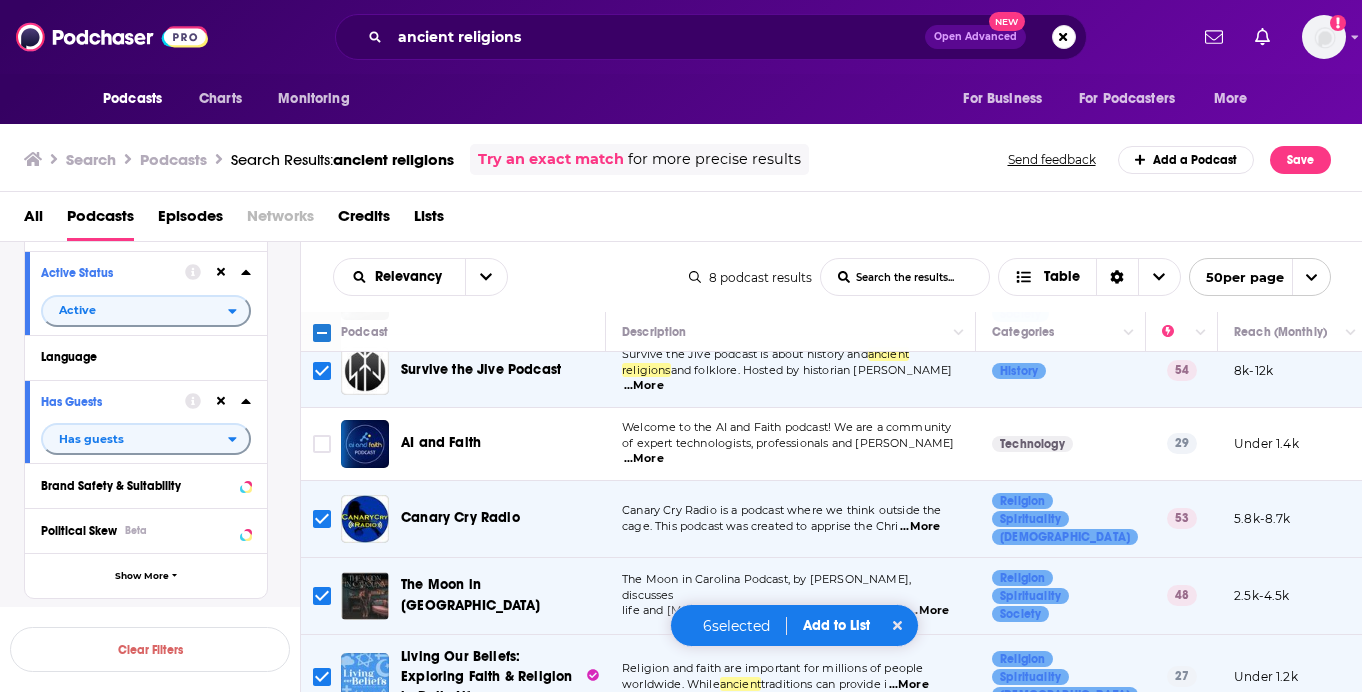 click on "...More" at bounding box center (929, 611) 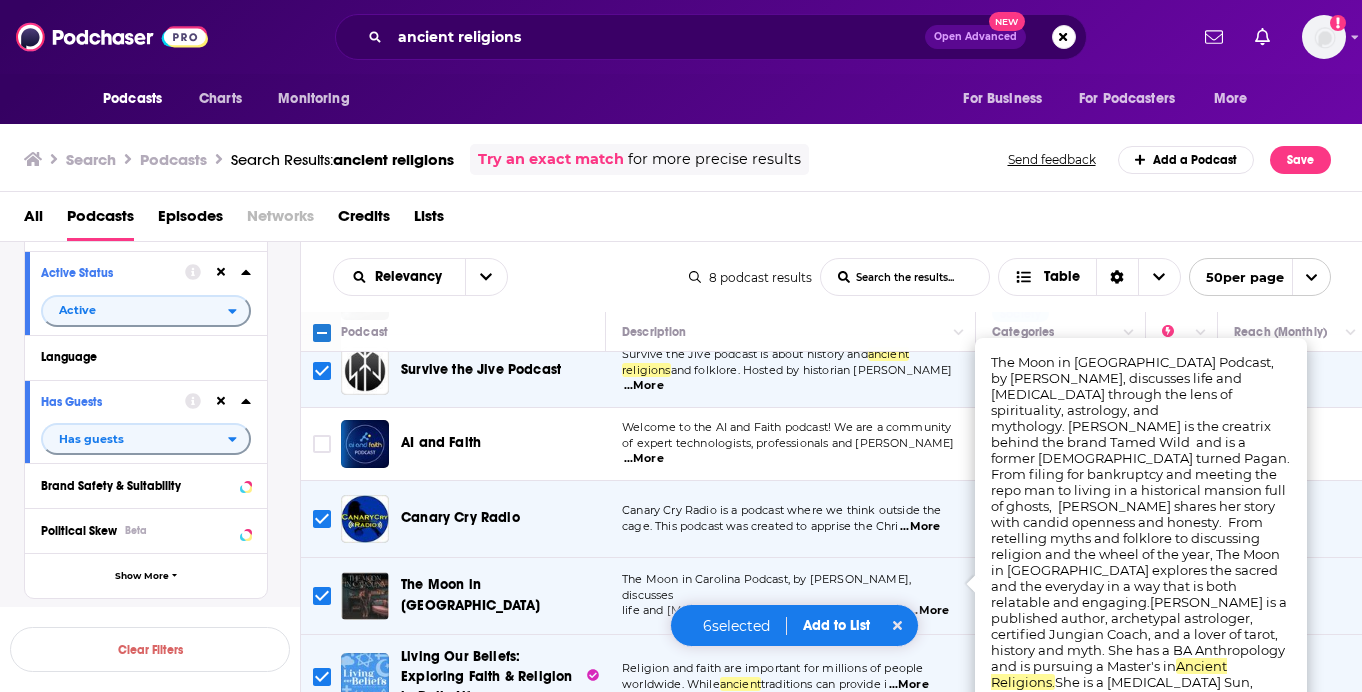click on "...More" at bounding box center [909, 685] 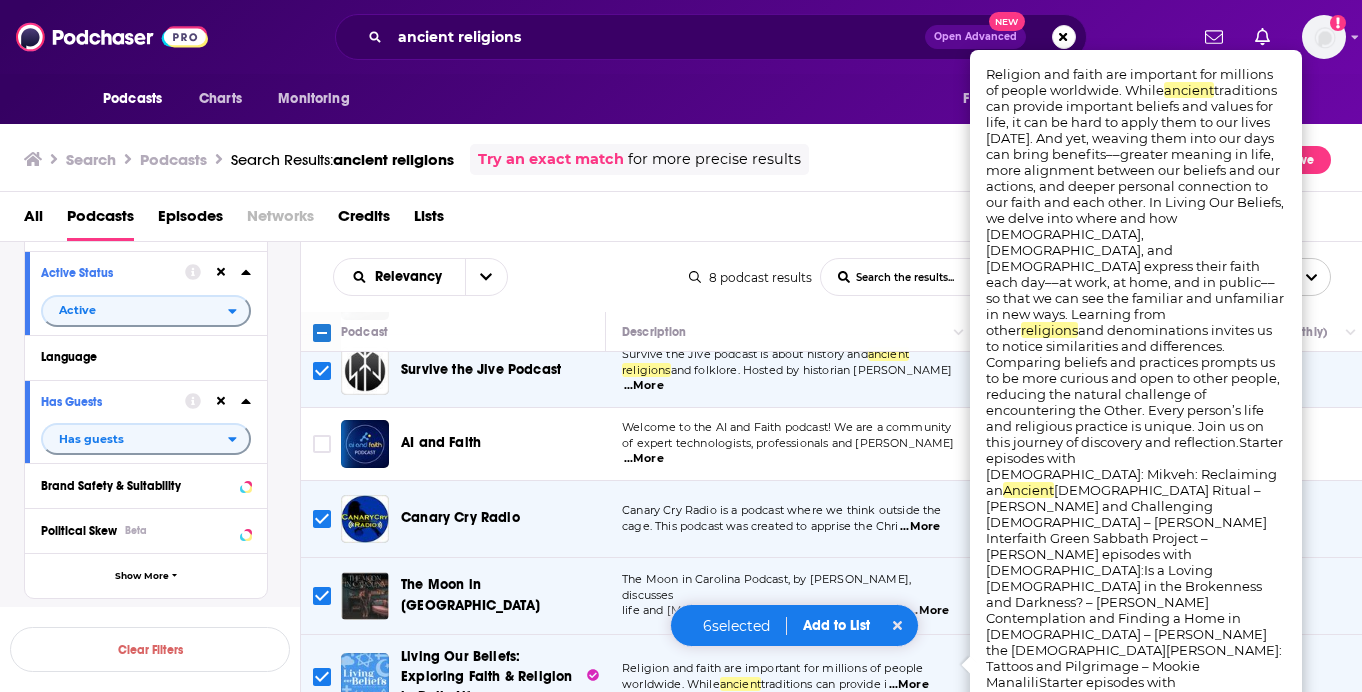 click on "Add to List" at bounding box center (836, 625) 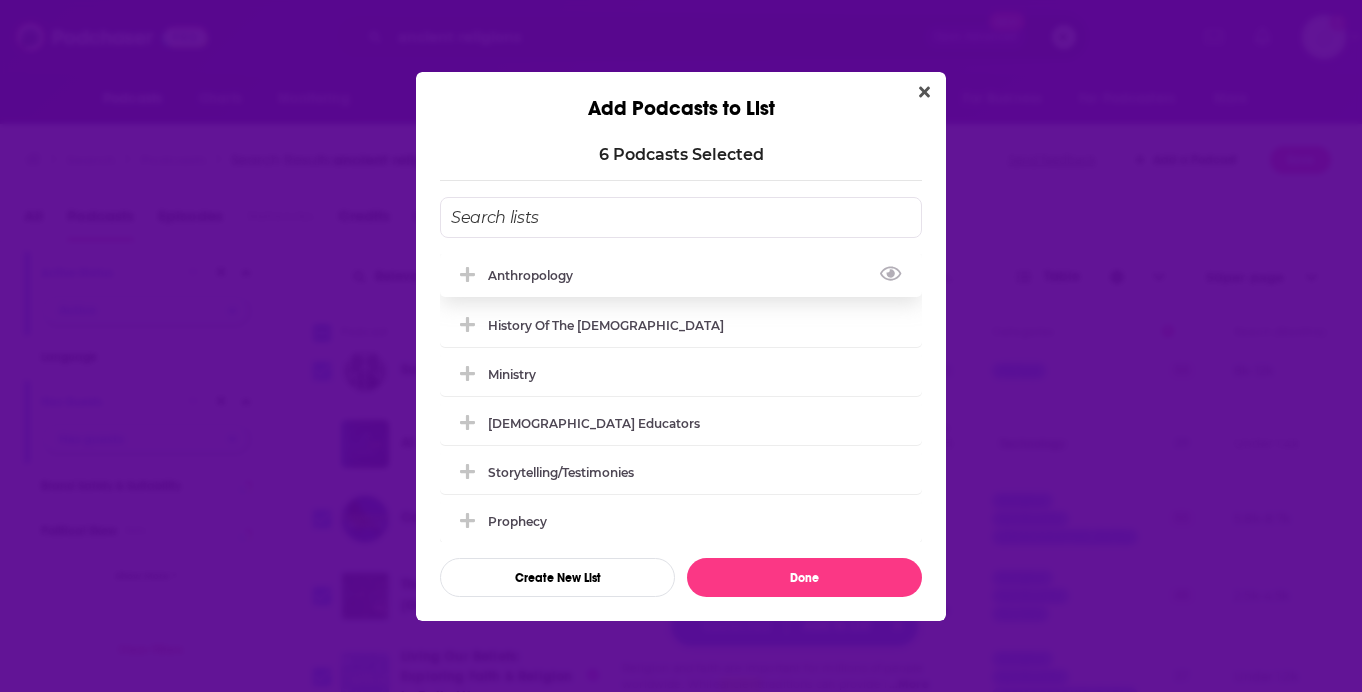 click on "Anthropology" at bounding box center [536, 275] 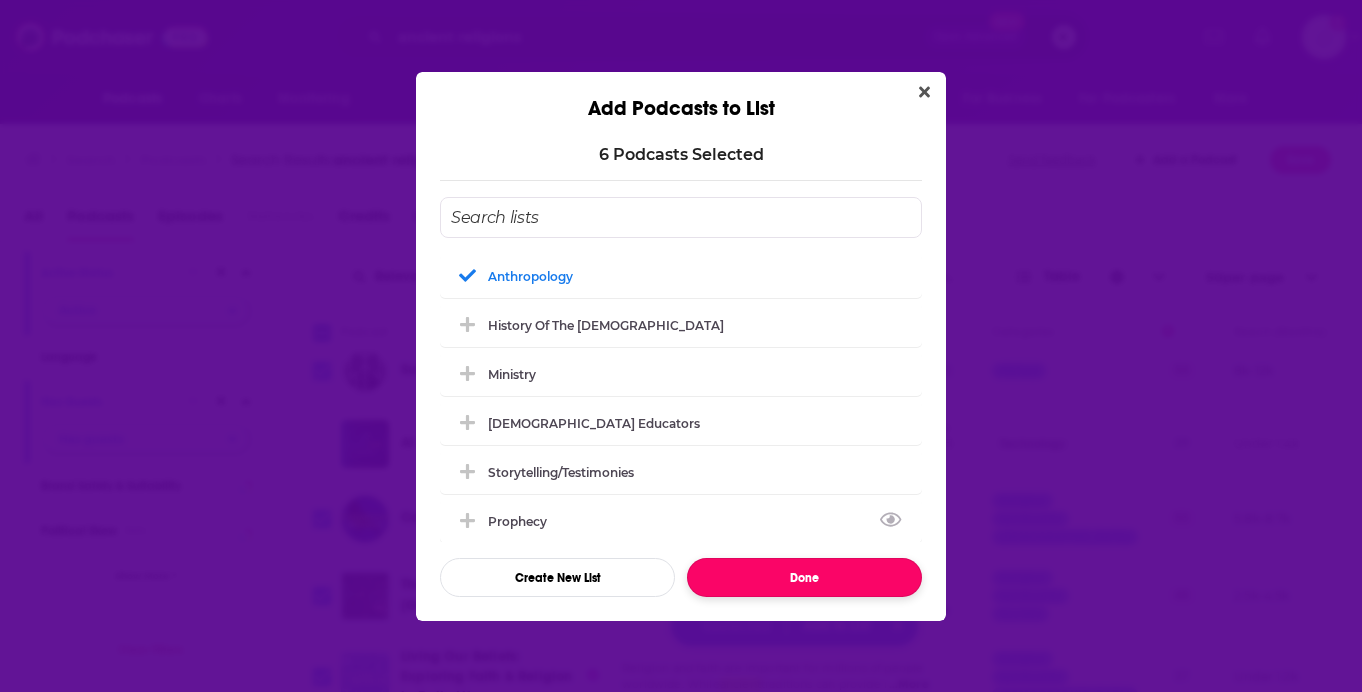 click on "Done" at bounding box center [804, 577] 